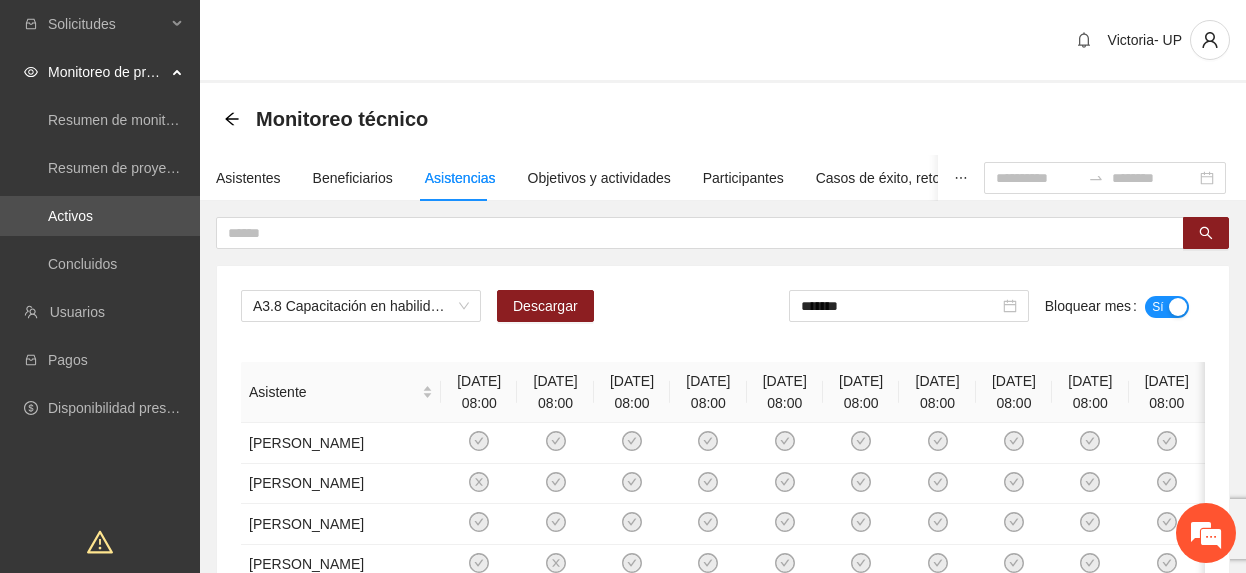 scroll, scrollTop: 0, scrollLeft: 0, axis: both 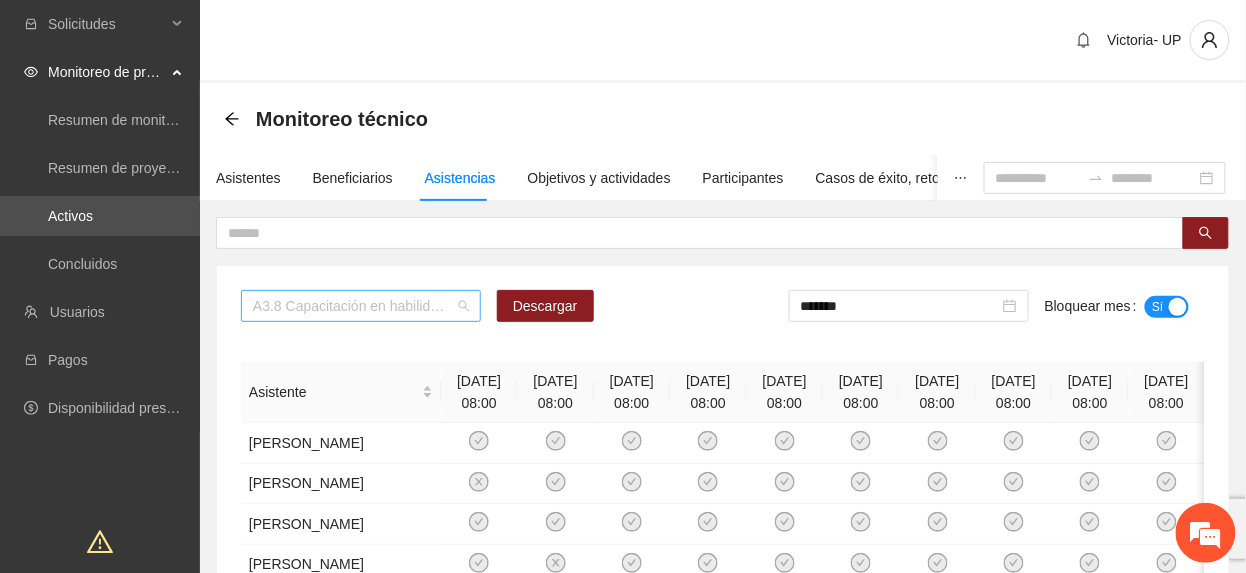 click on "A3.8 Capacitación en habilidades para la vida Fase 1 - Cuauhtémoc" at bounding box center (361, 306) 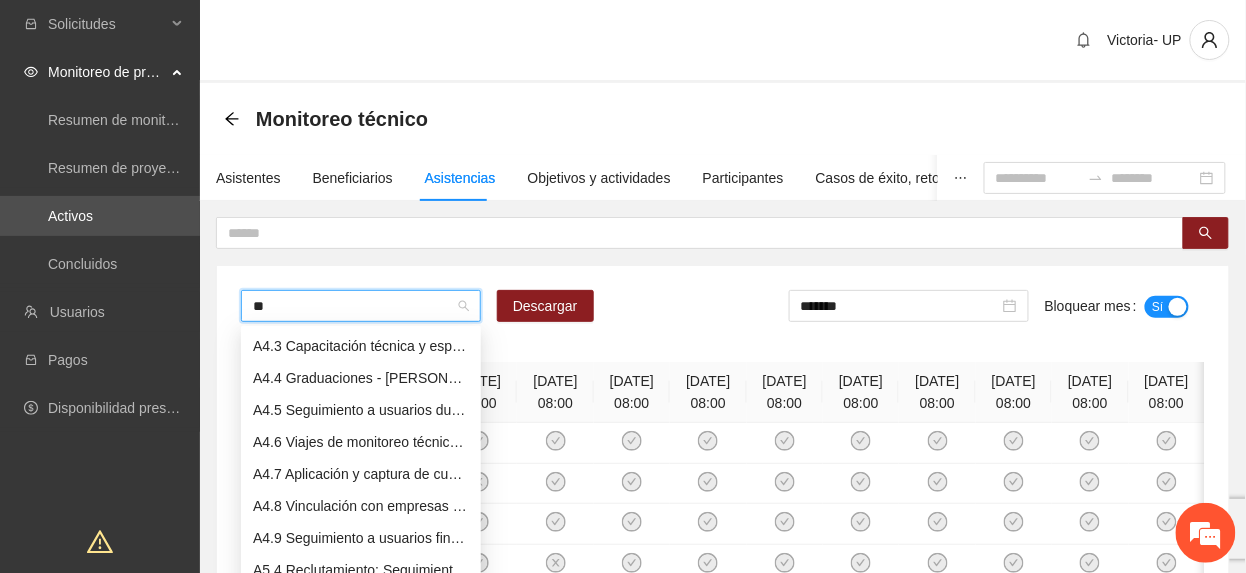 scroll, scrollTop: 32, scrollLeft: 0, axis: vertical 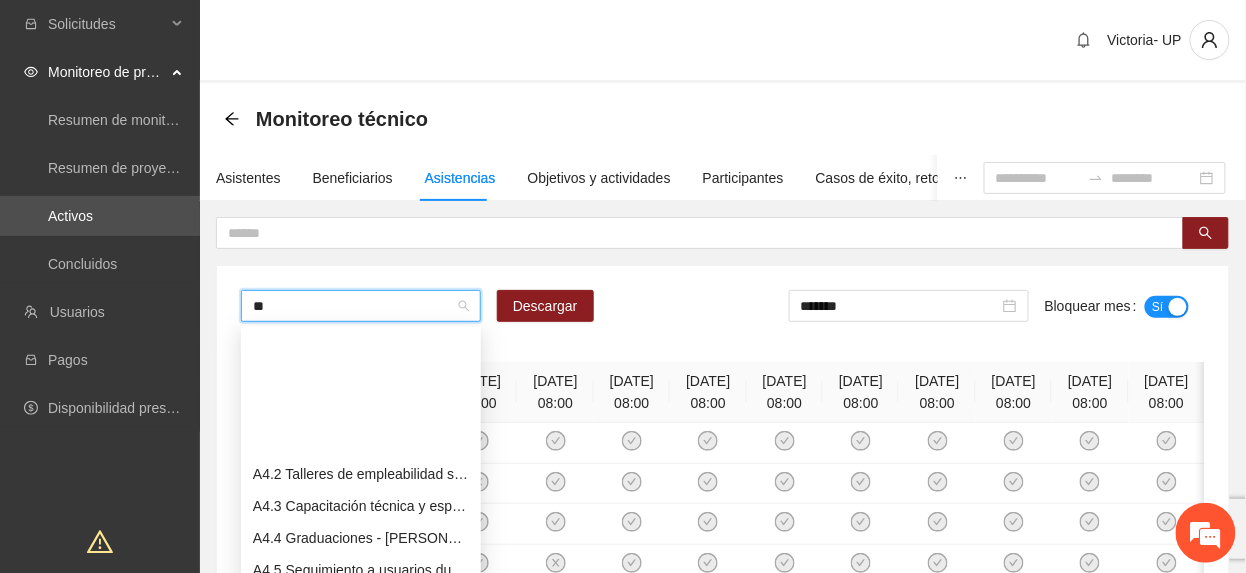type on "***" 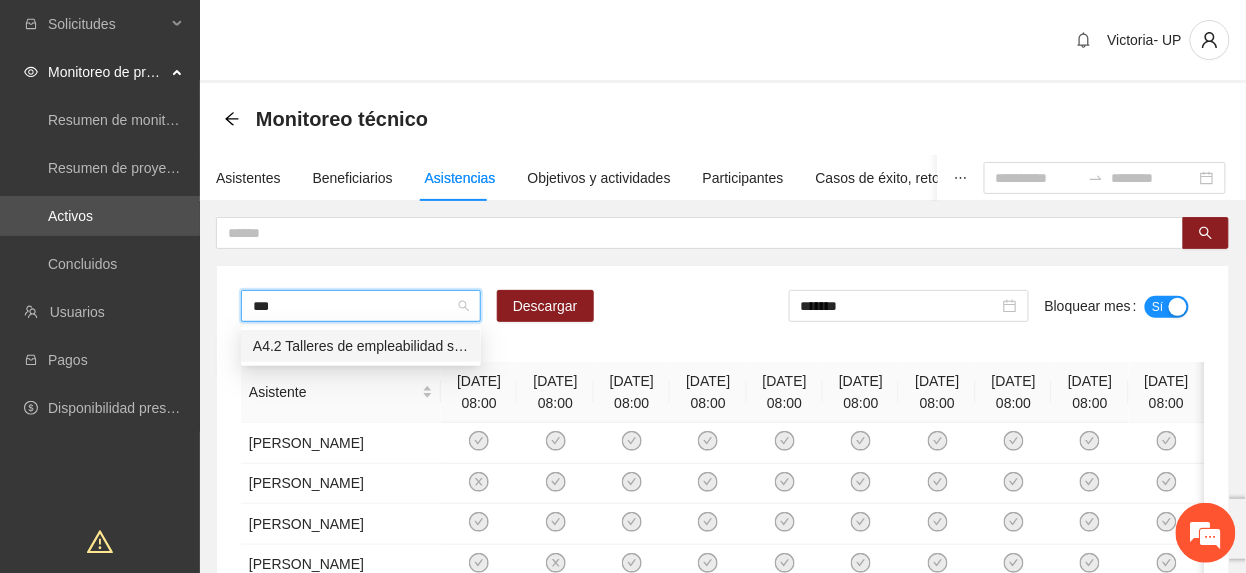 scroll, scrollTop: 0, scrollLeft: 0, axis: both 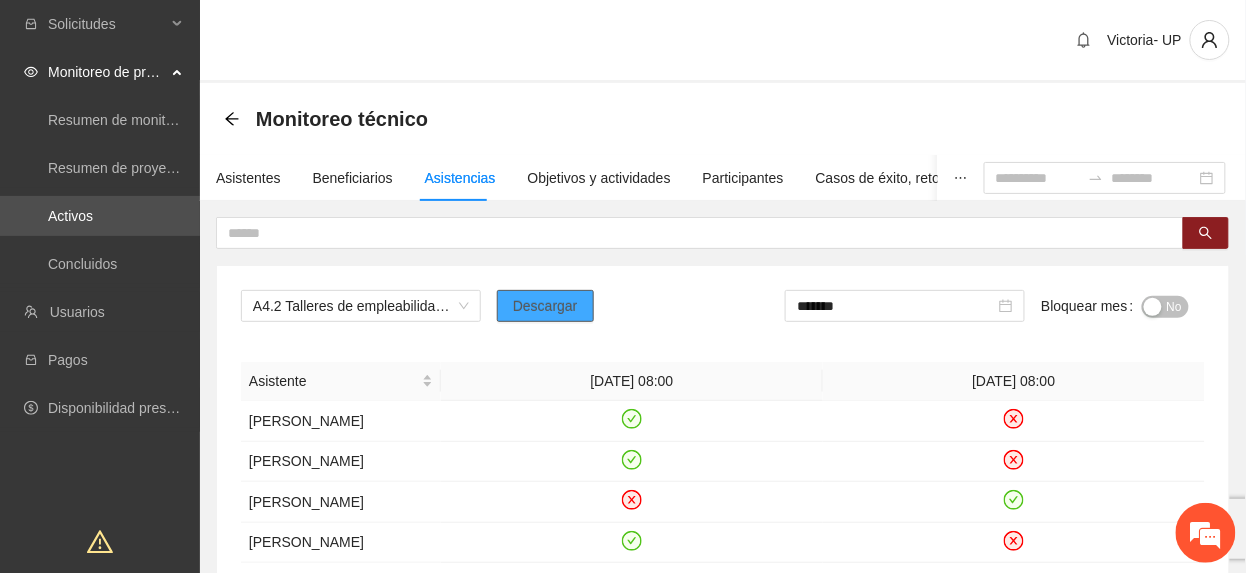 click on "Descargar" at bounding box center (545, 306) 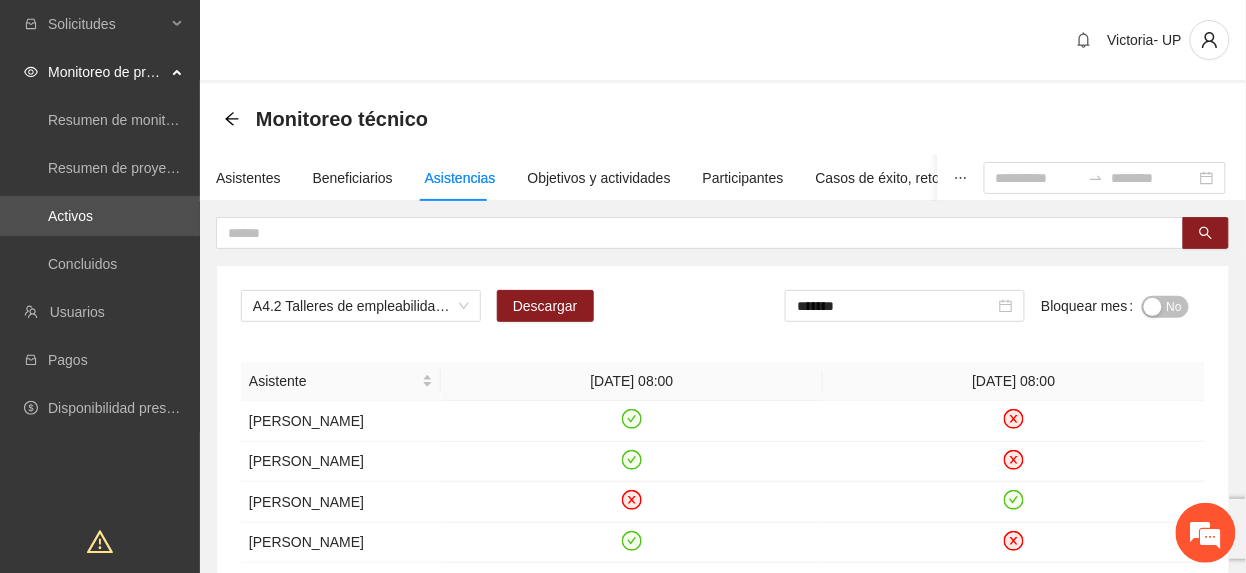 drag, startPoint x: 549, startPoint y: 356, endPoint x: 632, endPoint y: 340, distance: 84.5281 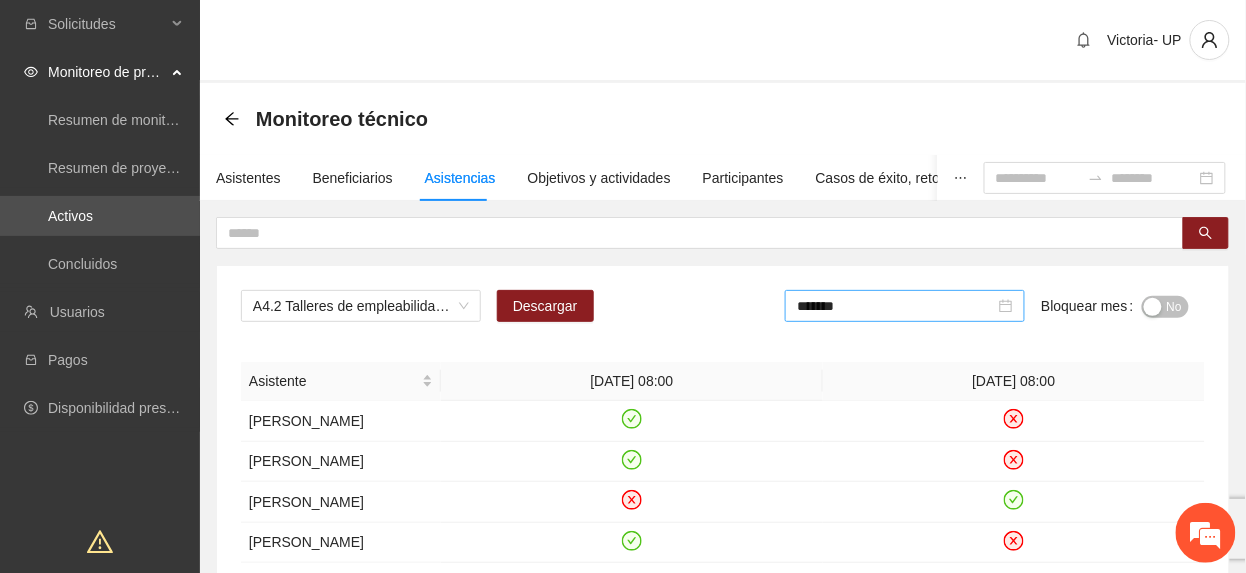 drag, startPoint x: 837, startPoint y: 306, endPoint x: 849, endPoint y: 322, distance: 20 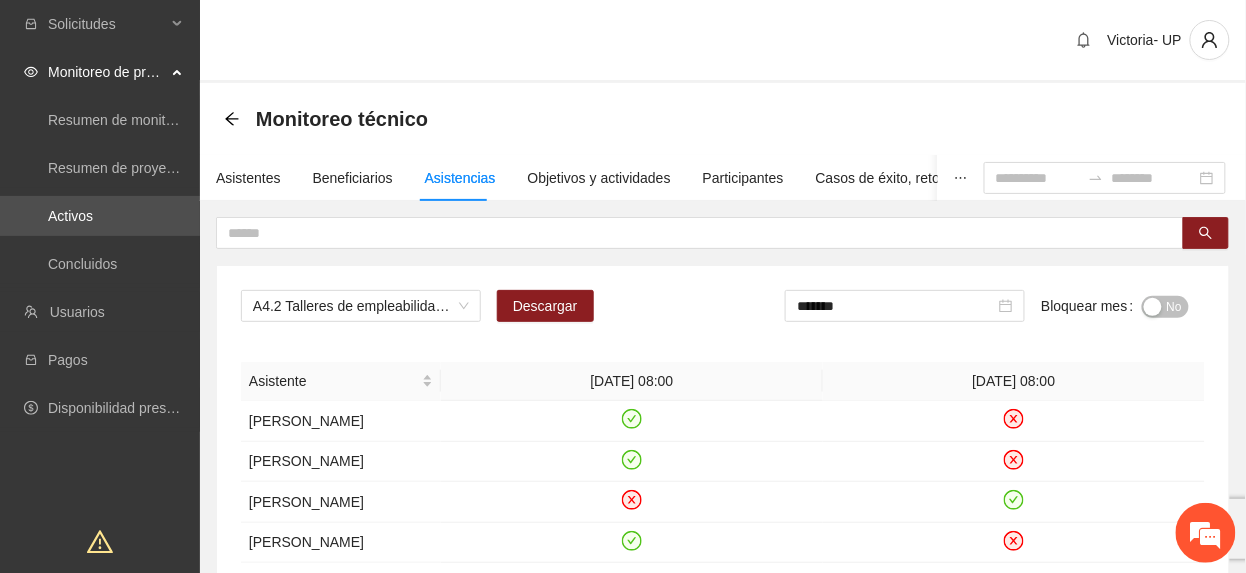 click on "No" at bounding box center [1165, 307] 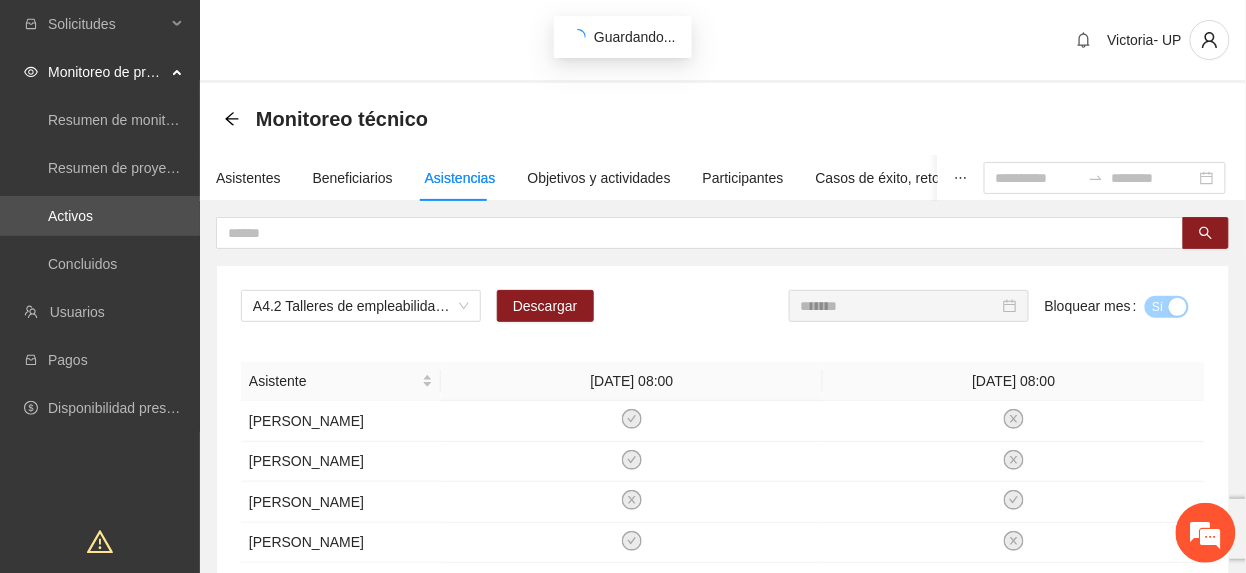 click on "*******" at bounding box center [900, 306] 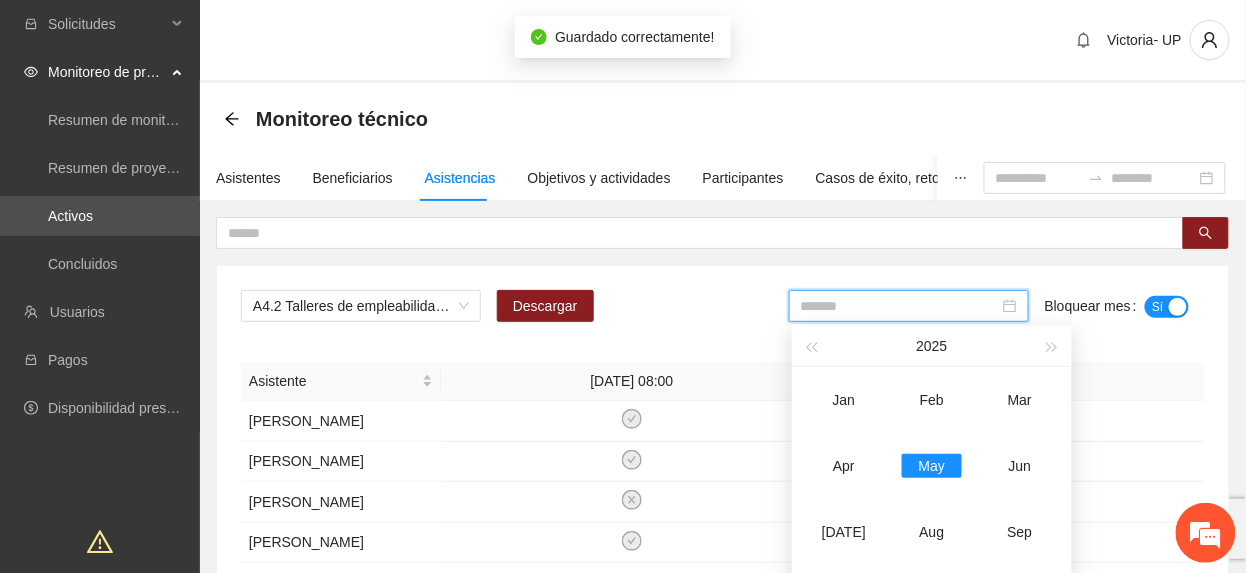 drag, startPoint x: 858, startPoint y: 453, endPoint x: 994, endPoint y: 374, distance: 157.28 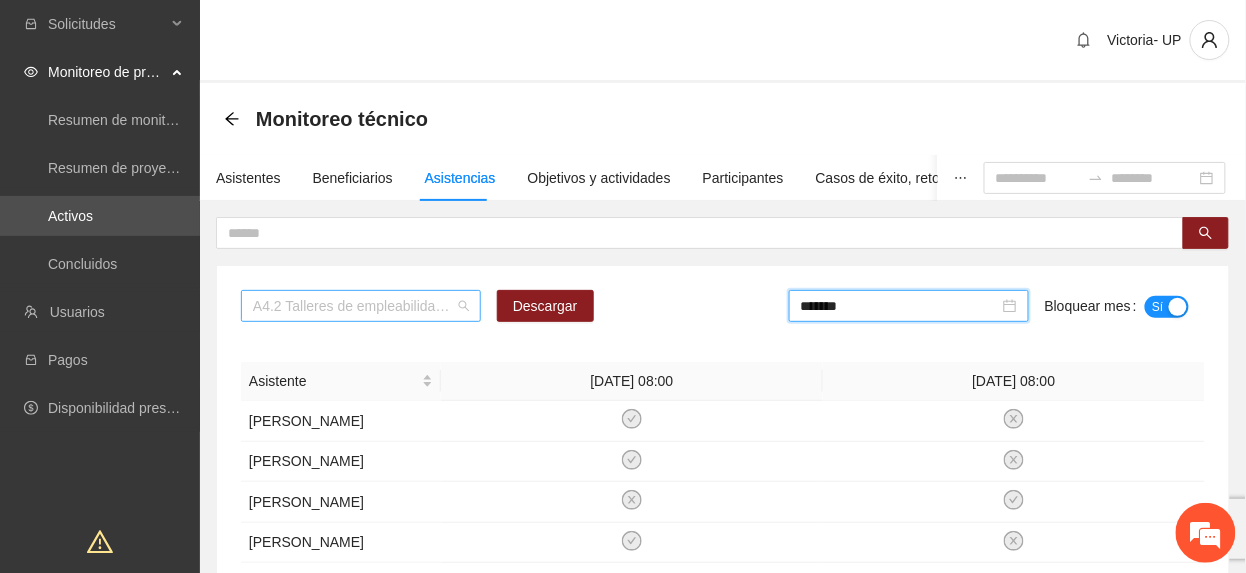 click on "A4.2 Talleres de empleabilidad sabatinos - Cuauhtémoc" at bounding box center (361, 306) 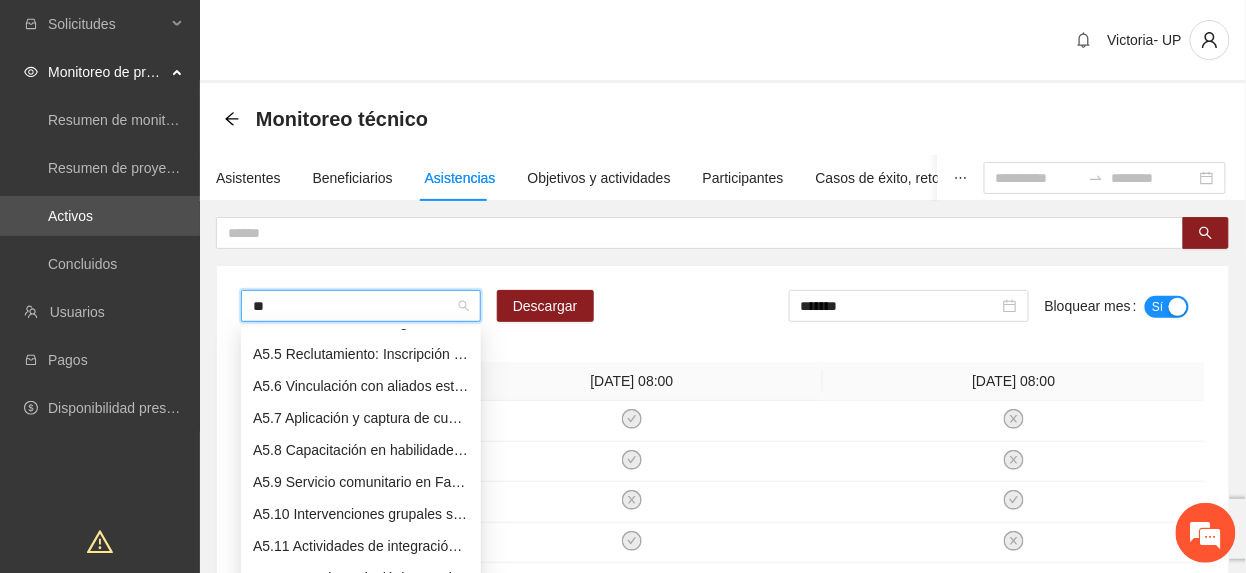 scroll, scrollTop: 128, scrollLeft: 0, axis: vertical 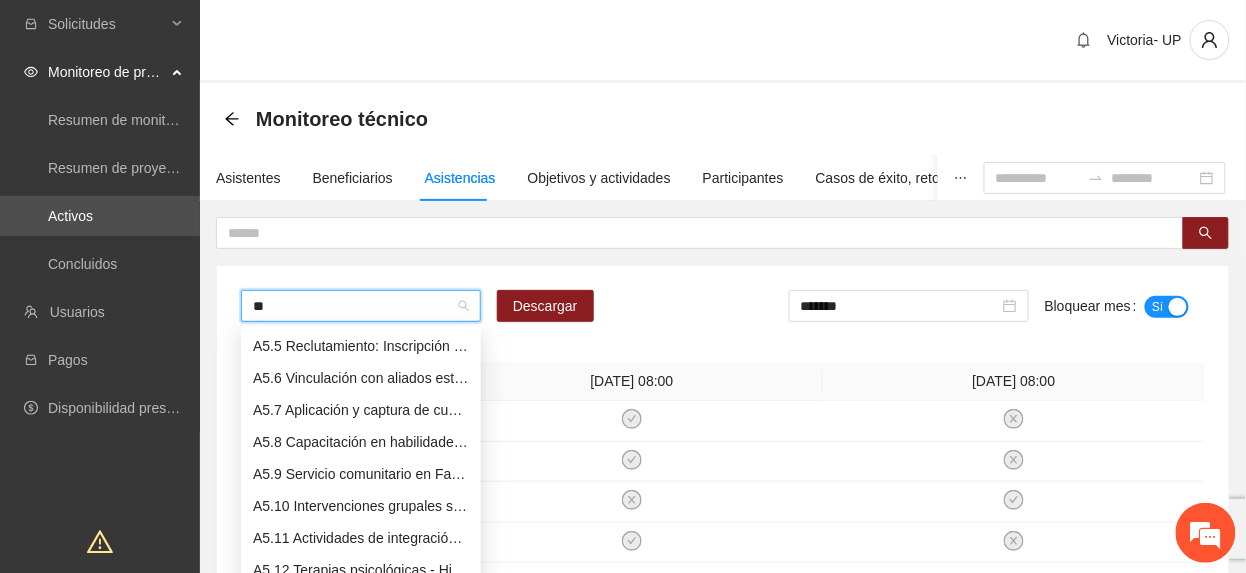 type on "***" 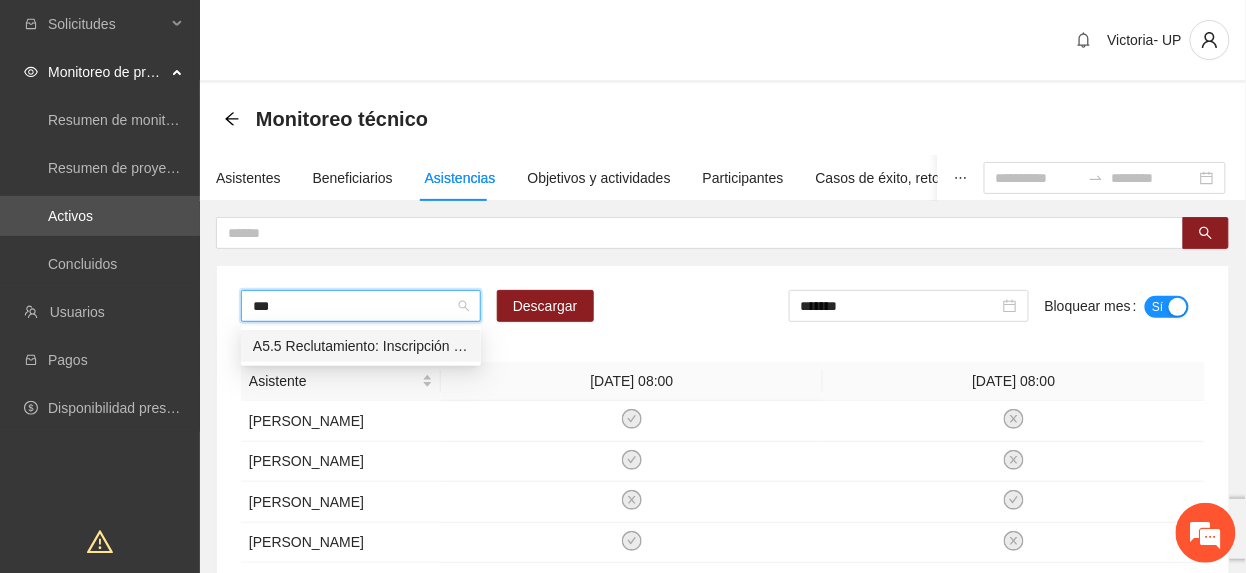 scroll, scrollTop: 0, scrollLeft: 0, axis: both 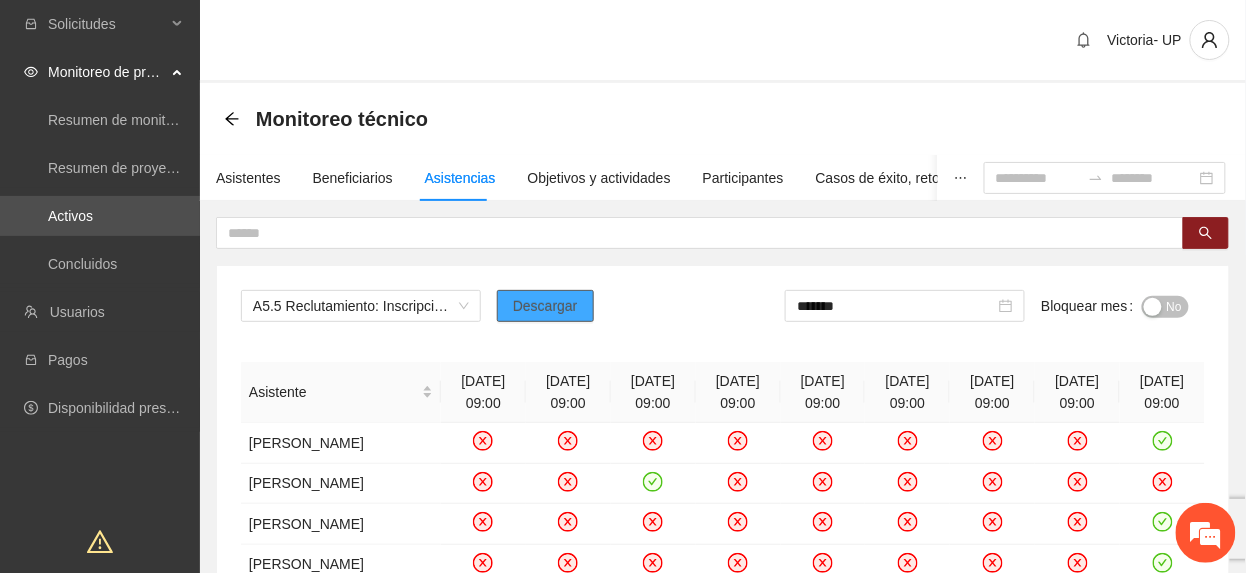 click on "Descargar" at bounding box center (545, 306) 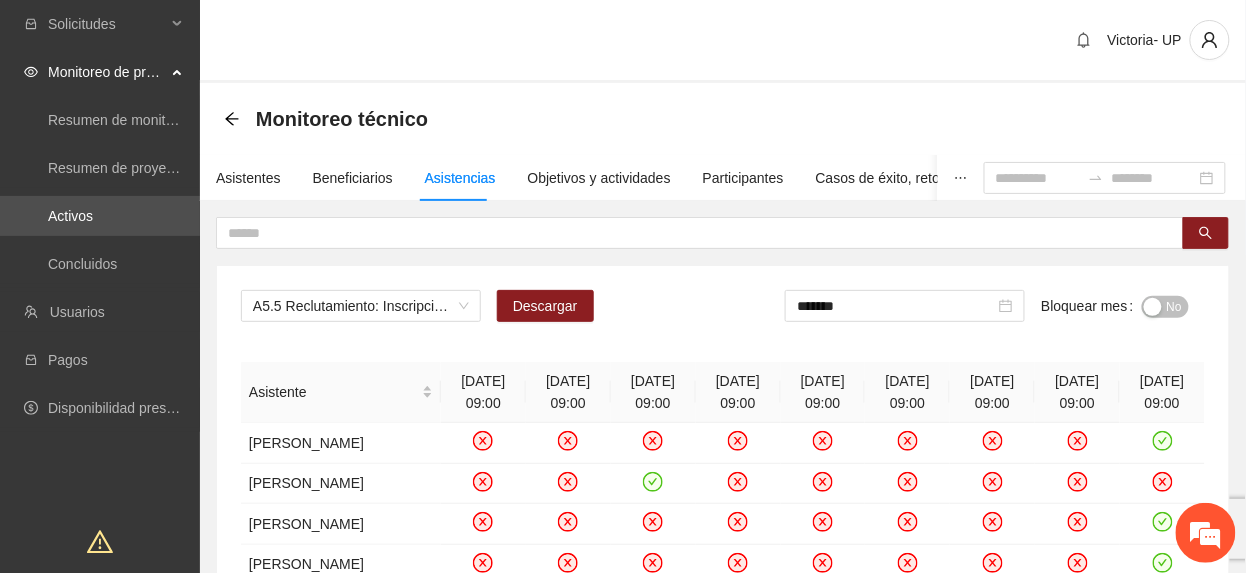 click on "A5.5 Reclutamiento: Inscripción y aplicación del estudio socioeconómico – Parral Descargar ******* Bloquear mes No" at bounding box center (723, 314) 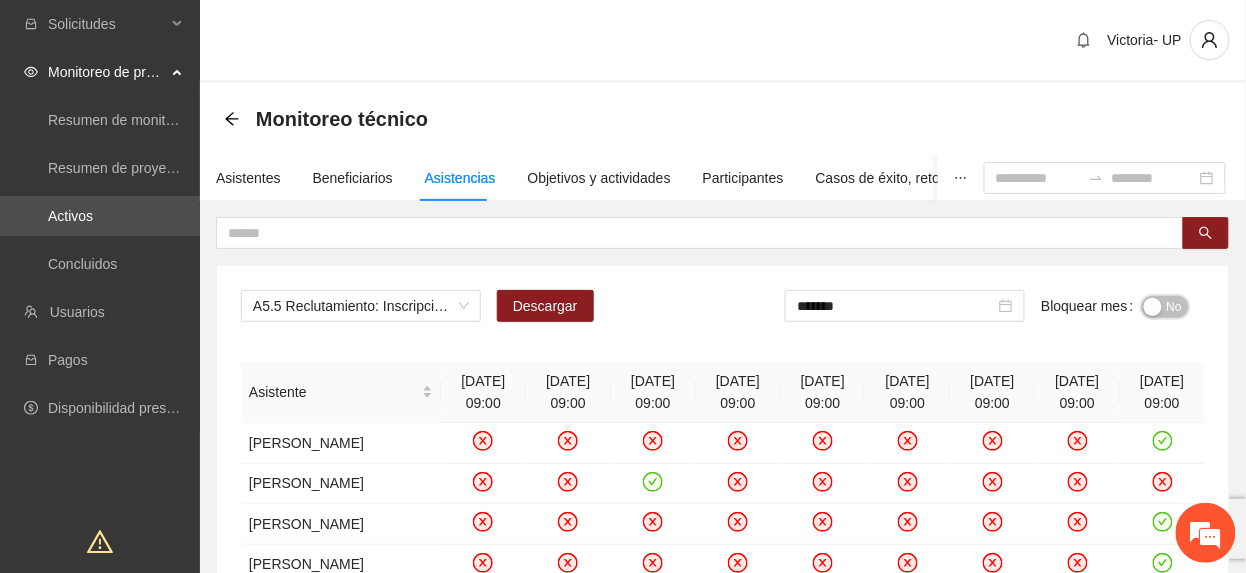 drag, startPoint x: 1168, startPoint y: 309, endPoint x: 1066, endPoint y: 314, distance: 102.122475 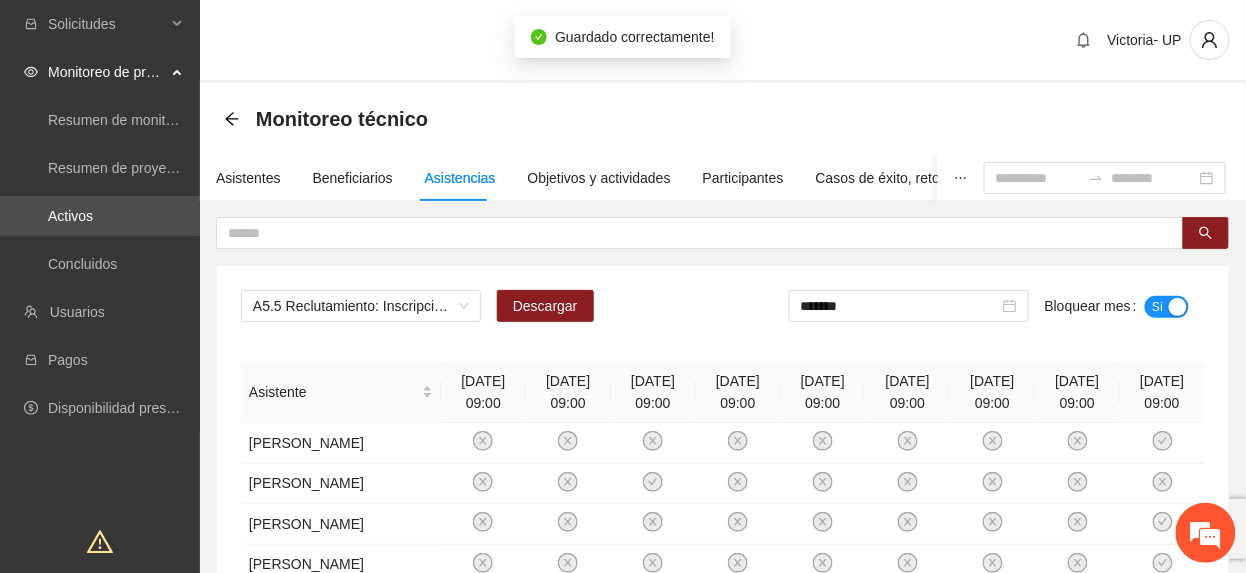 drag, startPoint x: 946, startPoint y: 308, endPoint x: 973, endPoint y: 361, distance: 59.48109 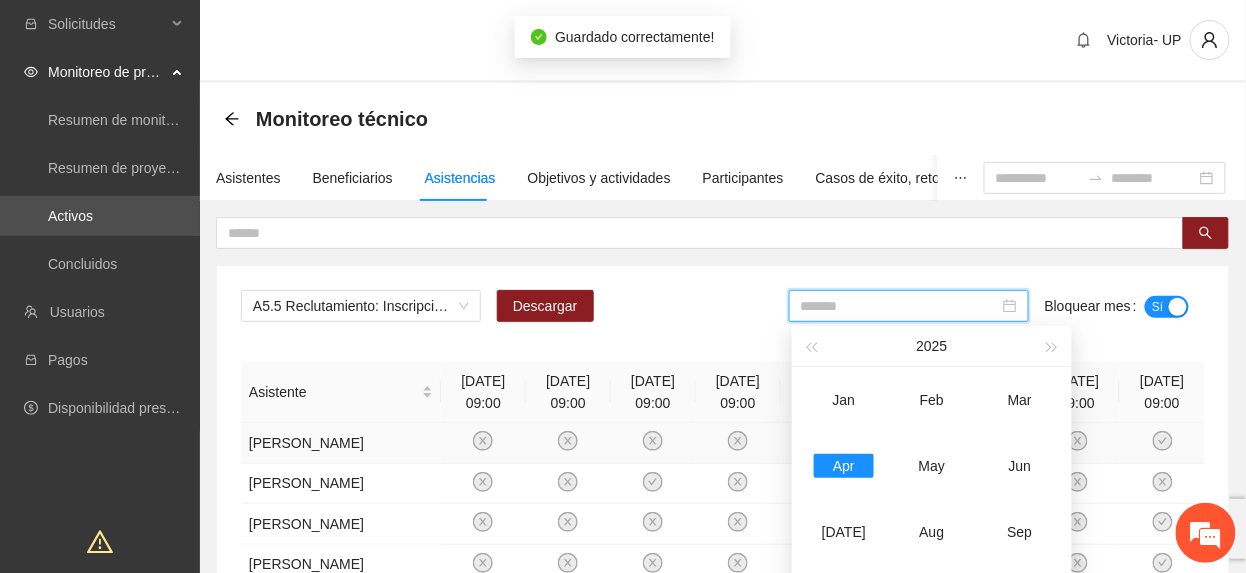 drag, startPoint x: 933, startPoint y: 462, endPoint x: 958, endPoint y: 453, distance: 26.57066 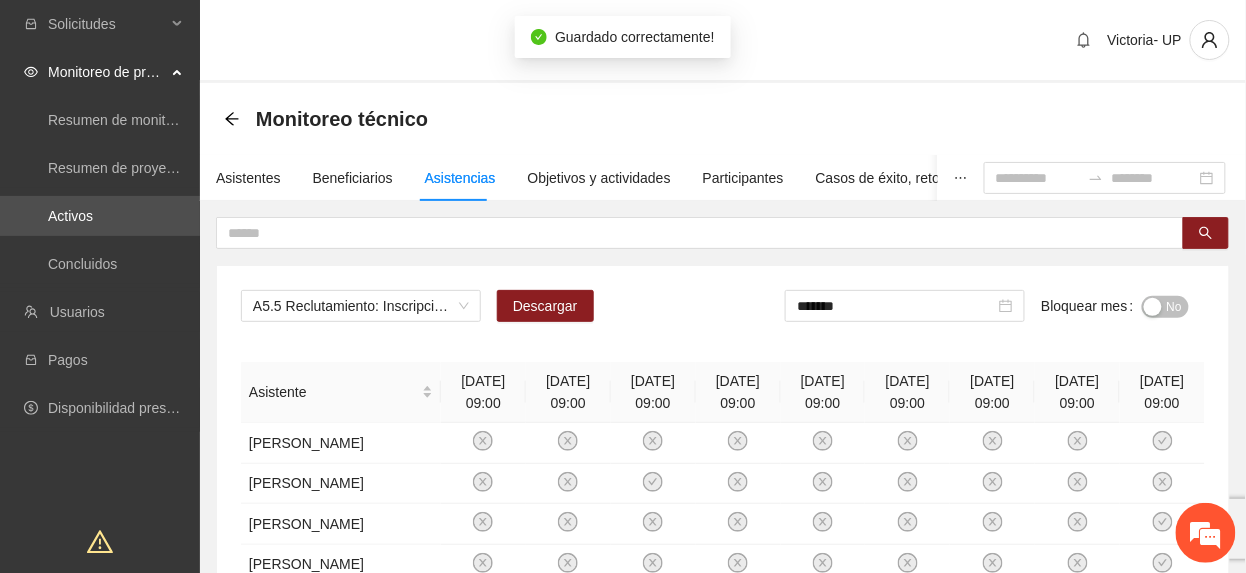 click on "No" at bounding box center (1174, 307) 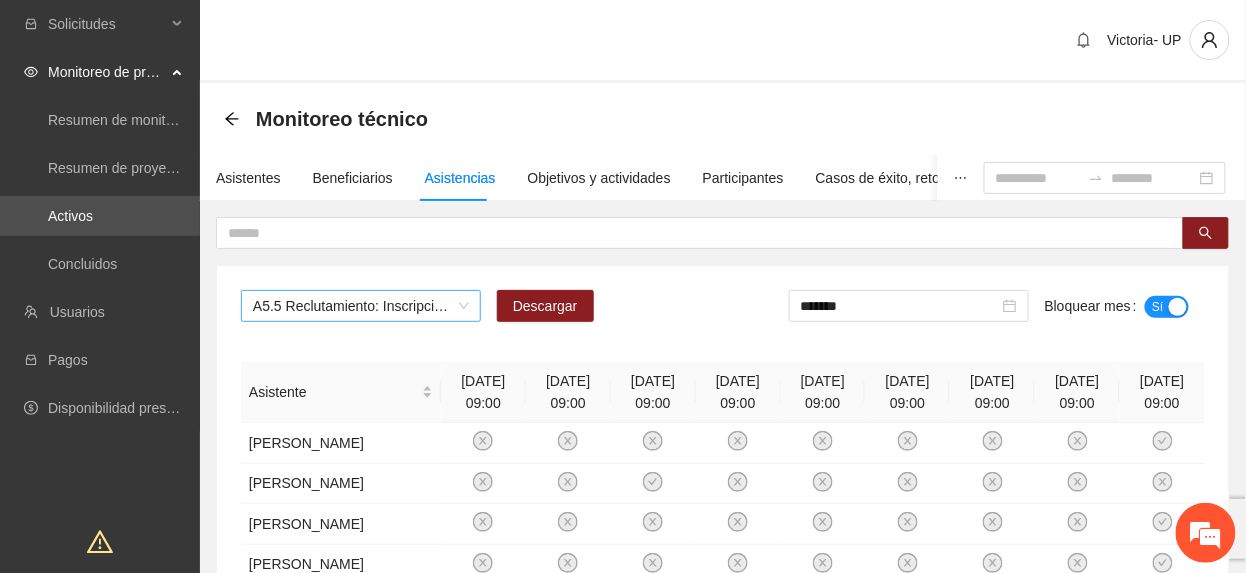 drag, startPoint x: 329, startPoint y: 318, endPoint x: 313, endPoint y: 324, distance: 17.088007 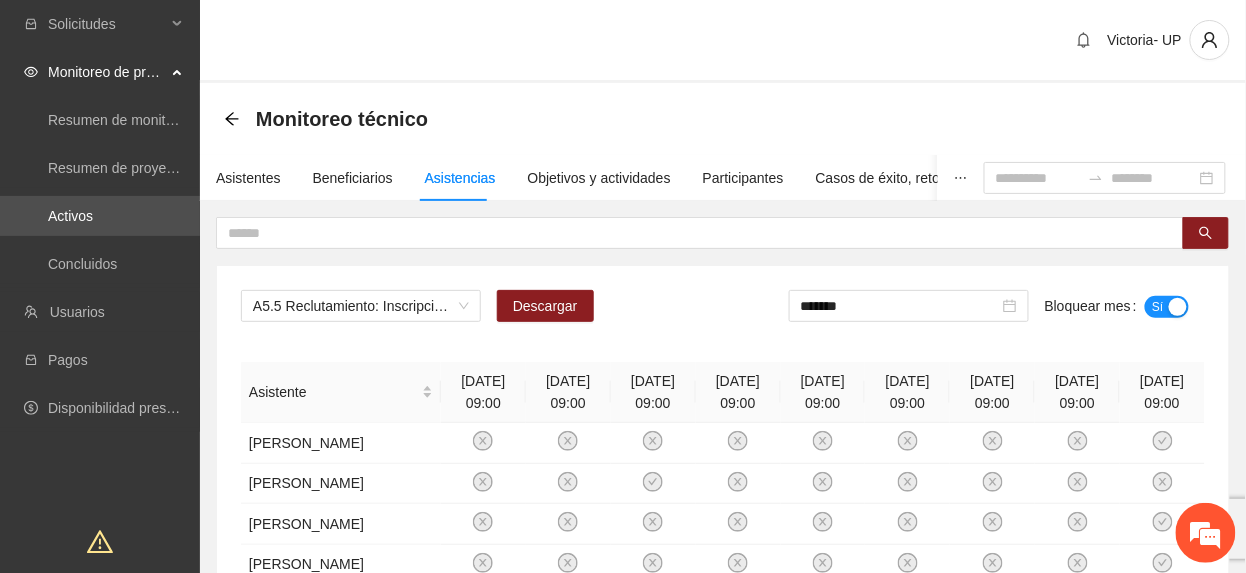 click on "A5.5 Reclutamiento: Inscripción y aplicación del estudio socioeconómico – Parral" at bounding box center [361, 306] 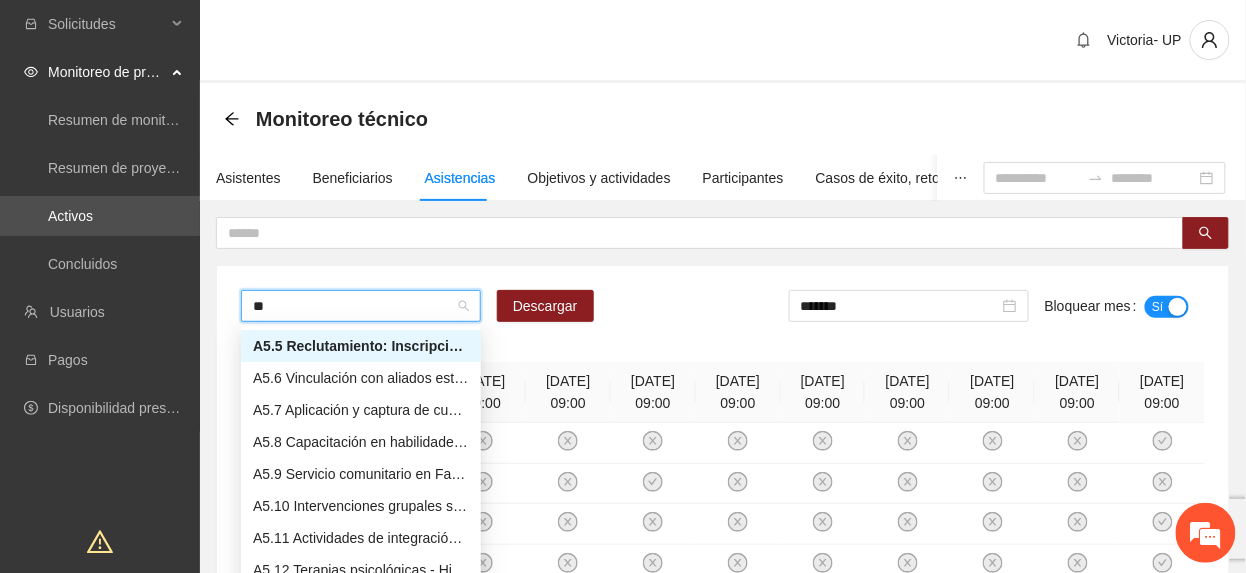 scroll, scrollTop: 128, scrollLeft: 0, axis: vertical 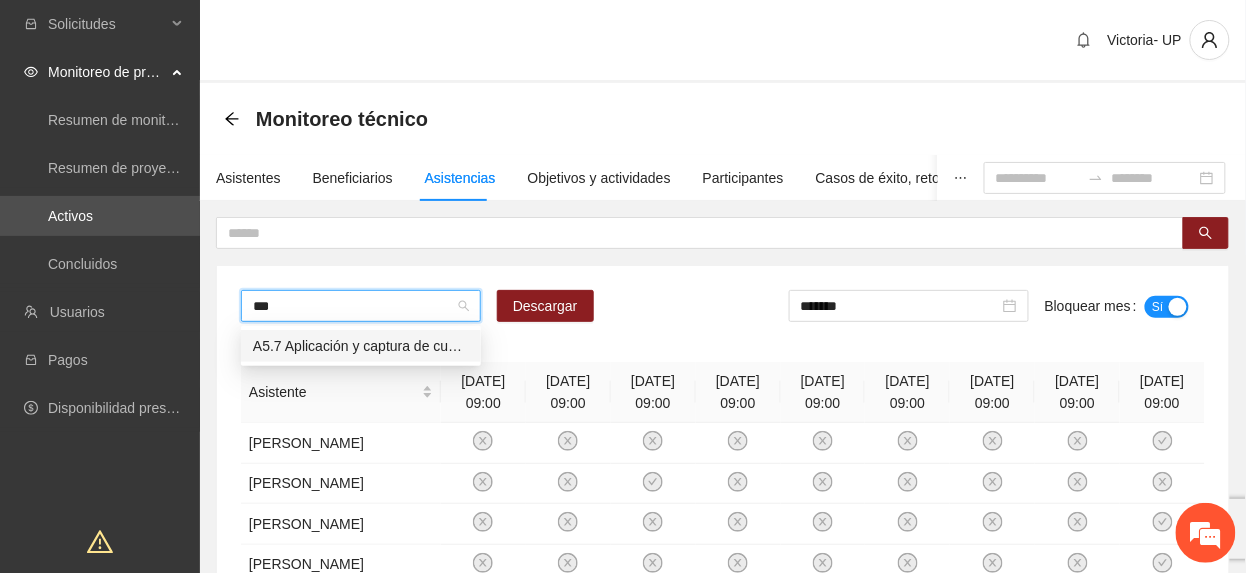 type 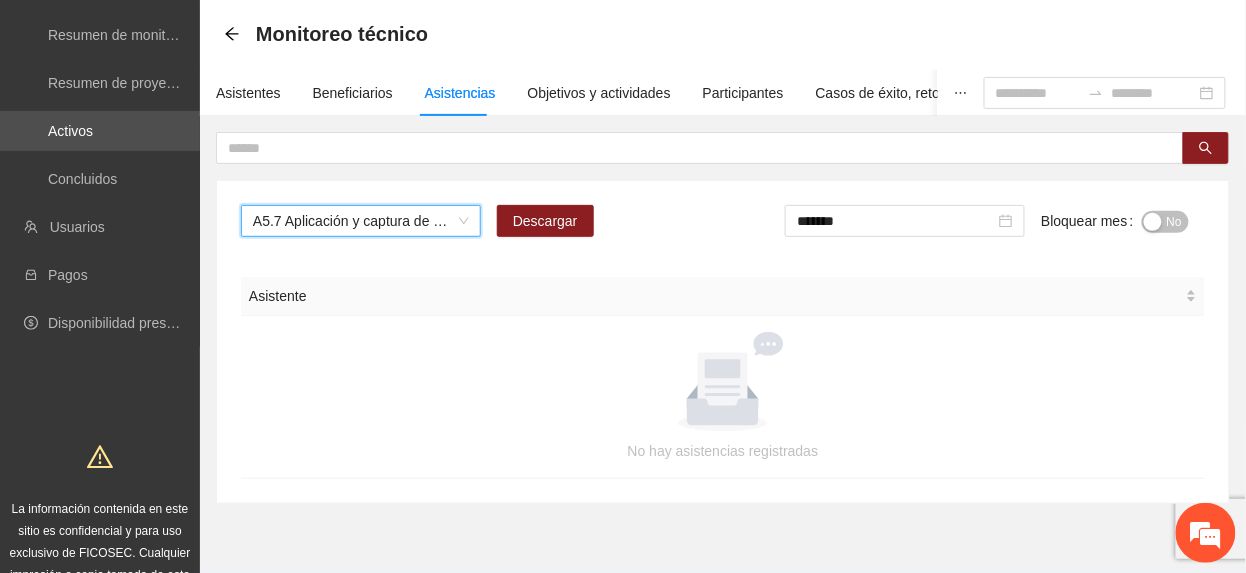 scroll, scrollTop: 154, scrollLeft: 0, axis: vertical 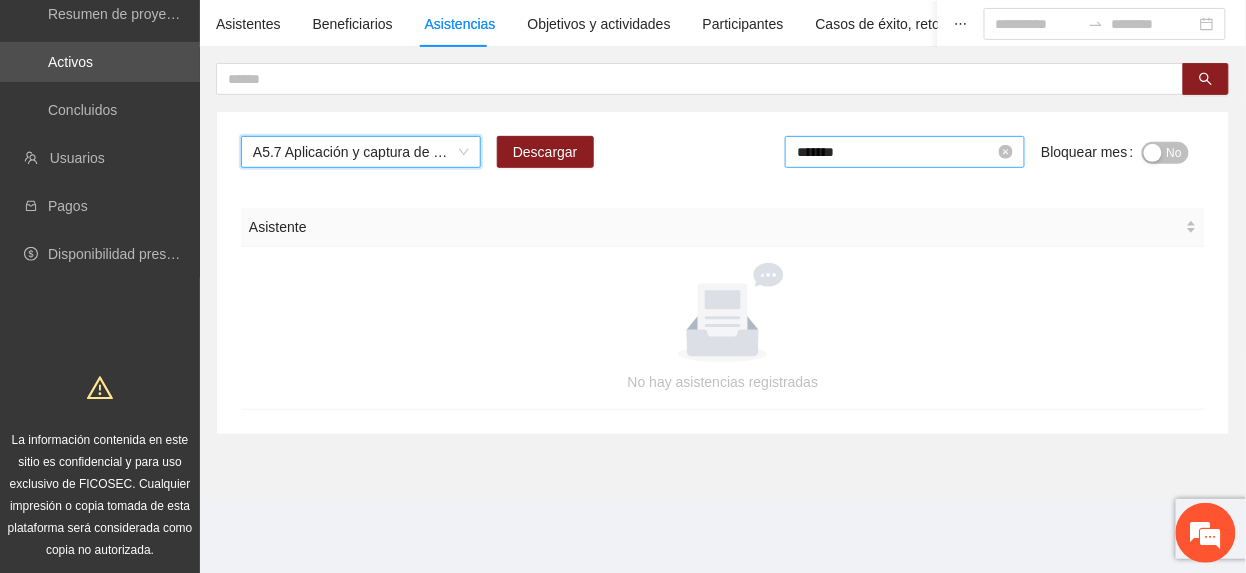 click on "*******" at bounding box center [896, 152] 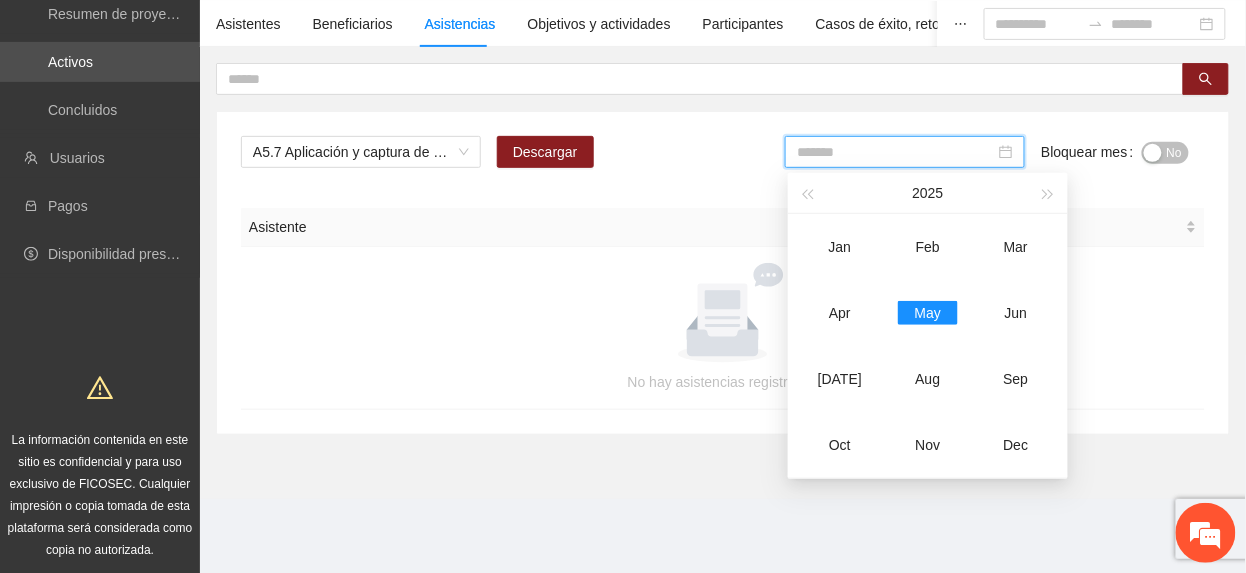 click on "Apr" at bounding box center (840, 313) 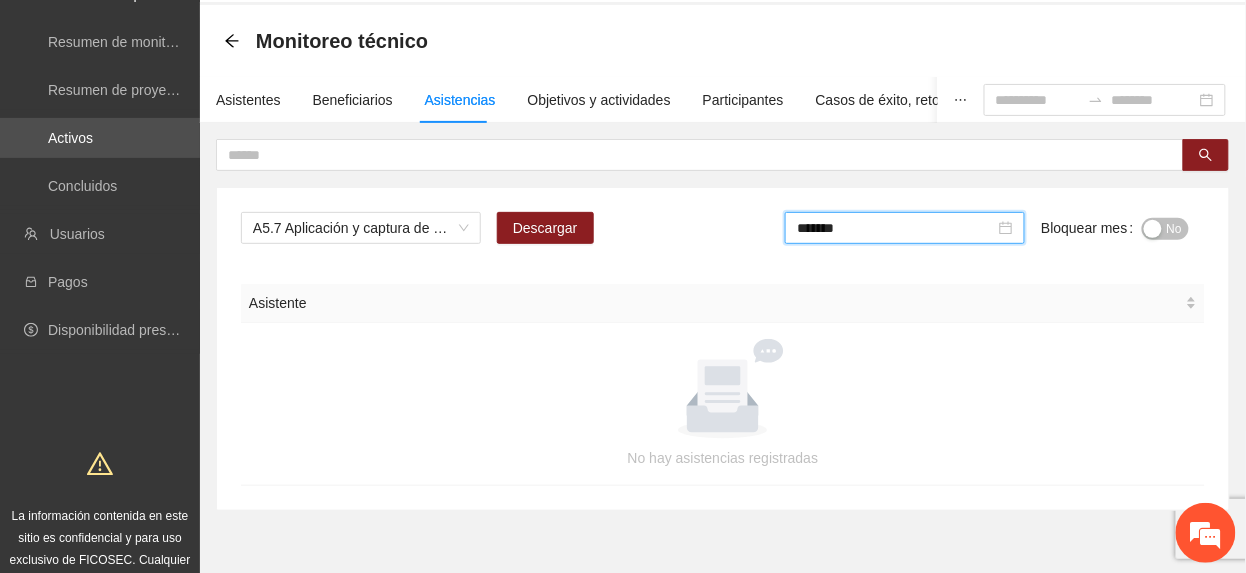 scroll, scrollTop: 0, scrollLeft: 0, axis: both 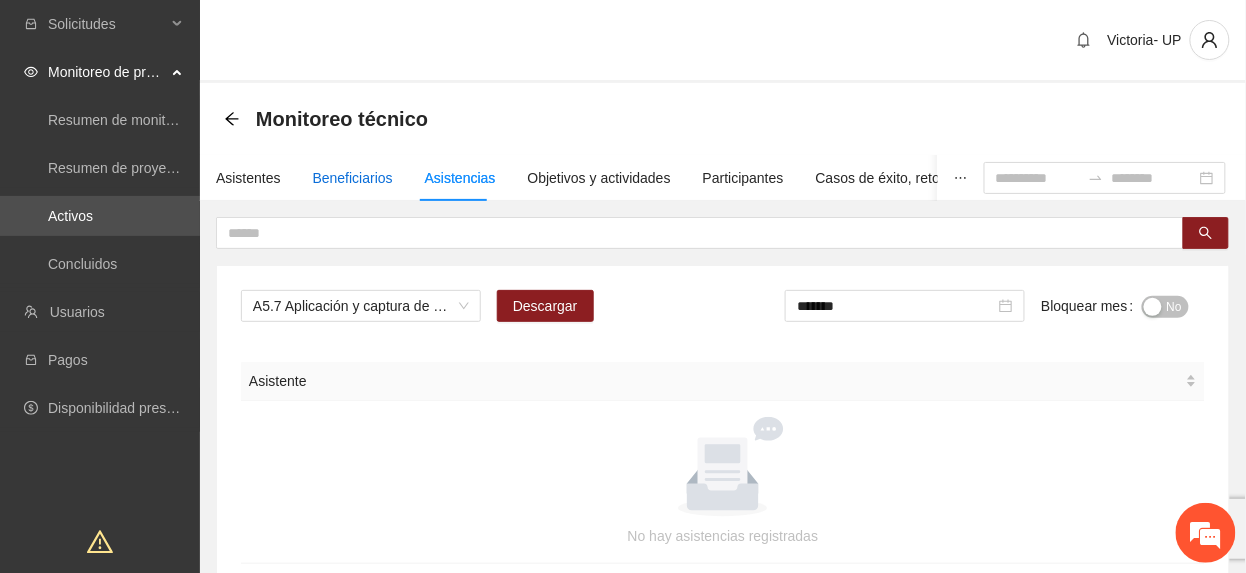 click on "Beneficiarios" at bounding box center (353, 178) 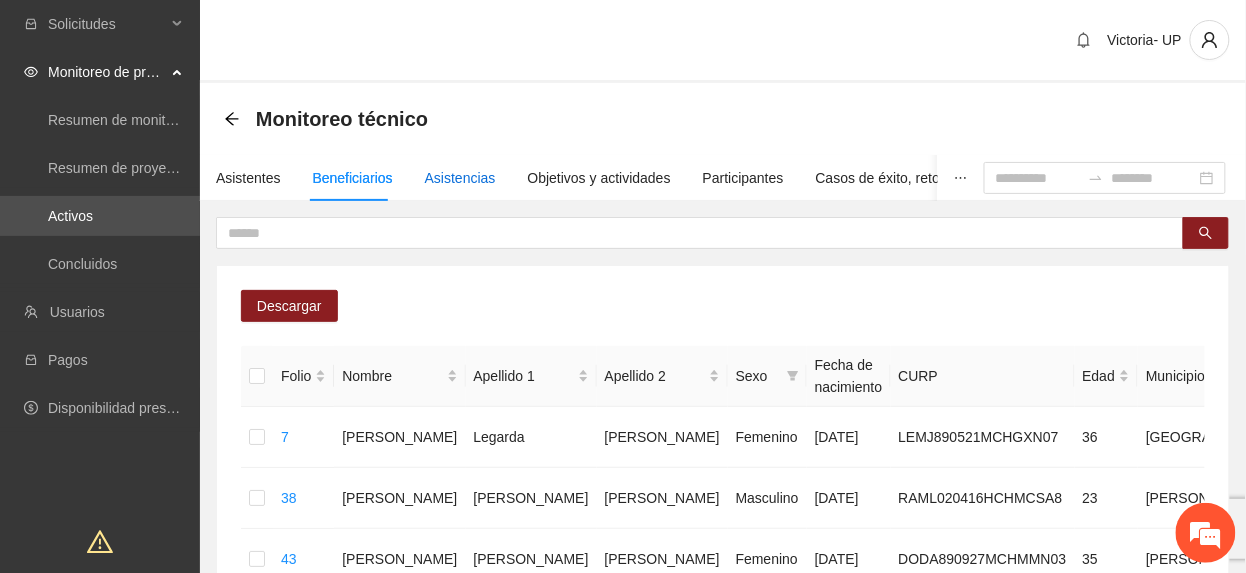 click on "Asistencias" at bounding box center (460, 178) 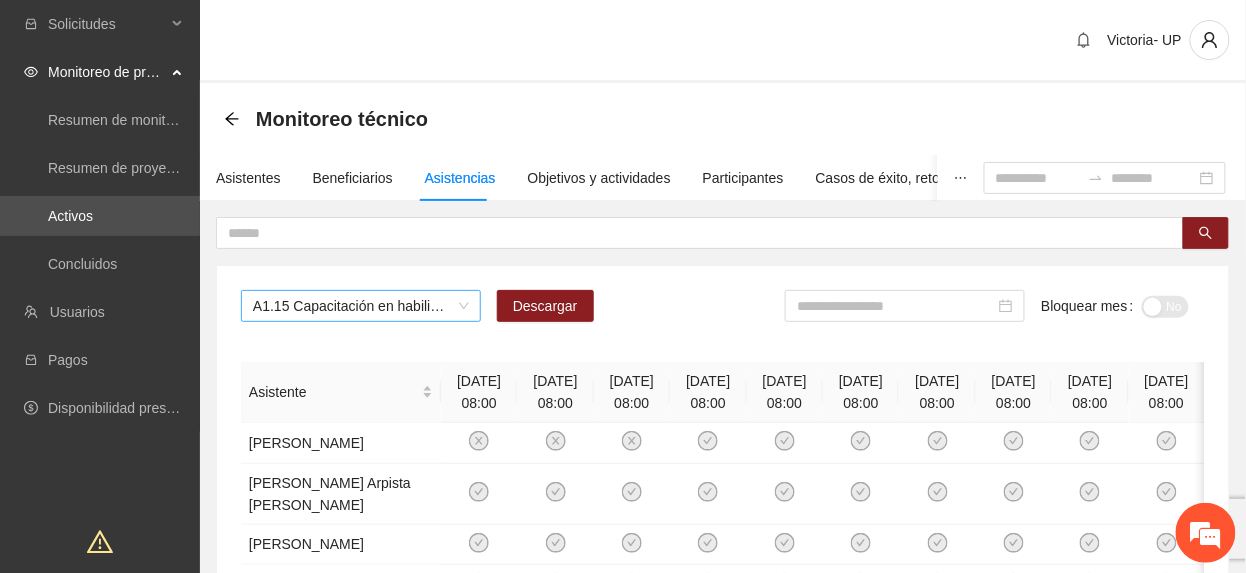 click on "A1.15 Capacitación en habilidades para la vida Fase 1 - Chihuahua" at bounding box center [361, 306] 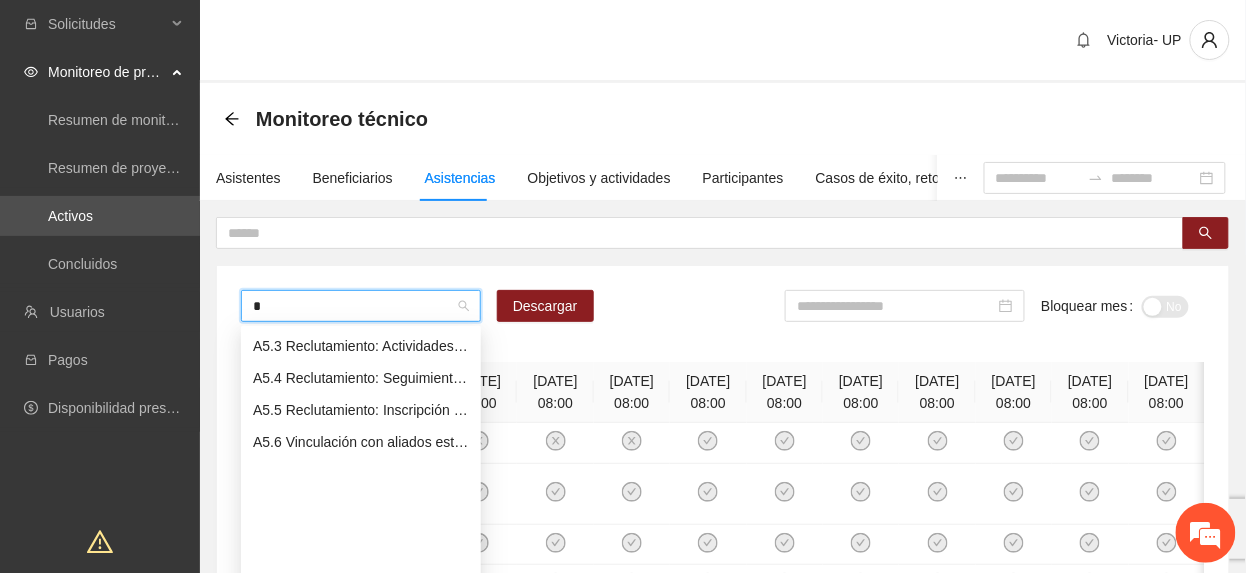 scroll, scrollTop: 32, scrollLeft: 0, axis: vertical 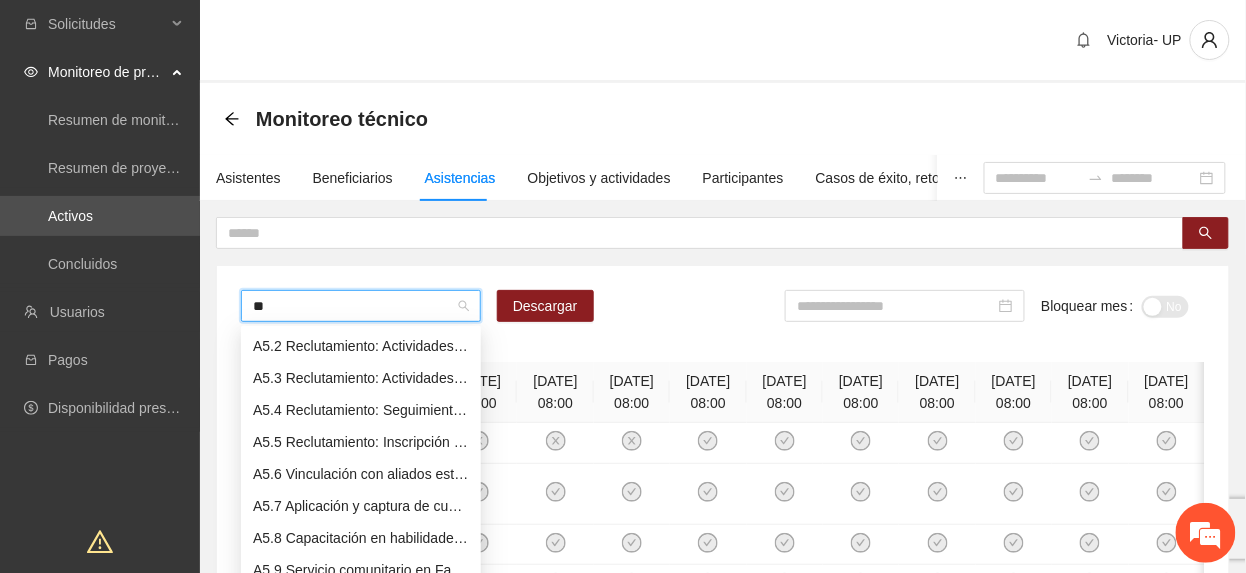 type on "***" 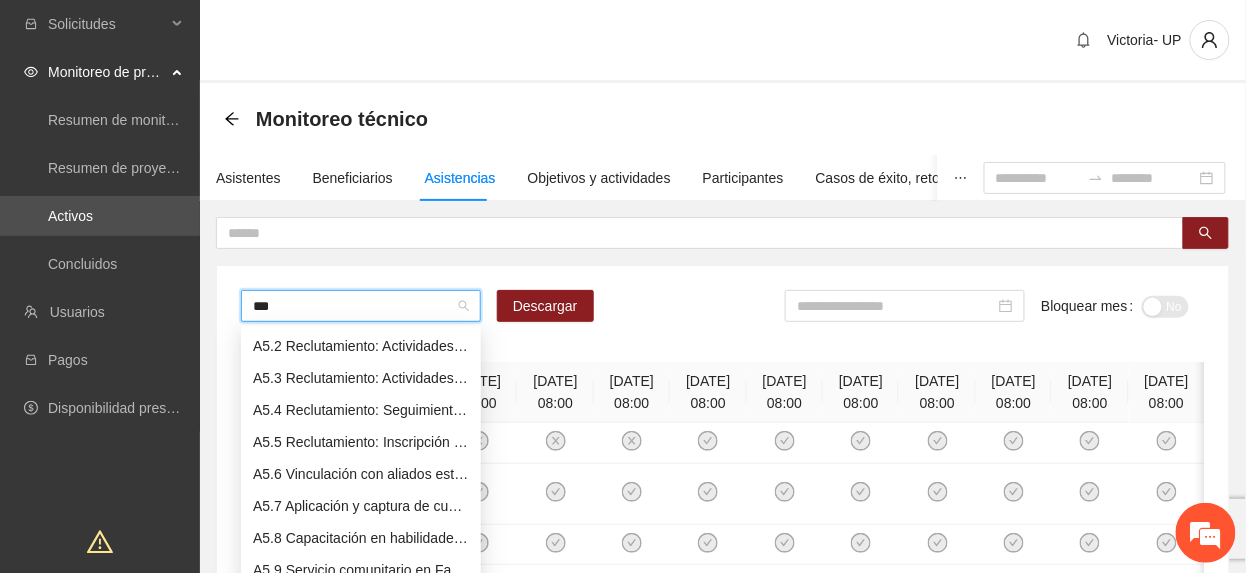 scroll, scrollTop: 0, scrollLeft: 0, axis: both 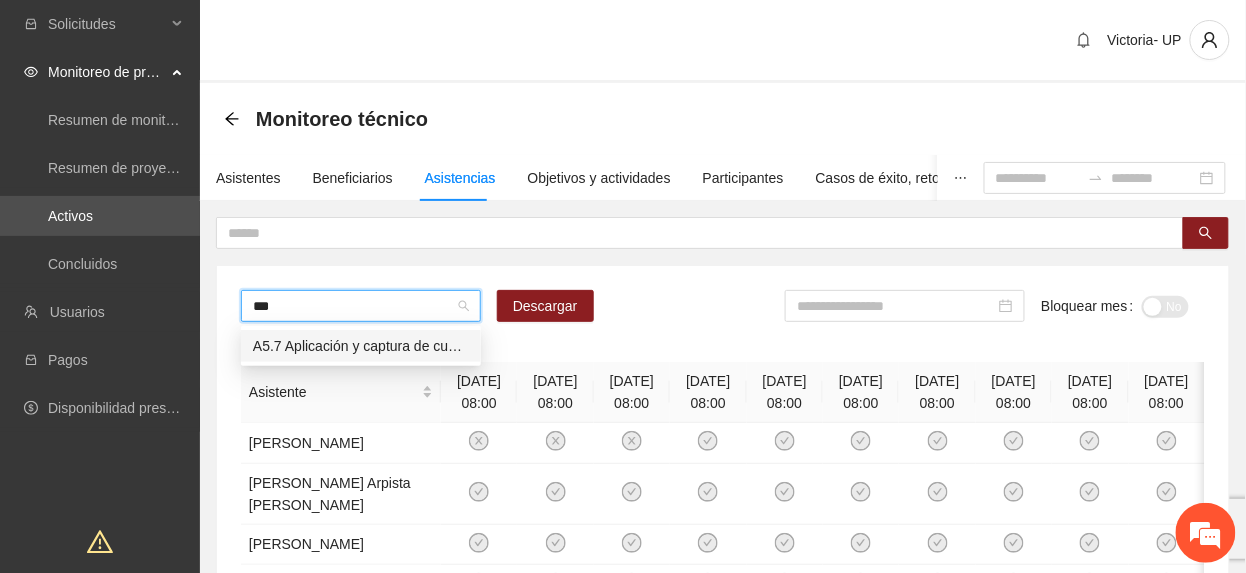 type 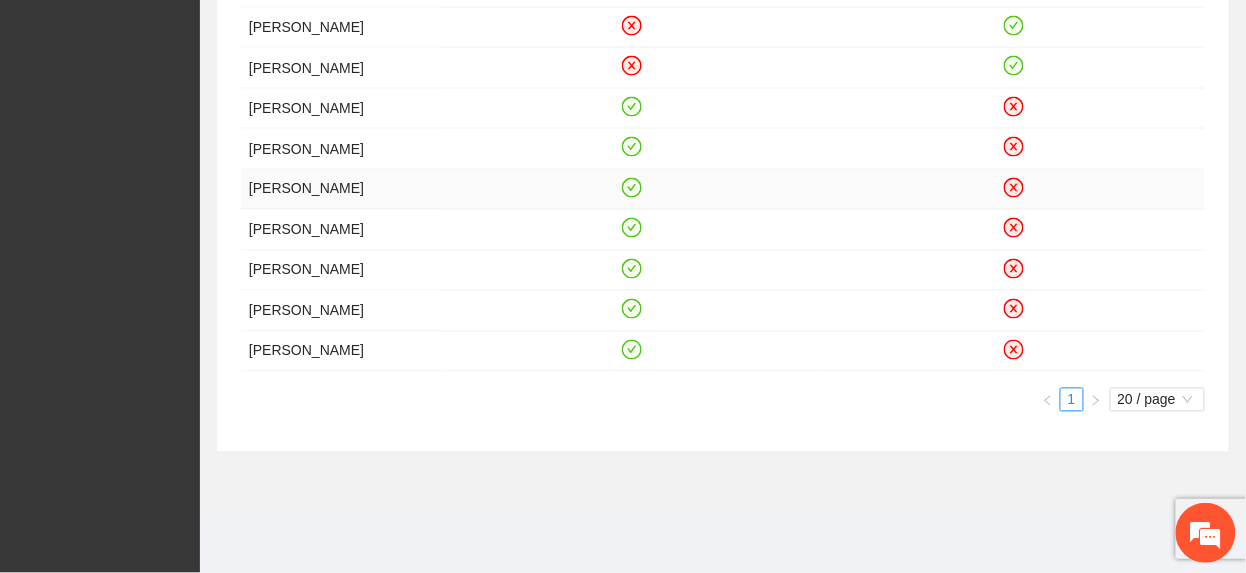 scroll, scrollTop: 929, scrollLeft: 0, axis: vertical 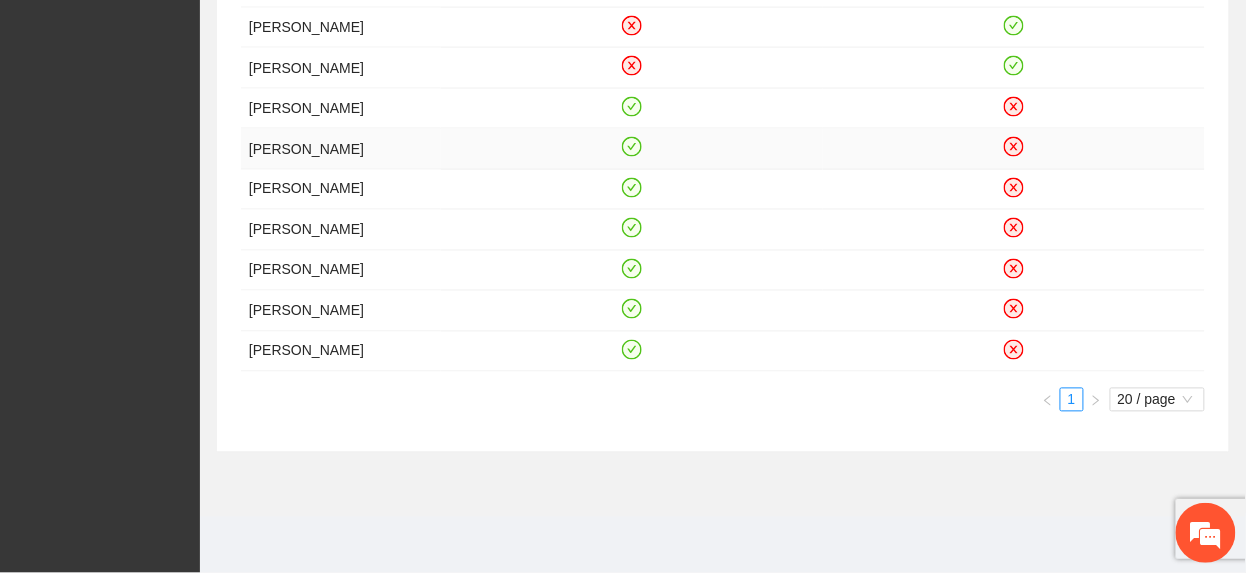 click on "Alondra Chavez Vazquez" at bounding box center (341, 149) 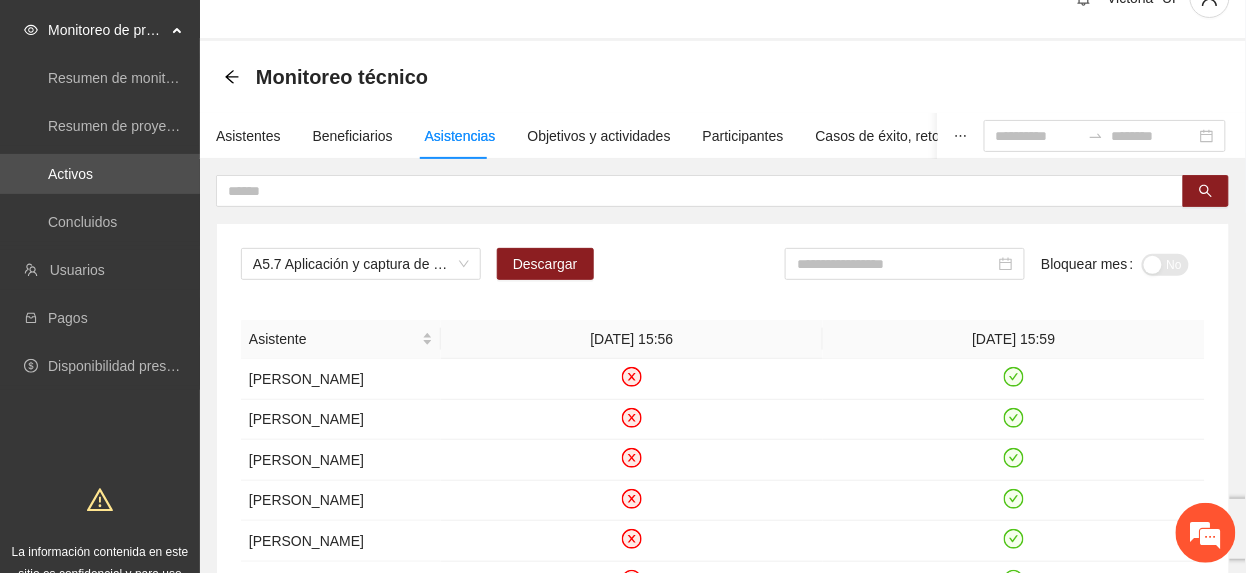 scroll, scrollTop: 0, scrollLeft: 0, axis: both 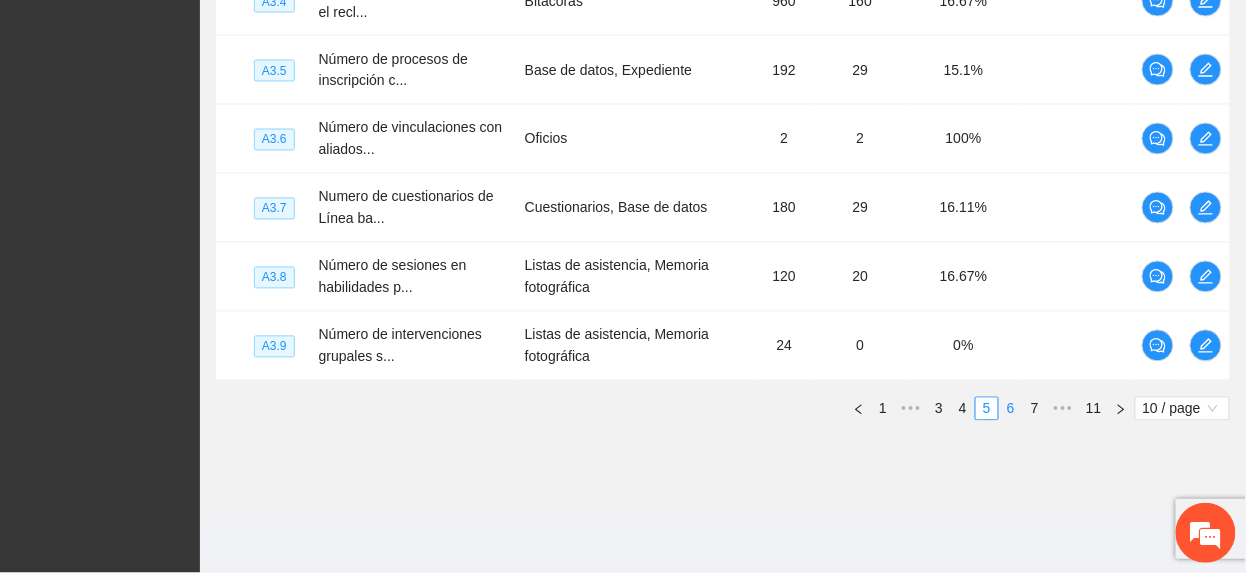 click on "6" at bounding box center (1011, 409) 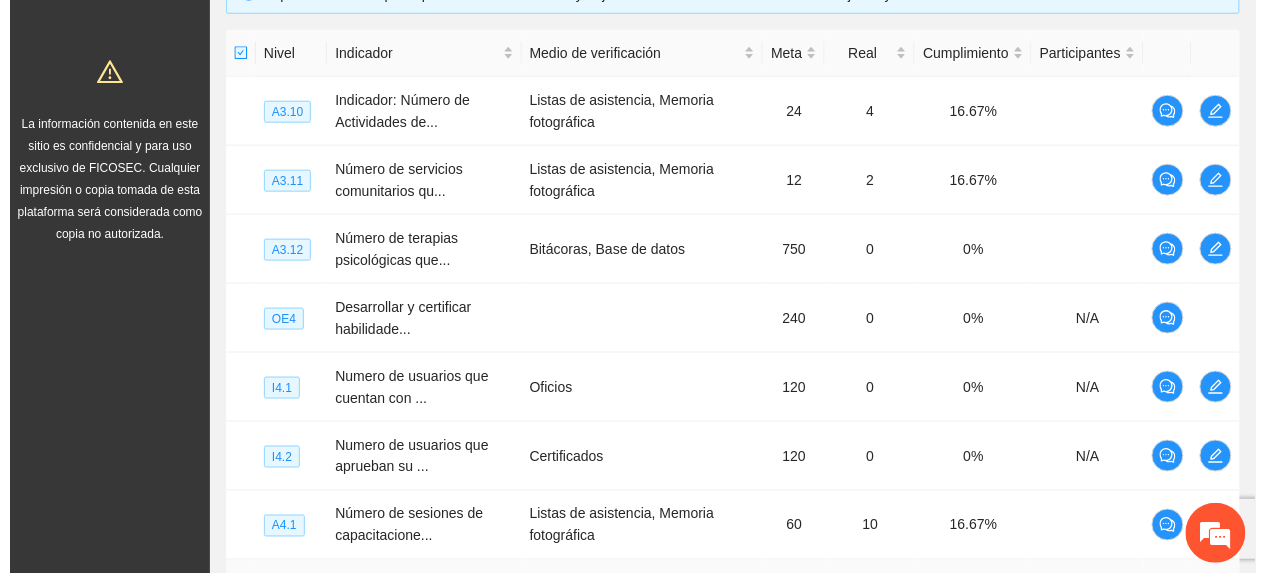 scroll, scrollTop: 460, scrollLeft: 0, axis: vertical 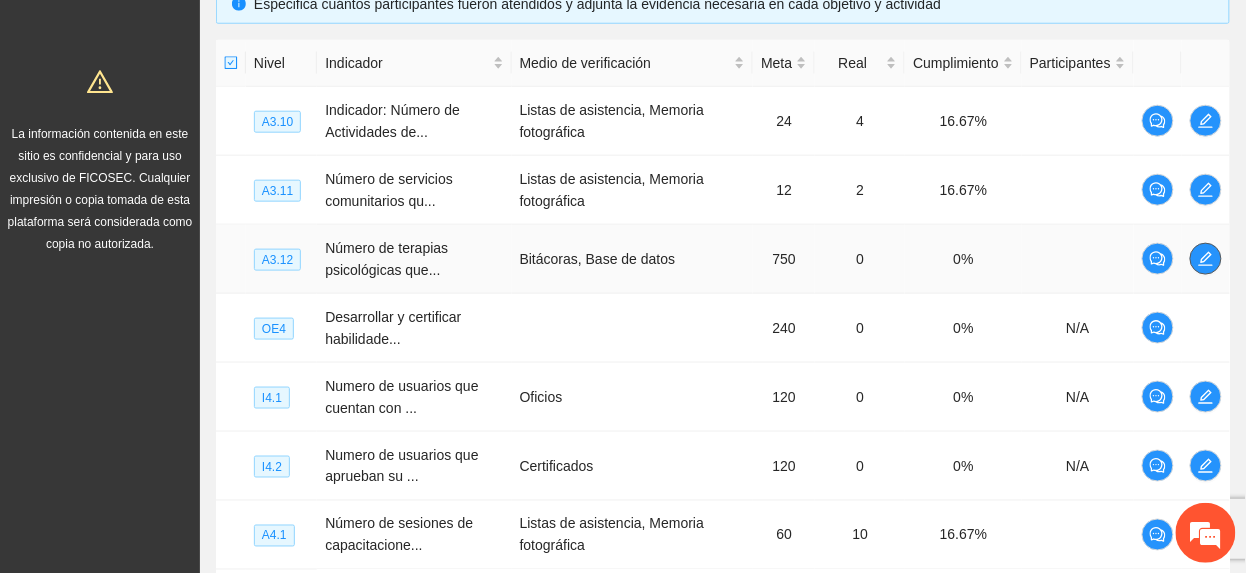click at bounding box center (1206, 259) 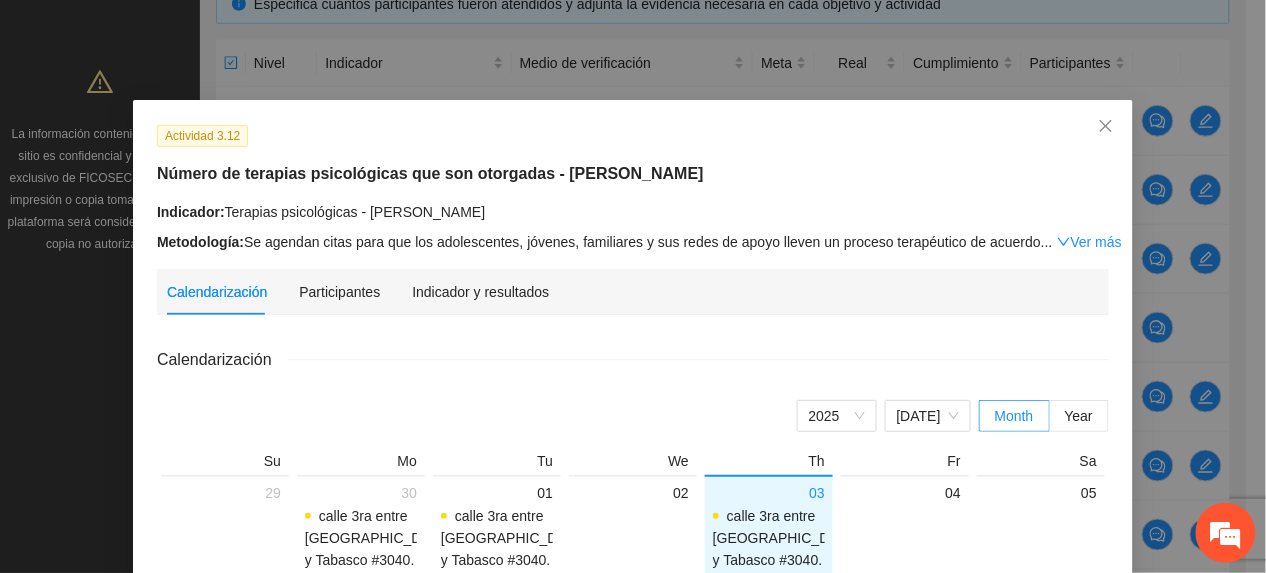drag, startPoint x: 490, startPoint y: 302, endPoint x: 486, endPoint y: 320, distance: 18.439089 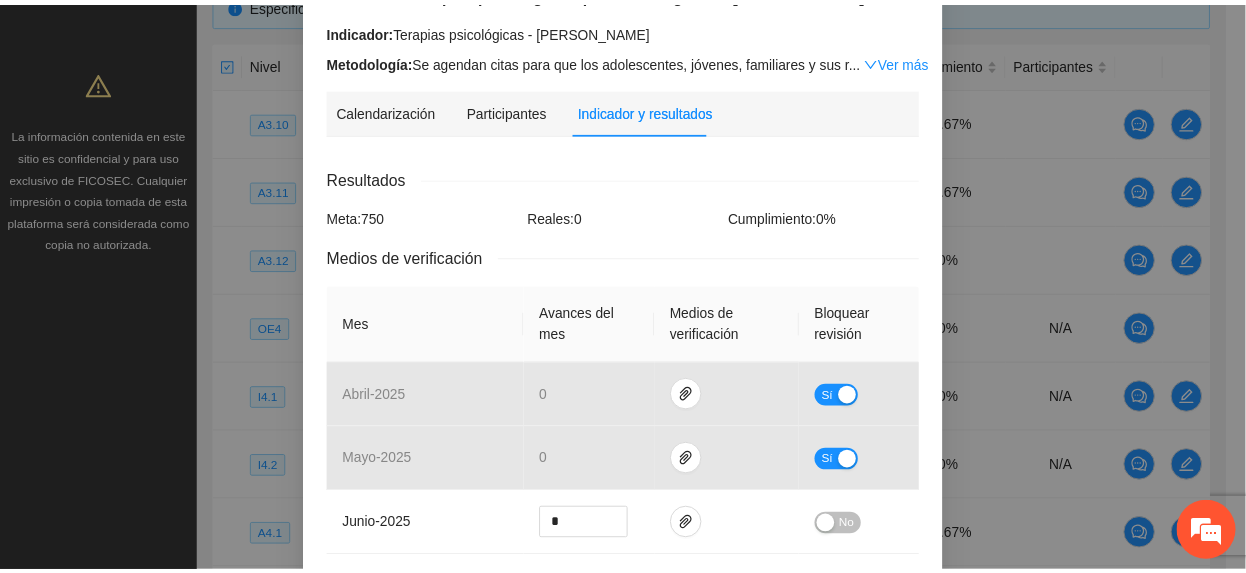 scroll, scrollTop: 400, scrollLeft: 0, axis: vertical 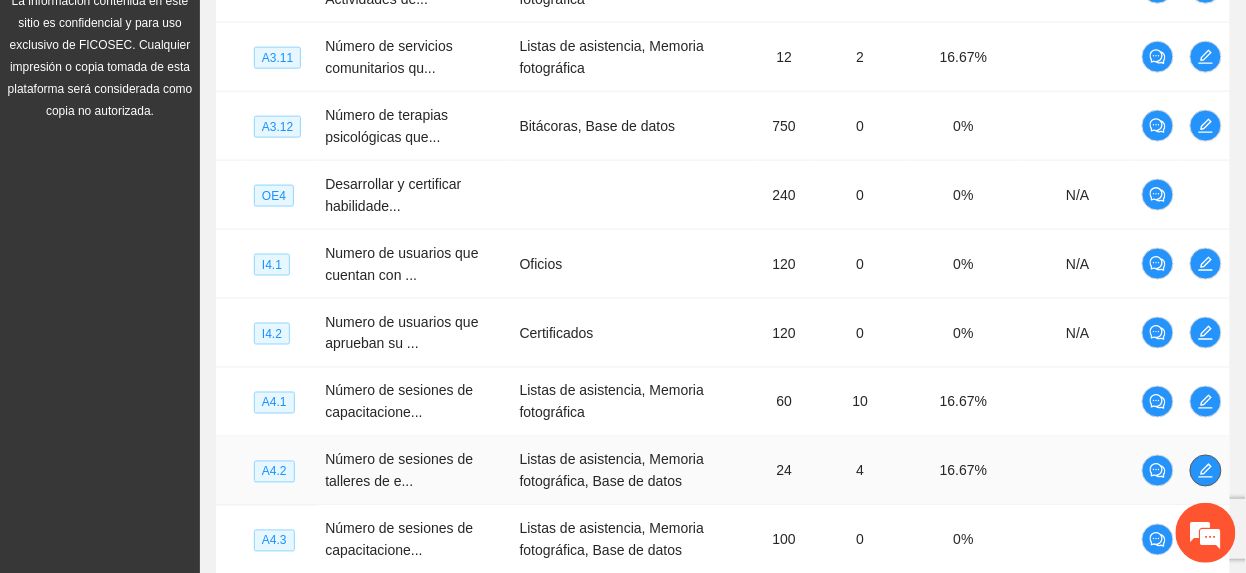 click 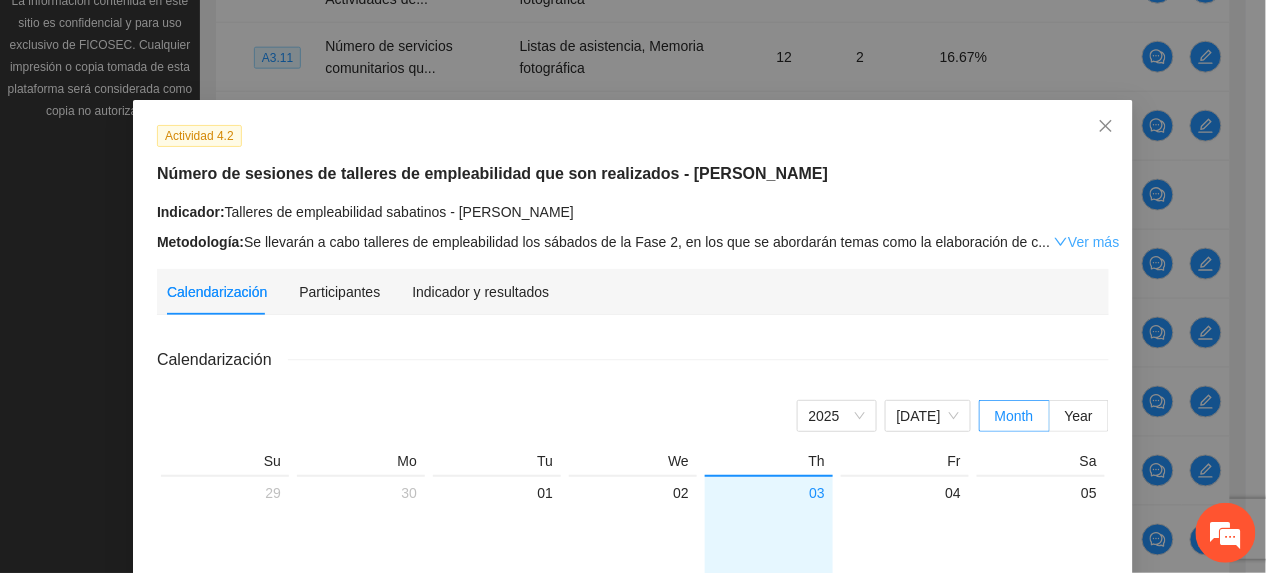 click on "Ver más" at bounding box center (1086, 242) 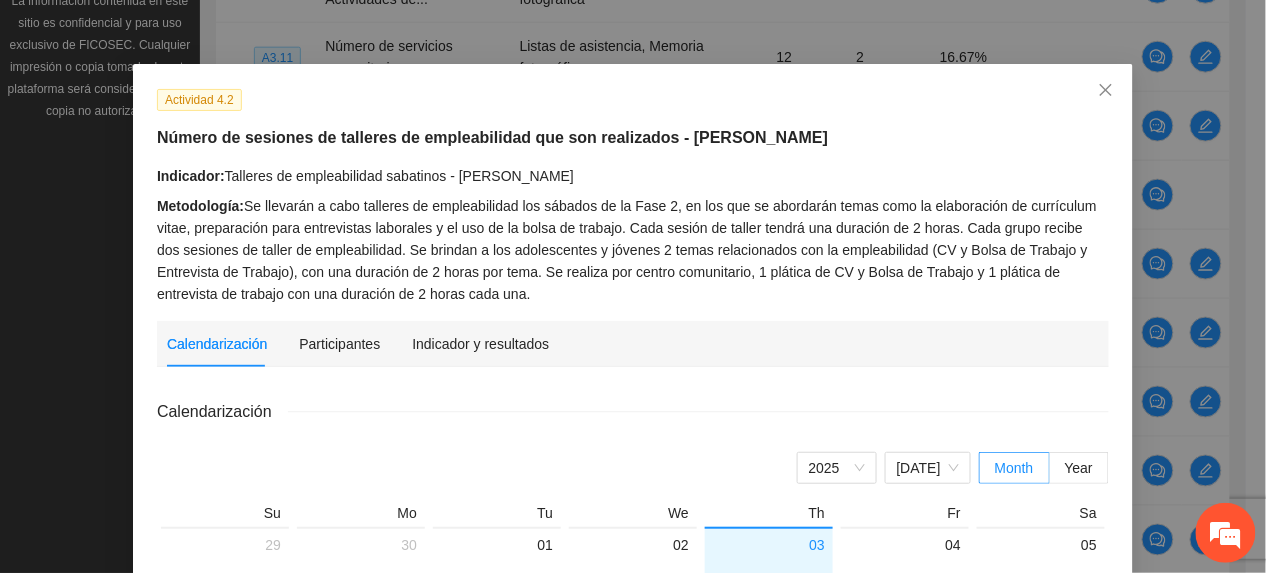 scroll, scrollTop: 0, scrollLeft: 0, axis: both 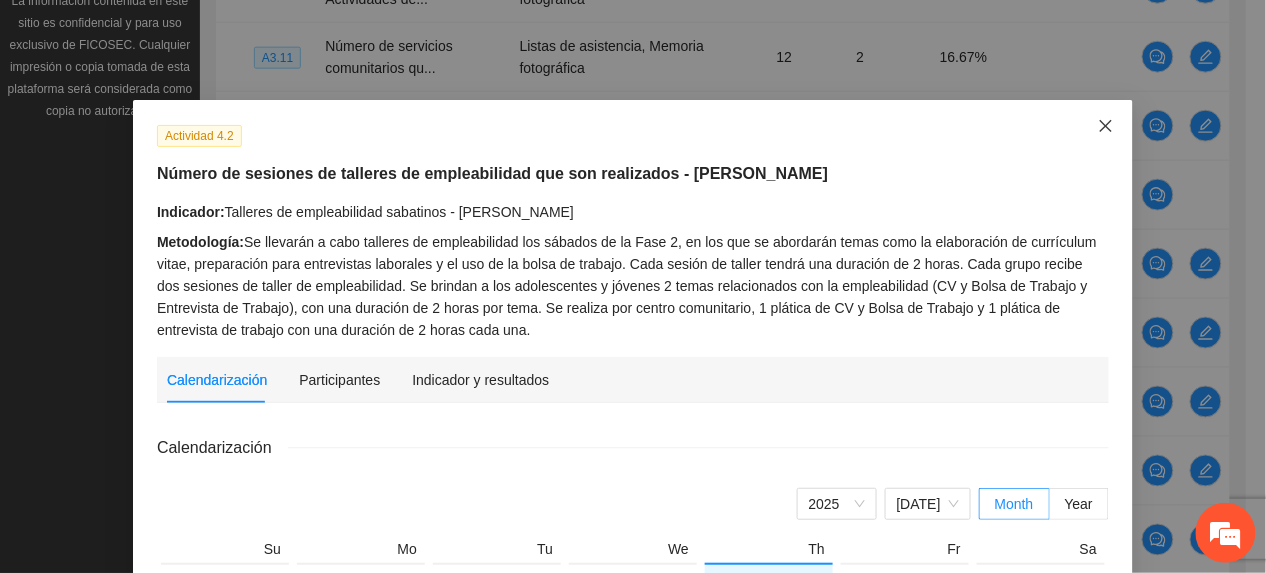 click 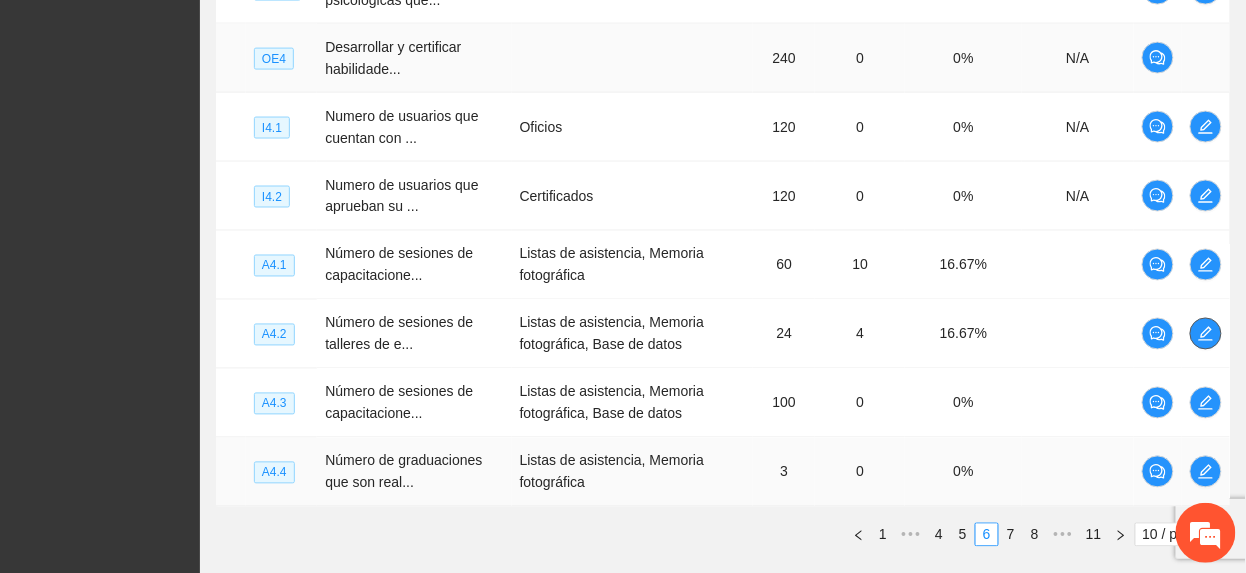 scroll, scrollTop: 860, scrollLeft: 0, axis: vertical 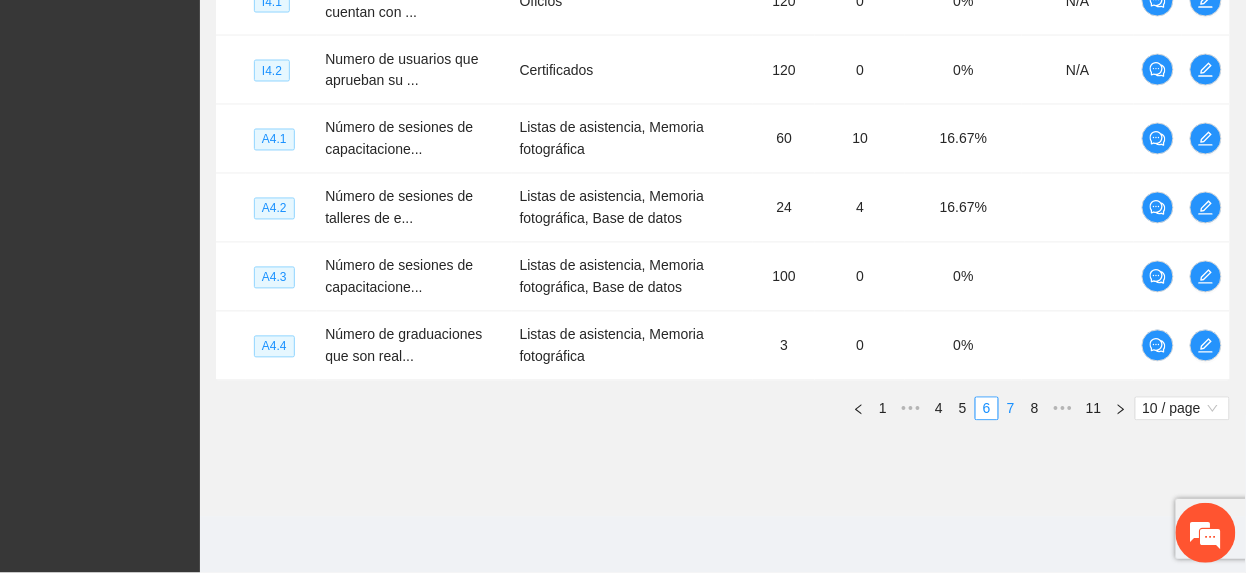 click on "7" at bounding box center (1011, 409) 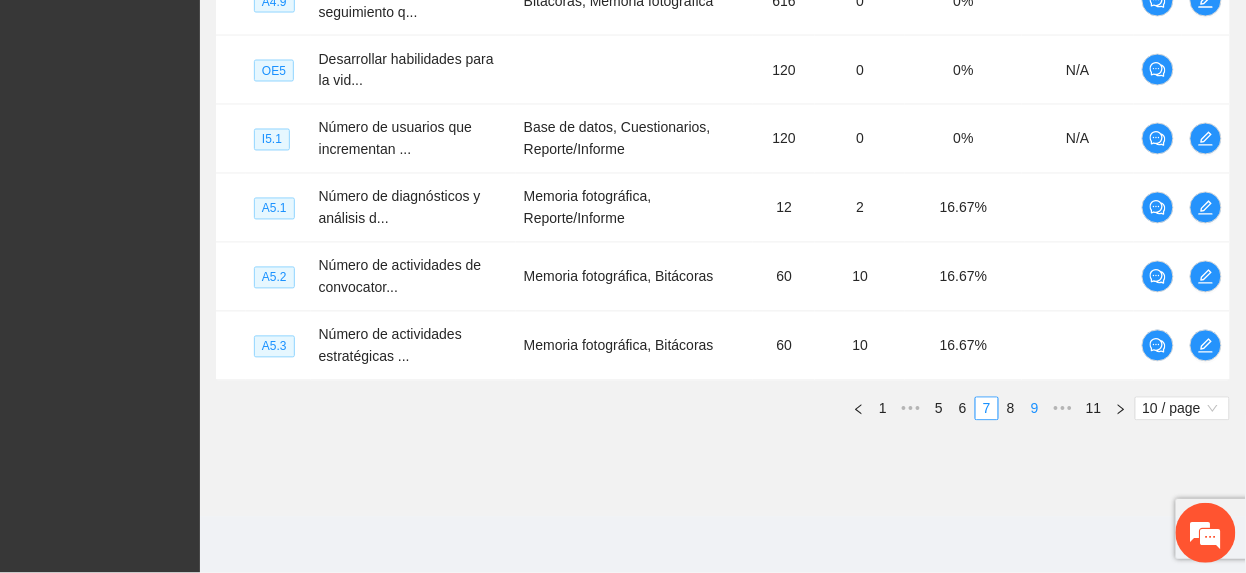 click on "9" at bounding box center (1035, 409) 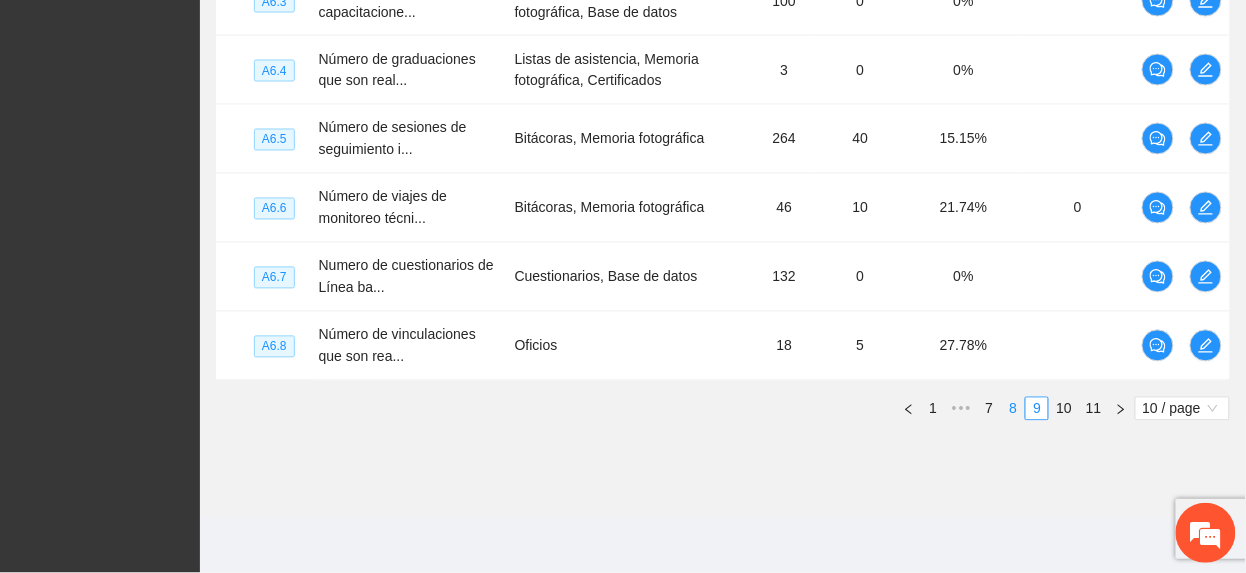 click on "8" at bounding box center (1013, 409) 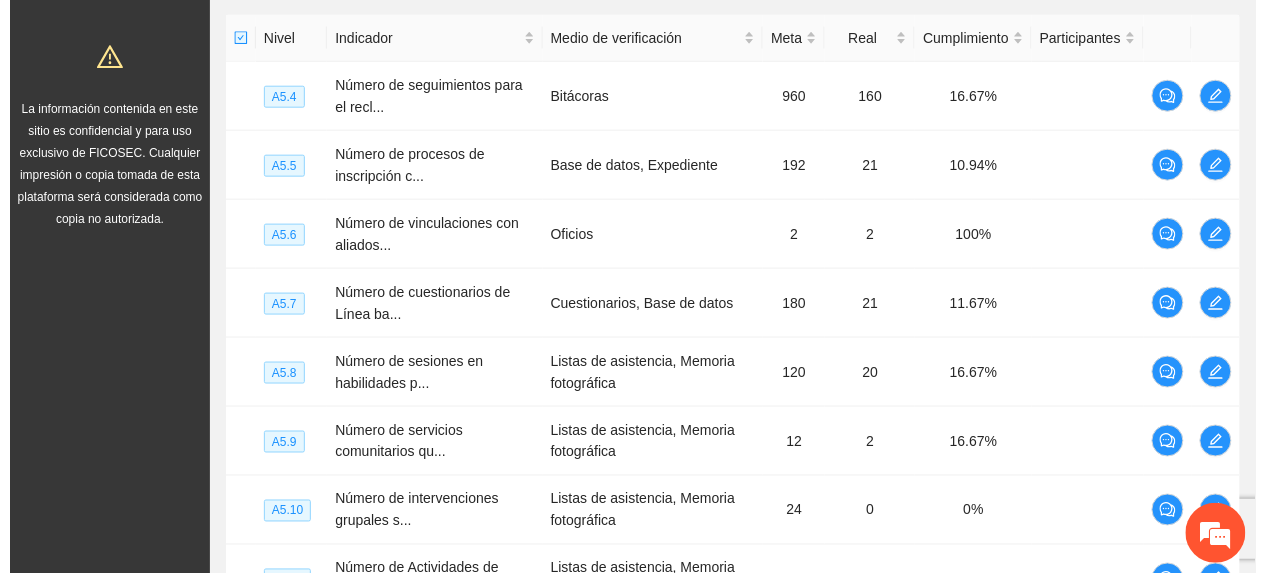scroll, scrollTop: 460, scrollLeft: 0, axis: vertical 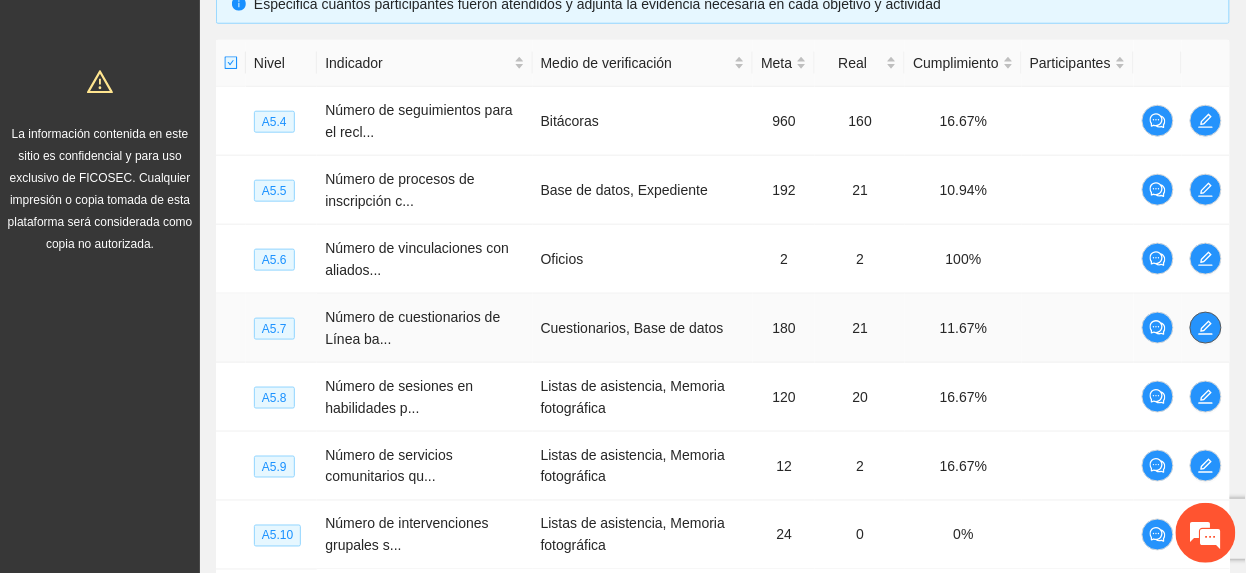 click 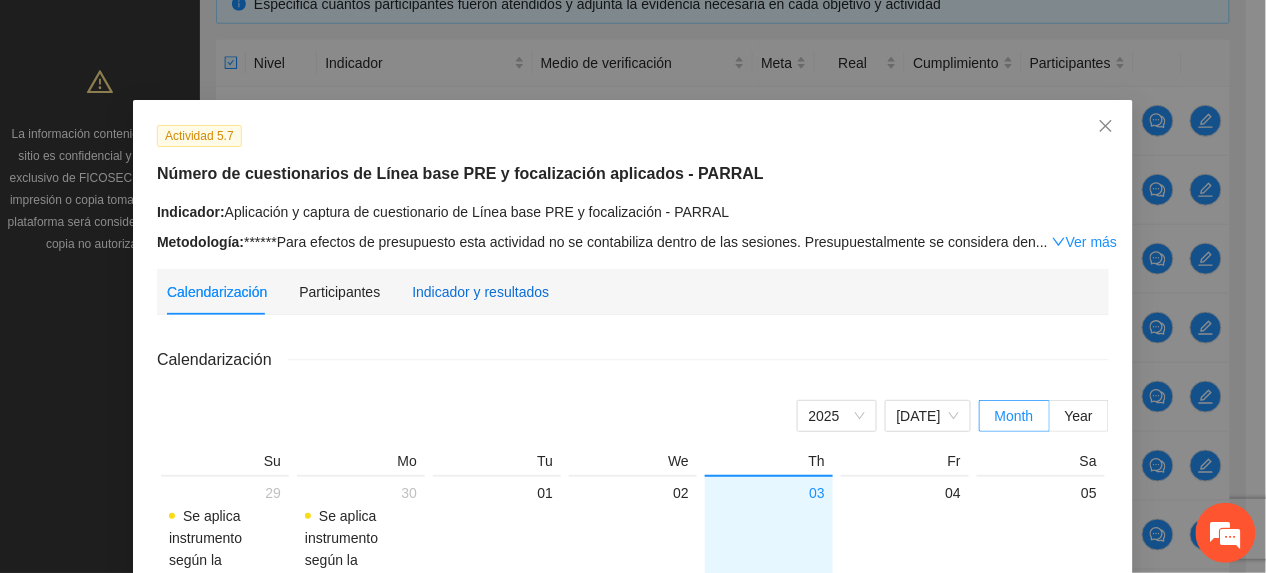 click on "Indicador y resultados" at bounding box center [480, 292] 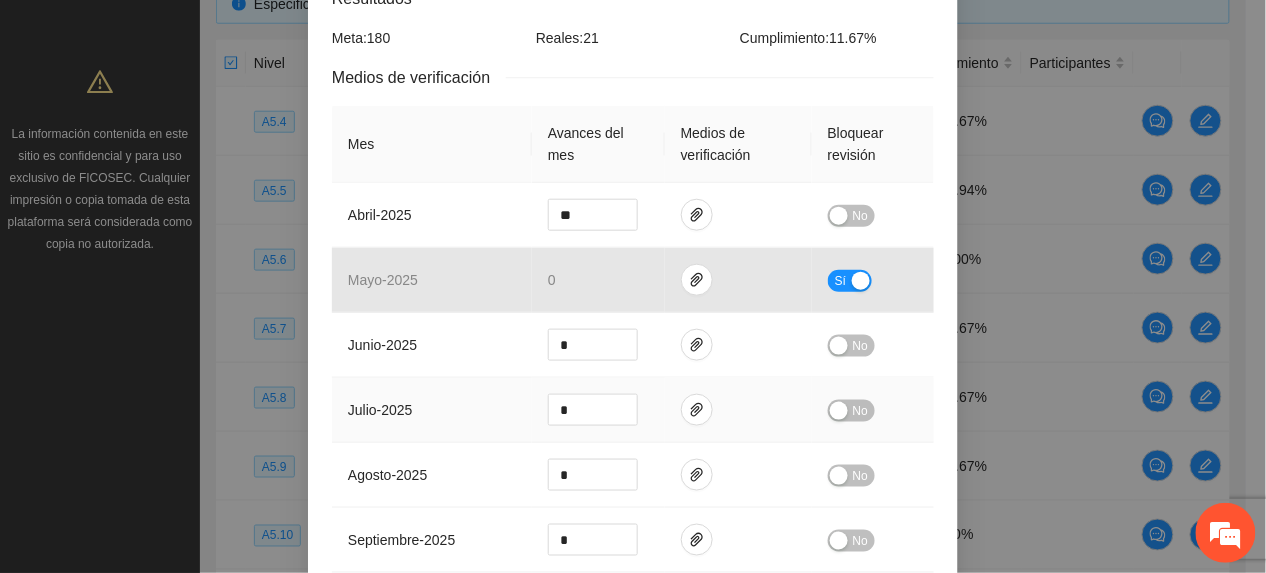 scroll, scrollTop: 400, scrollLeft: 0, axis: vertical 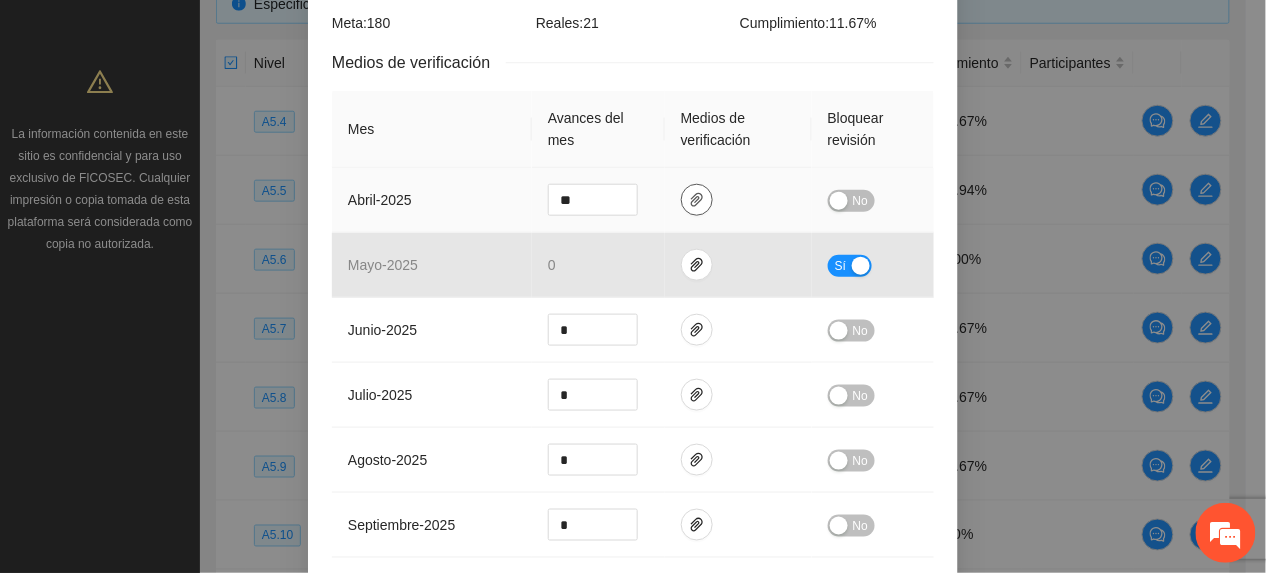click 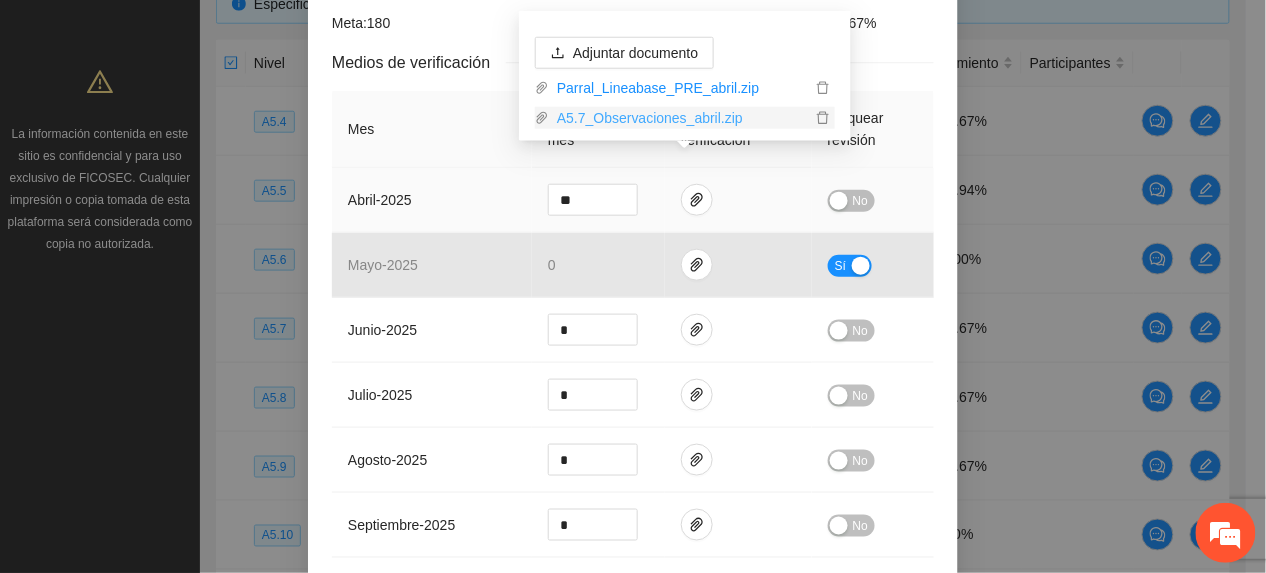 click on "A5.7_Observaciones_abril.zip" at bounding box center [680, 118] 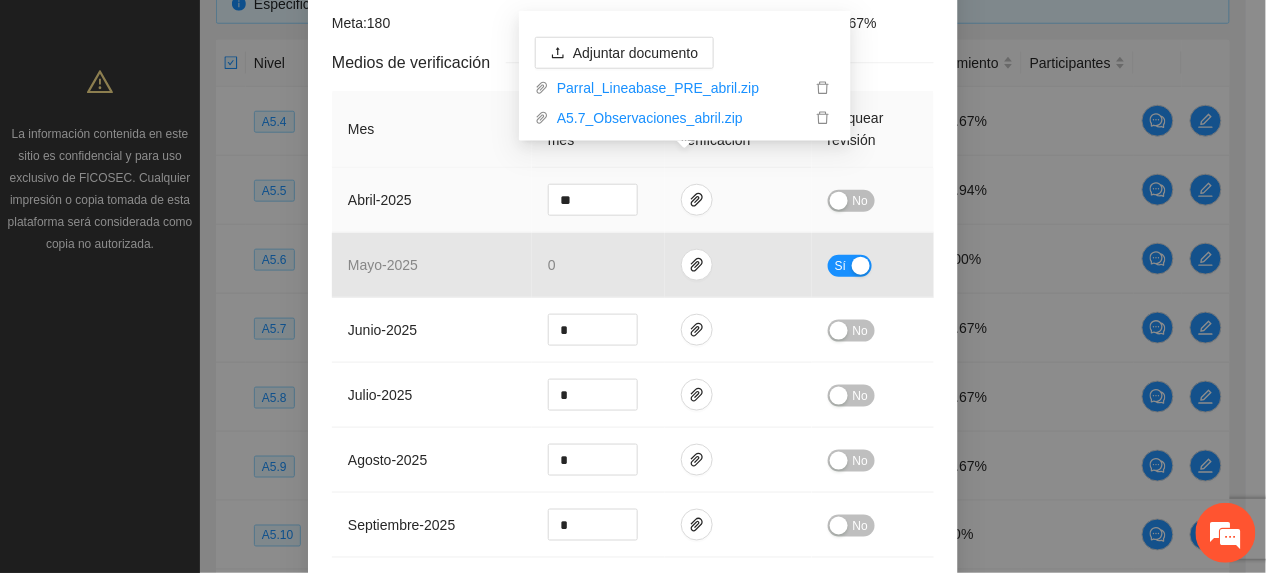 drag, startPoint x: 437, startPoint y: 182, endPoint x: 625, endPoint y: 208, distance: 189.78935 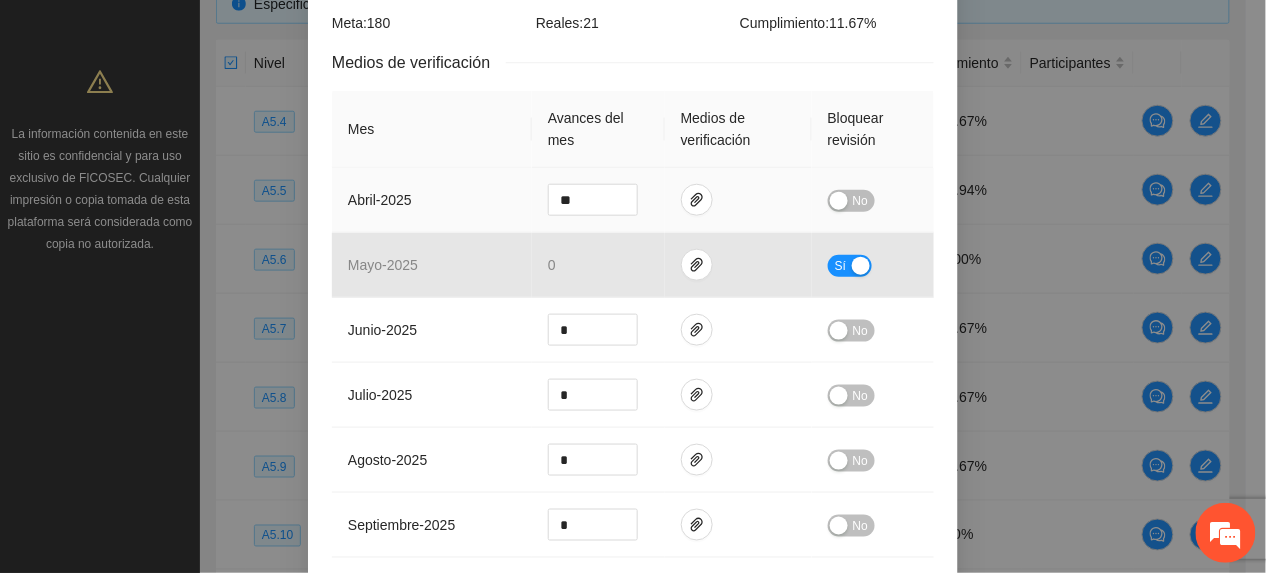 click on "No" at bounding box center (860, 201) 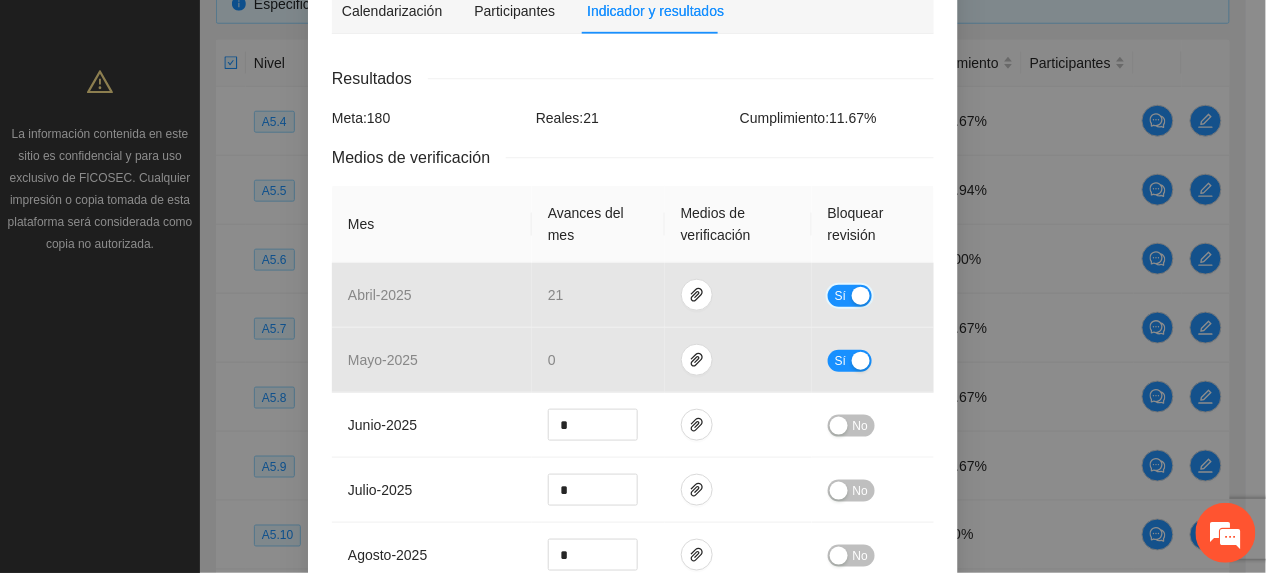 scroll, scrollTop: 890, scrollLeft: 0, axis: vertical 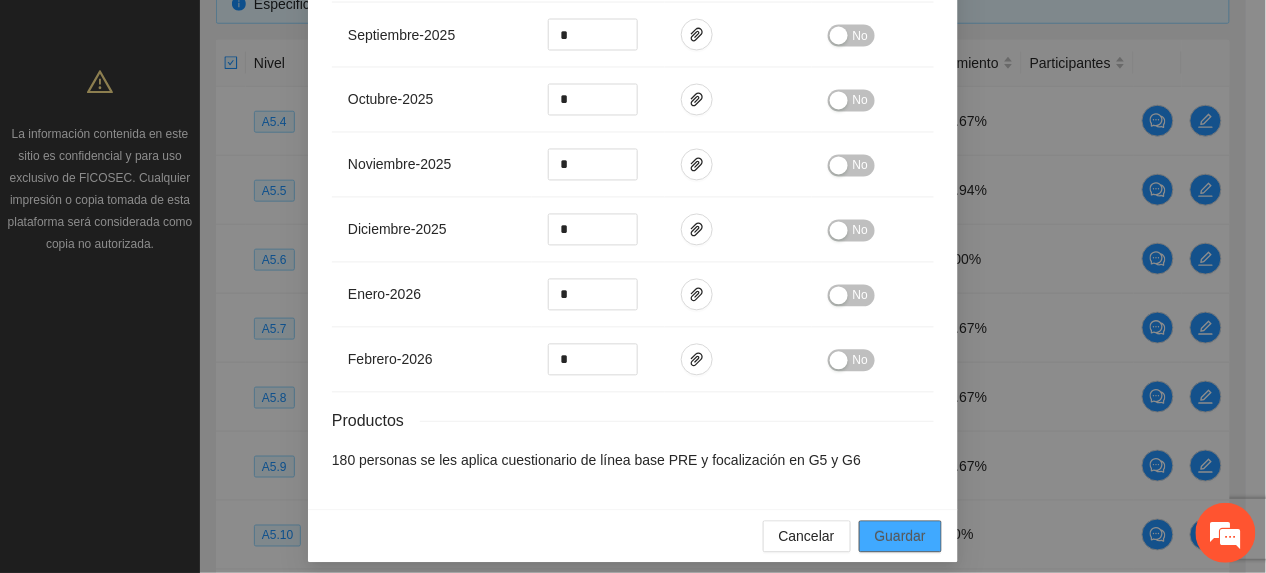drag, startPoint x: 893, startPoint y: 528, endPoint x: 832, endPoint y: 413, distance: 130.1768 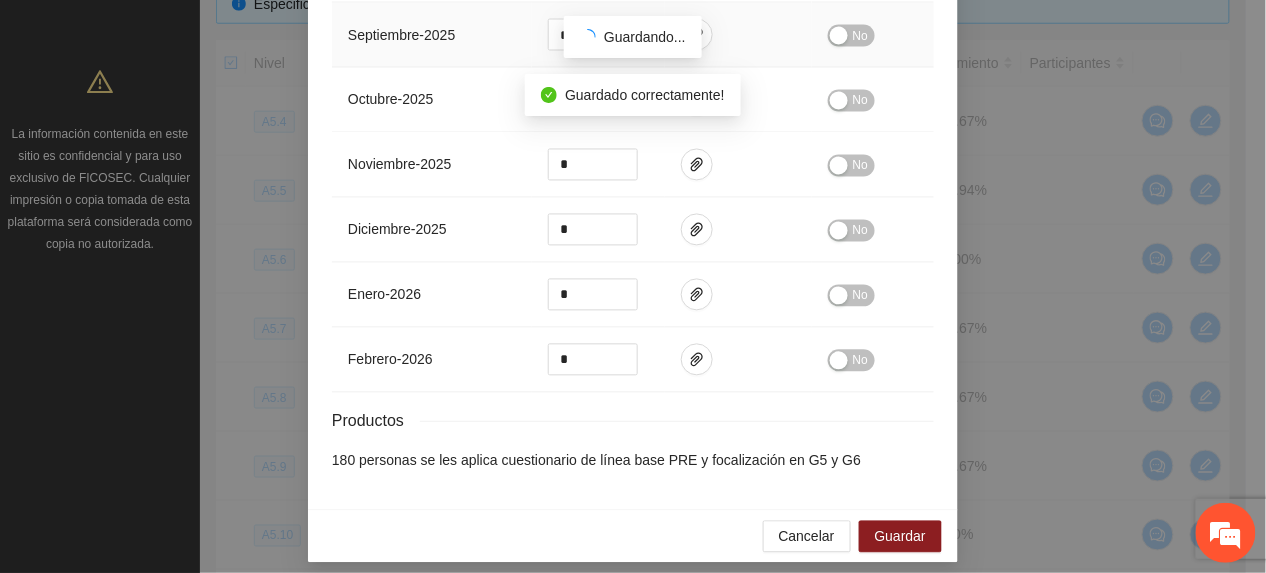 scroll, scrollTop: 790, scrollLeft: 0, axis: vertical 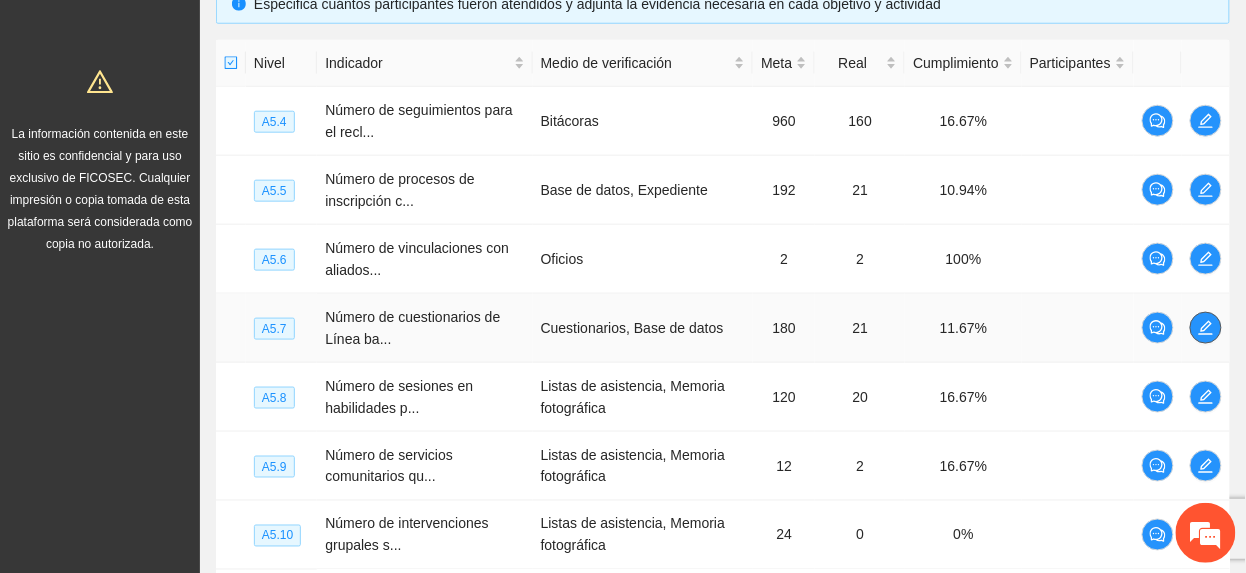 click at bounding box center (1206, 328) 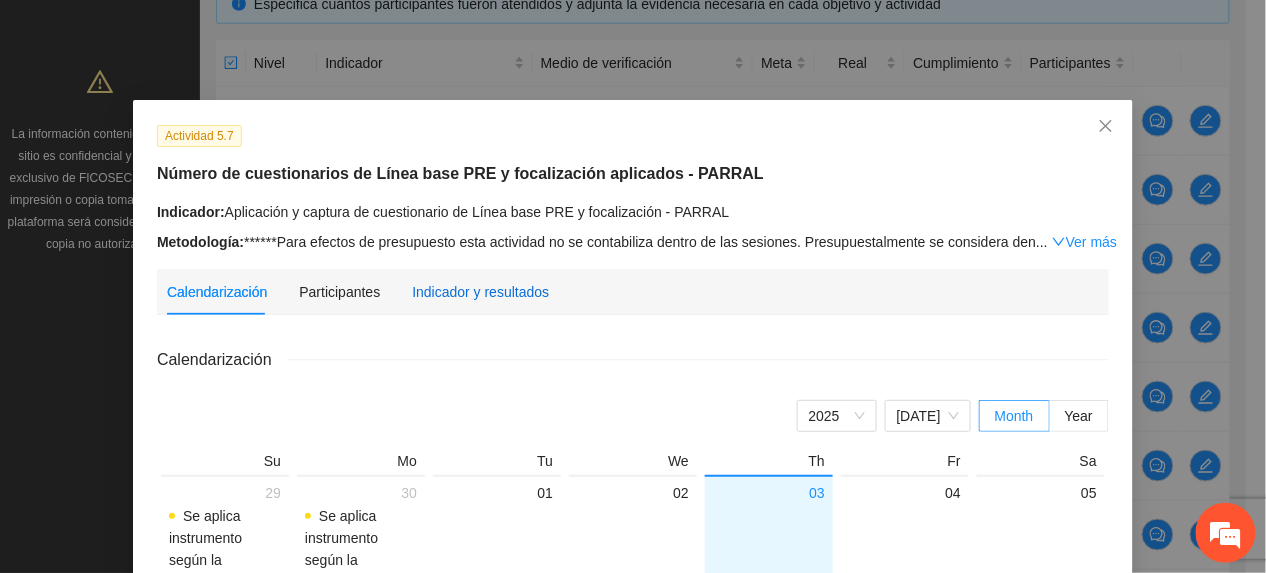 click on "Indicador y resultados" at bounding box center [480, 292] 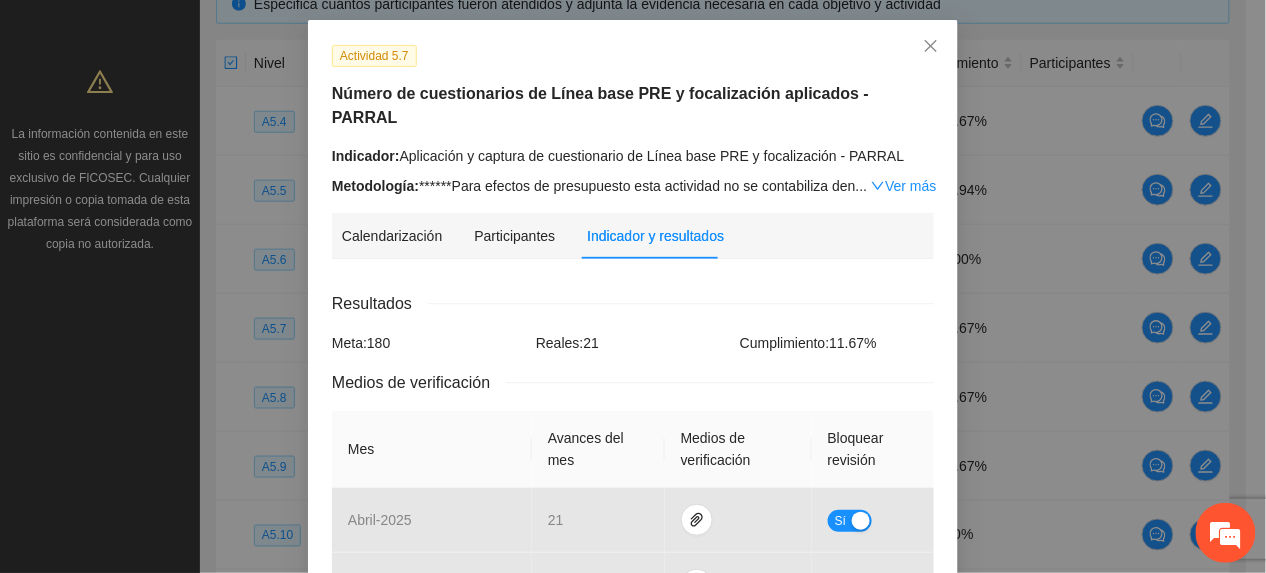 scroll, scrollTop: 0, scrollLeft: 0, axis: both 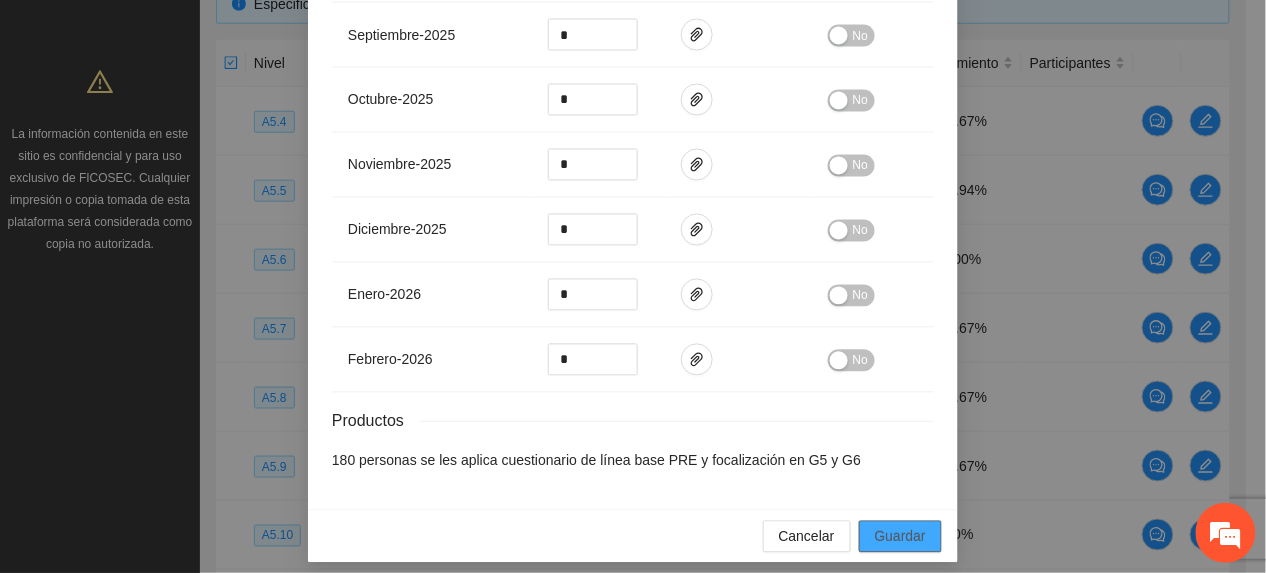 click on "Guardar" at bounding box center [900, 537] 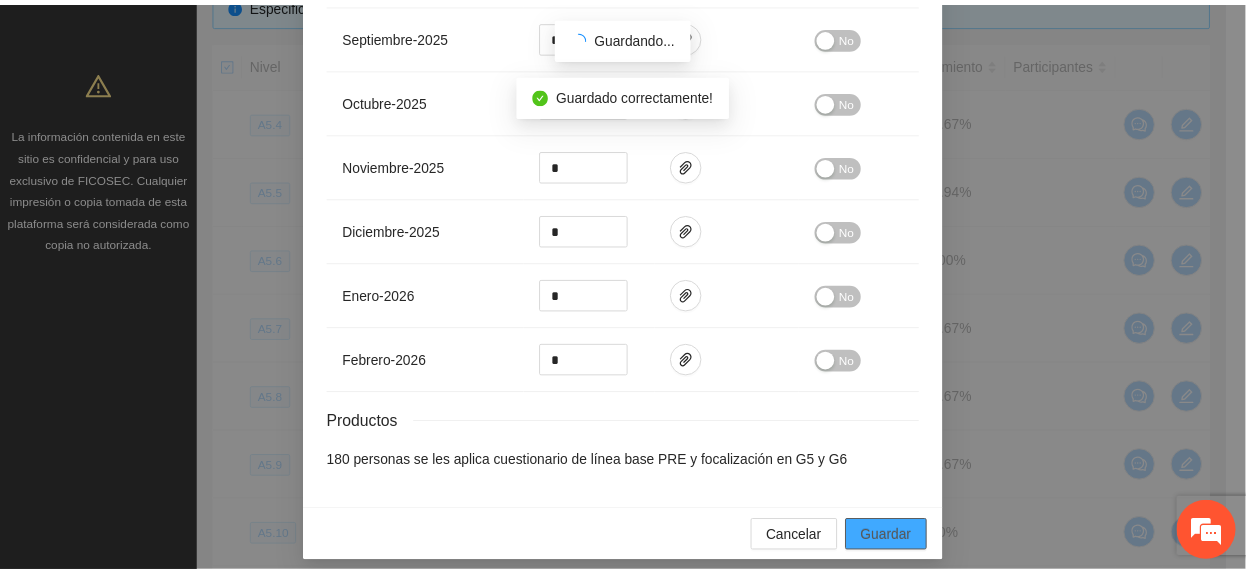 scroll, scrollTop: 790, scrollLeft: 0, axis: vertical 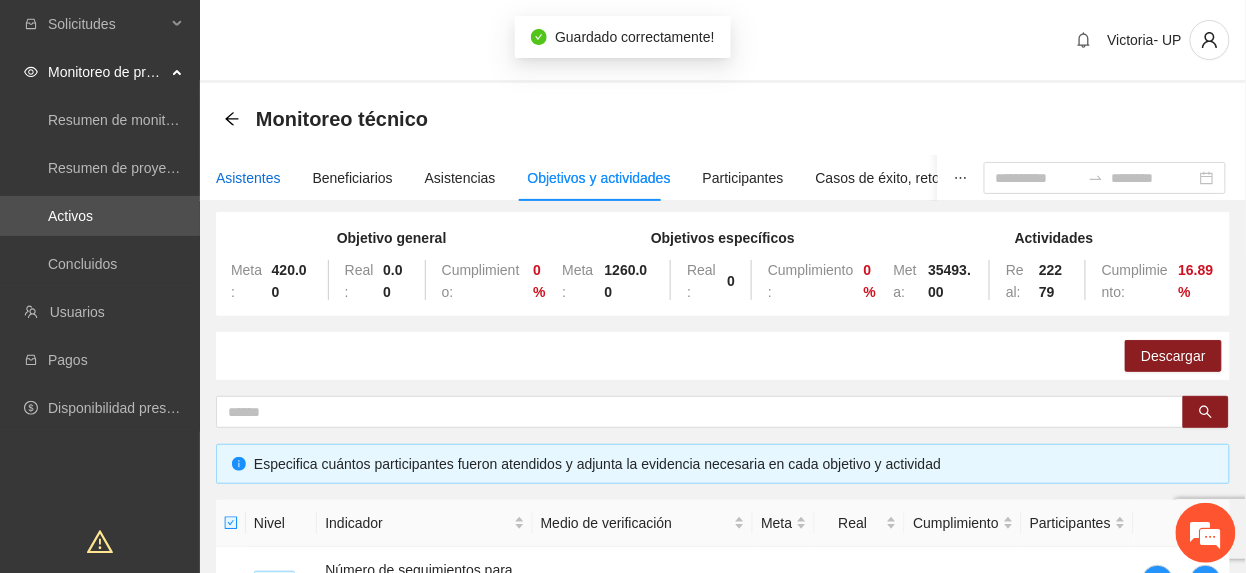 click on "Asistentes" at bounding box center [248, 178] 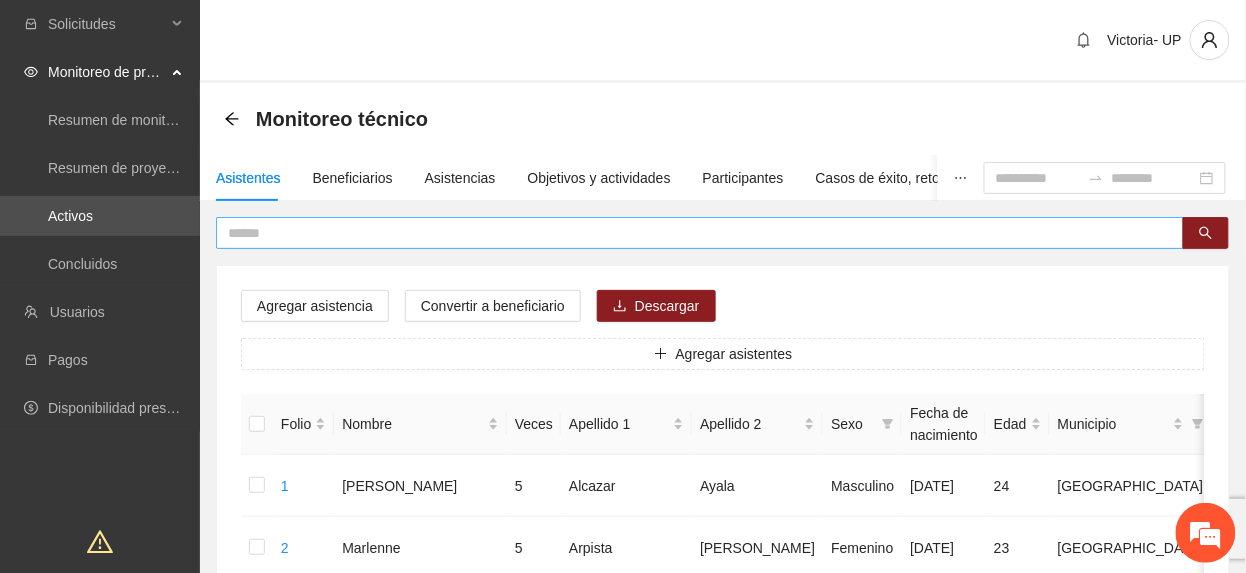 click at bounding box center (700, 233) 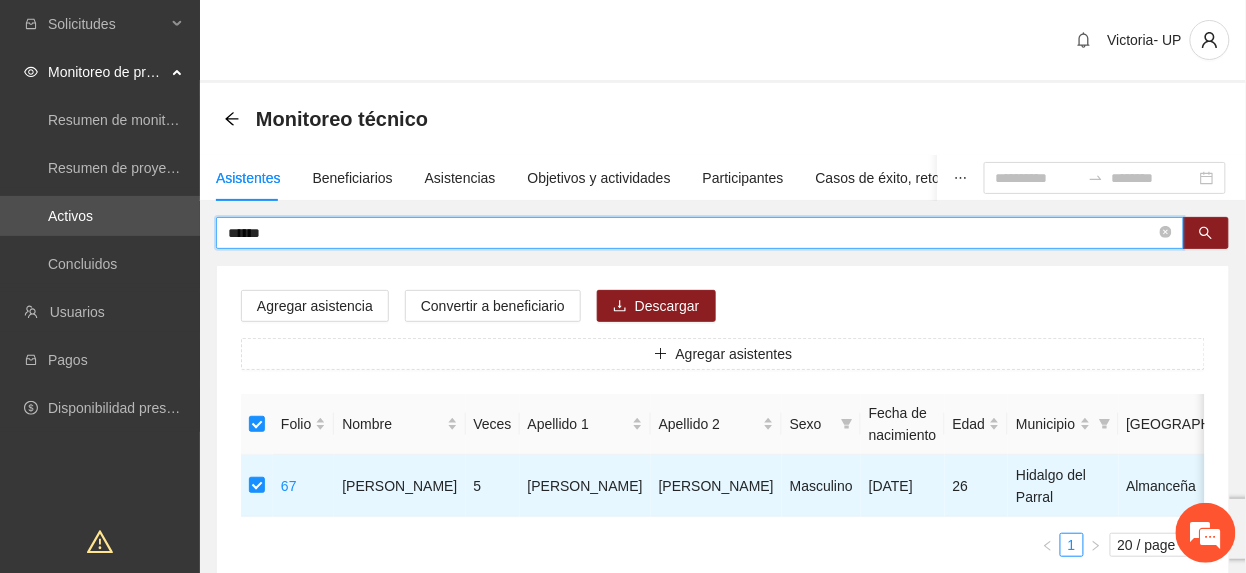 drag, startPoint x: 365, startPoint y: 222, endPoint x: -7, endPoint y: 226, distance: 372.0215 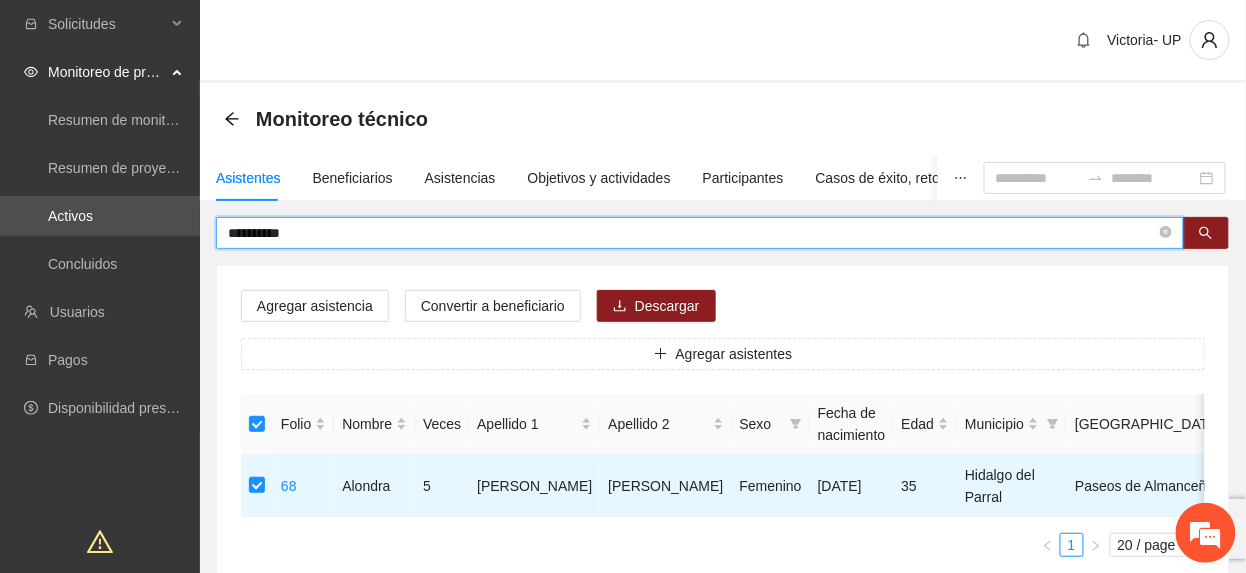 drag, startPoint x: 433, startPoint y: 234, endPoint x: -7, endPoint y: 144, distance: 449.11023 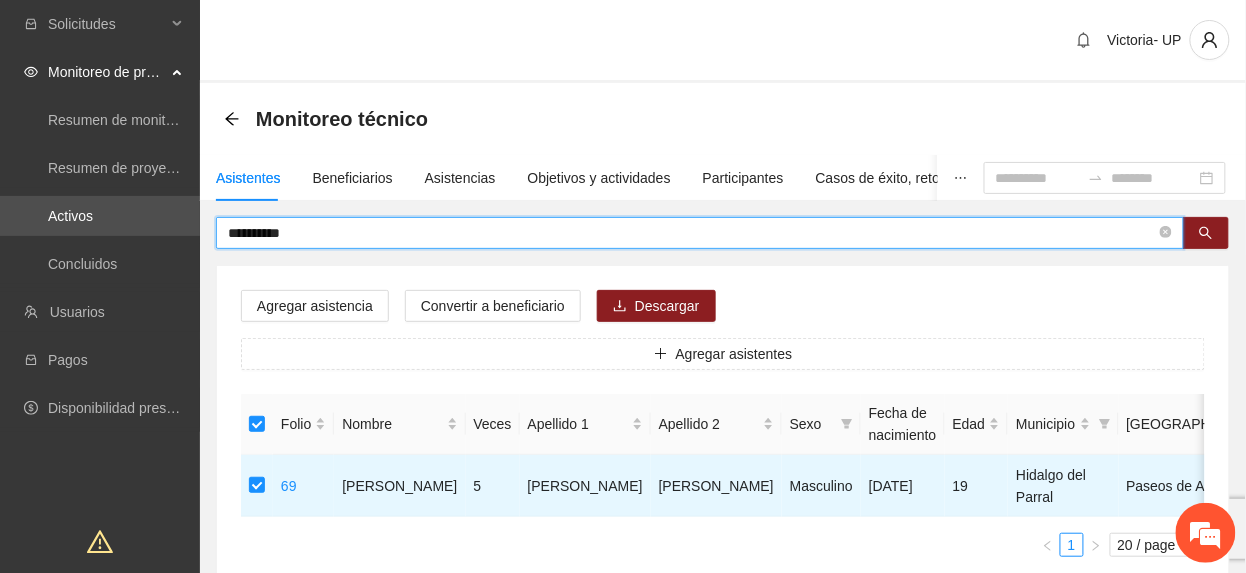 drag, startPoint x: 313, startPoint y: 234, endPoint x: -7, endPoint y: 156, distance: 329.36908 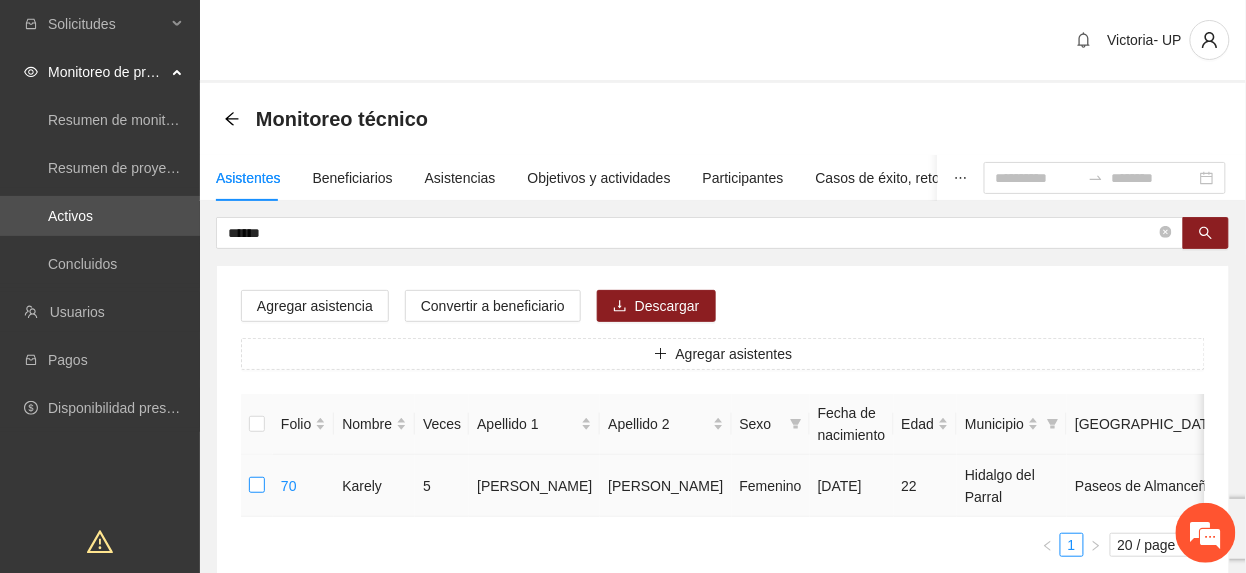 click at bounding box center [257, 486] 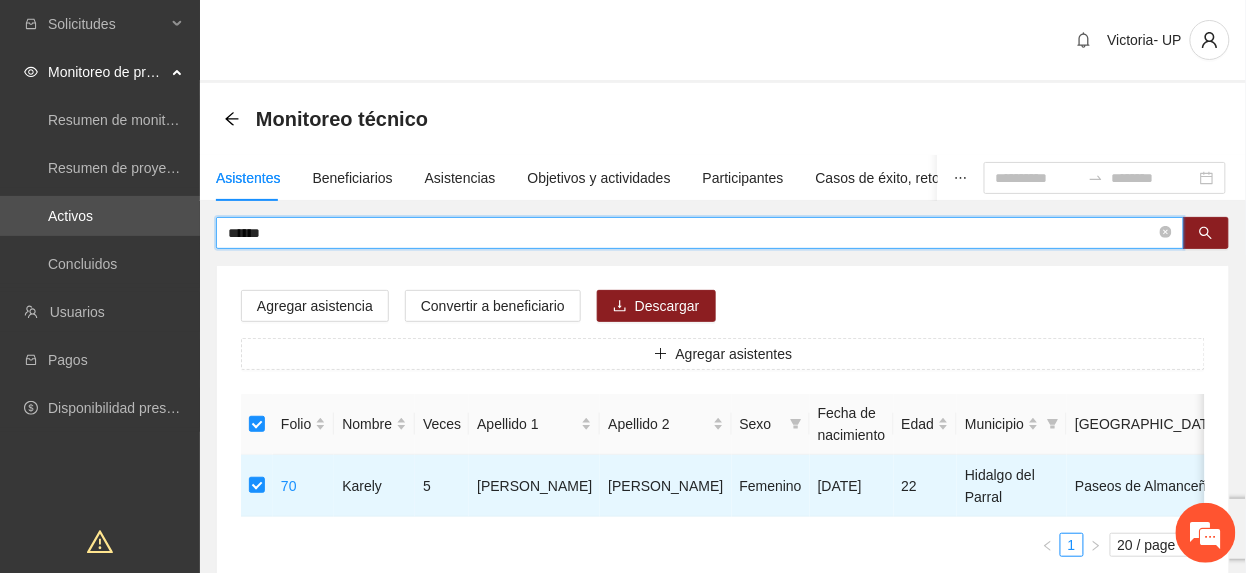 drag, startPoint x: 326, startPoint y: 222, endPoint x: -7, endPoint y: 48, distance: 375.7193 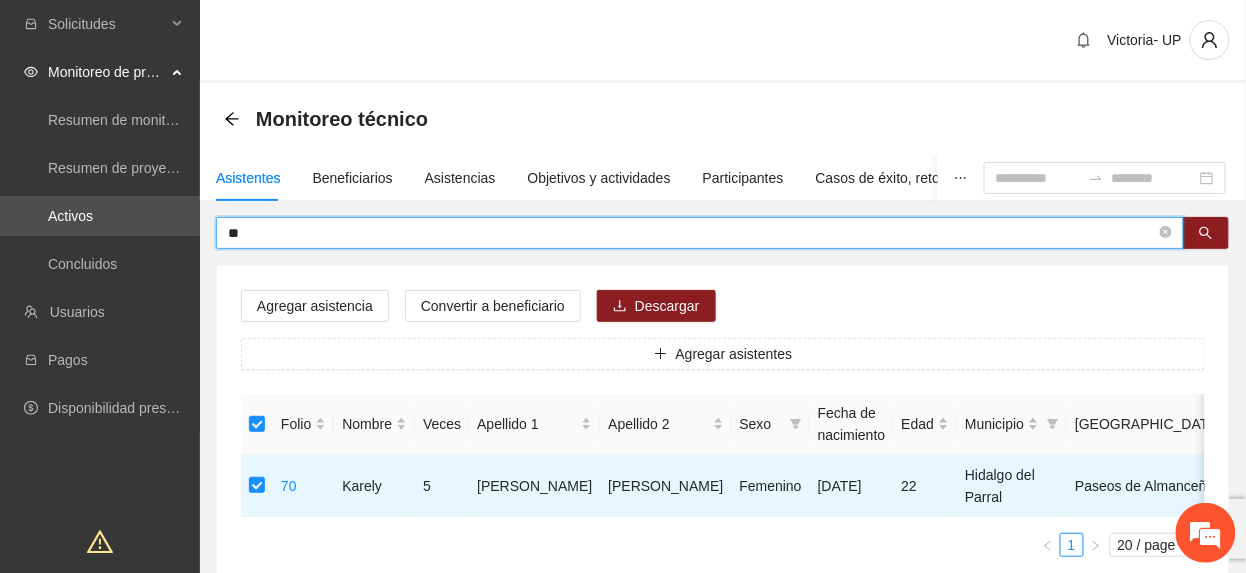 type on "*" 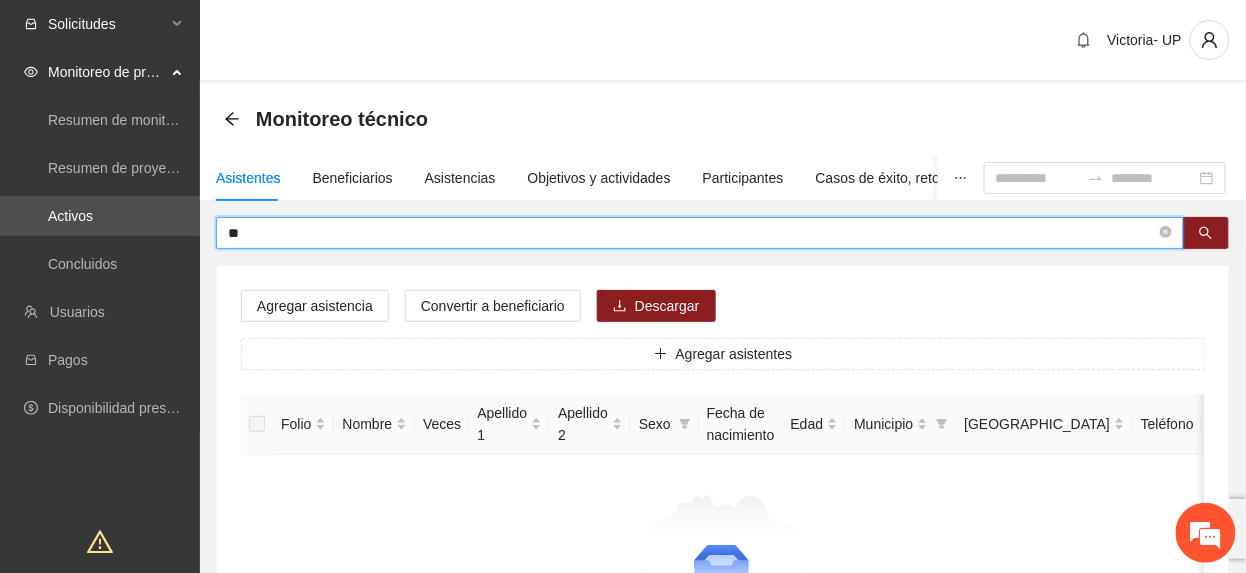 type on "*" 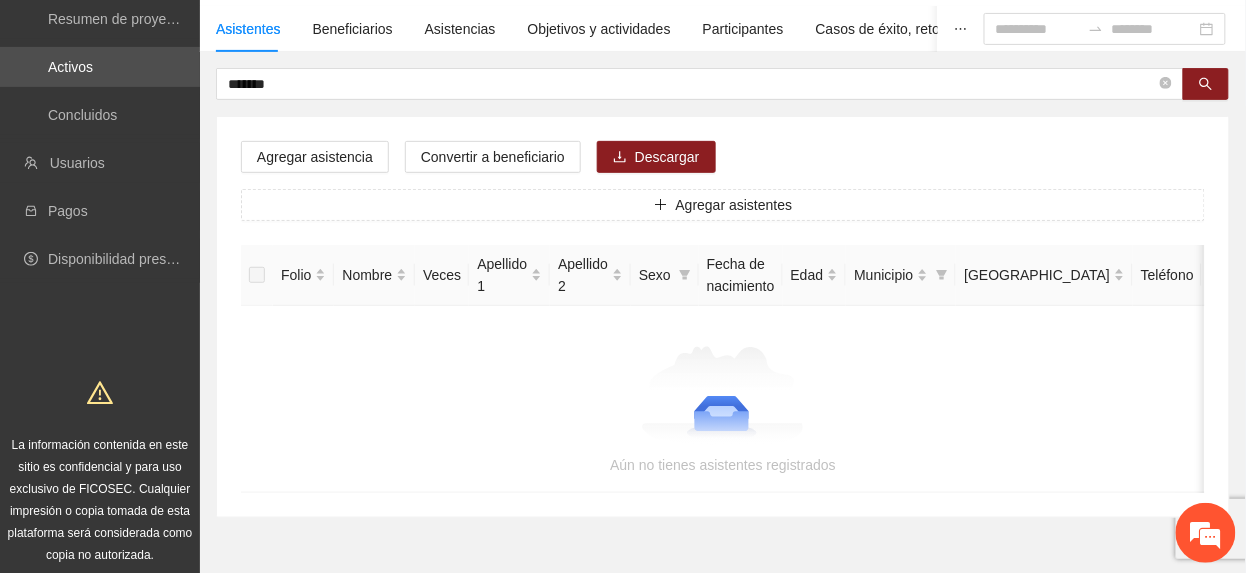 scroll, scrollTop: 102, scrollLeft: 0, axis: vertical 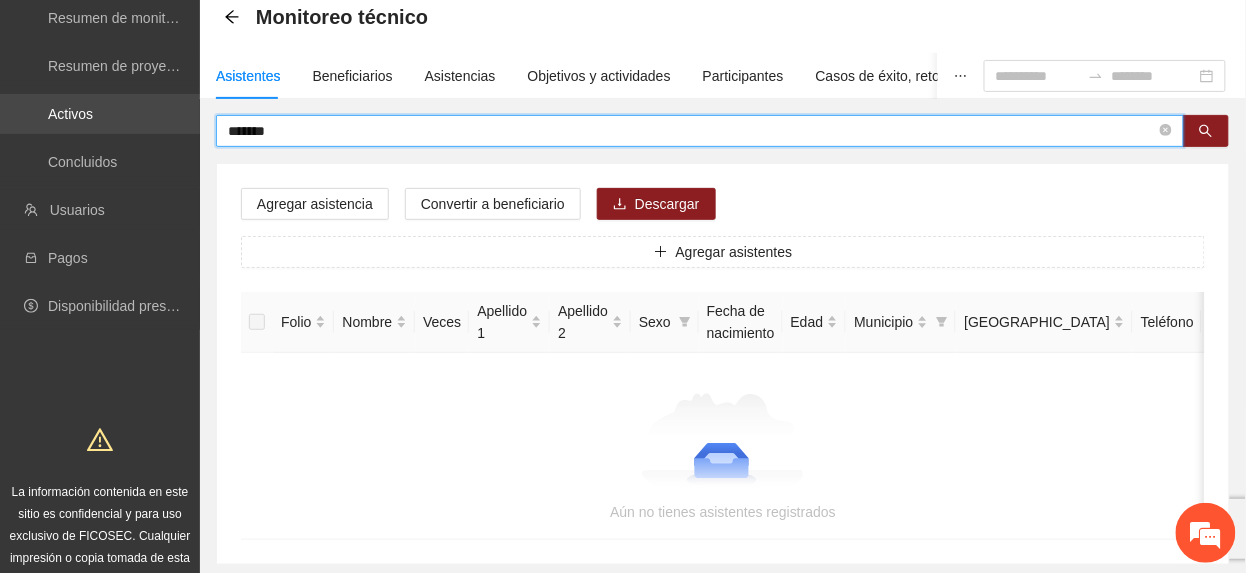 drag, startPoint x: 294, startPoint y: 133, endPoint x: 36, endPoint y: 110, distance: 259.02316 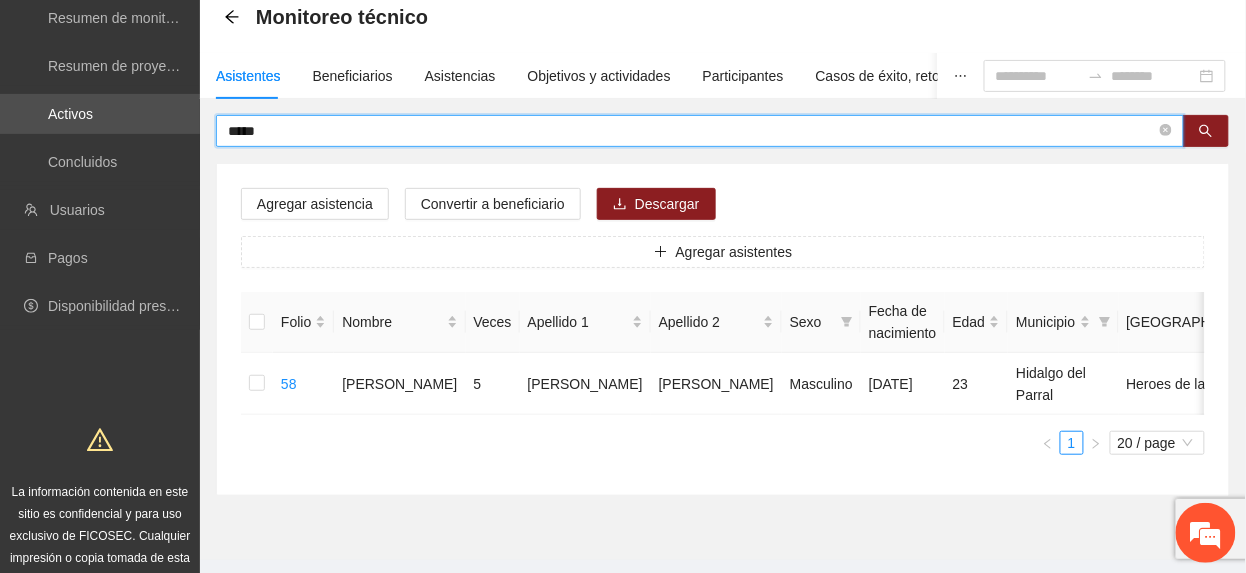 drag, startPoint x: 225, startPoint y: 133, endPoint x: -7, endPoint y: 84, distance: 237.11812 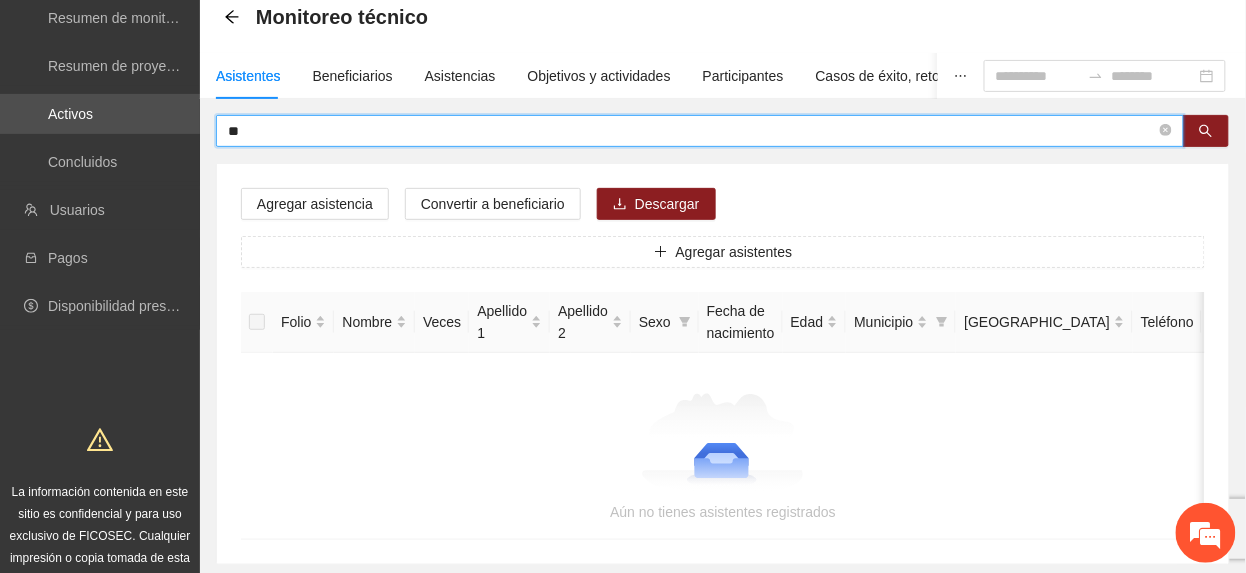 type on "*" 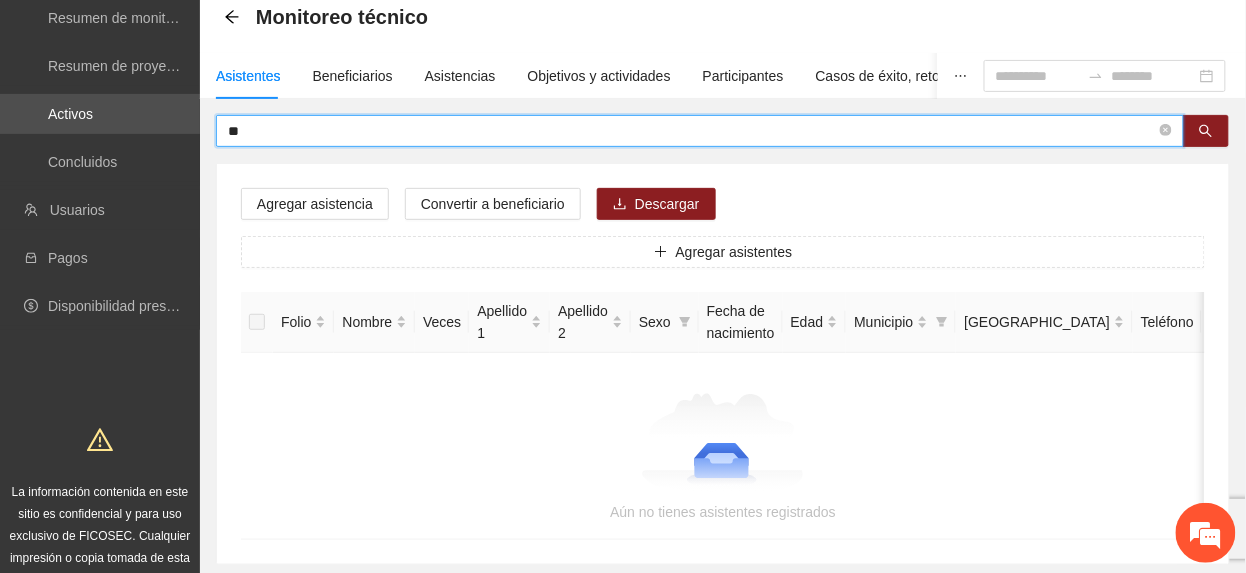 type on "*" 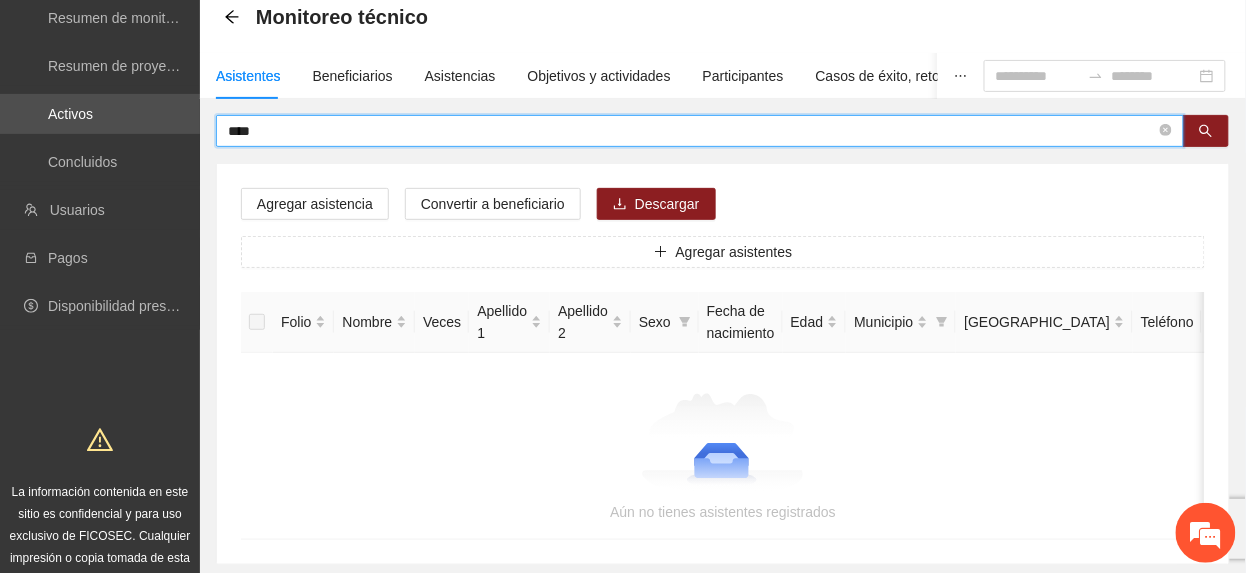 drag, startPoint x: 322, startPoint y: 134, endPoint x: -7, endPoint y: 62, distance: 336.7863 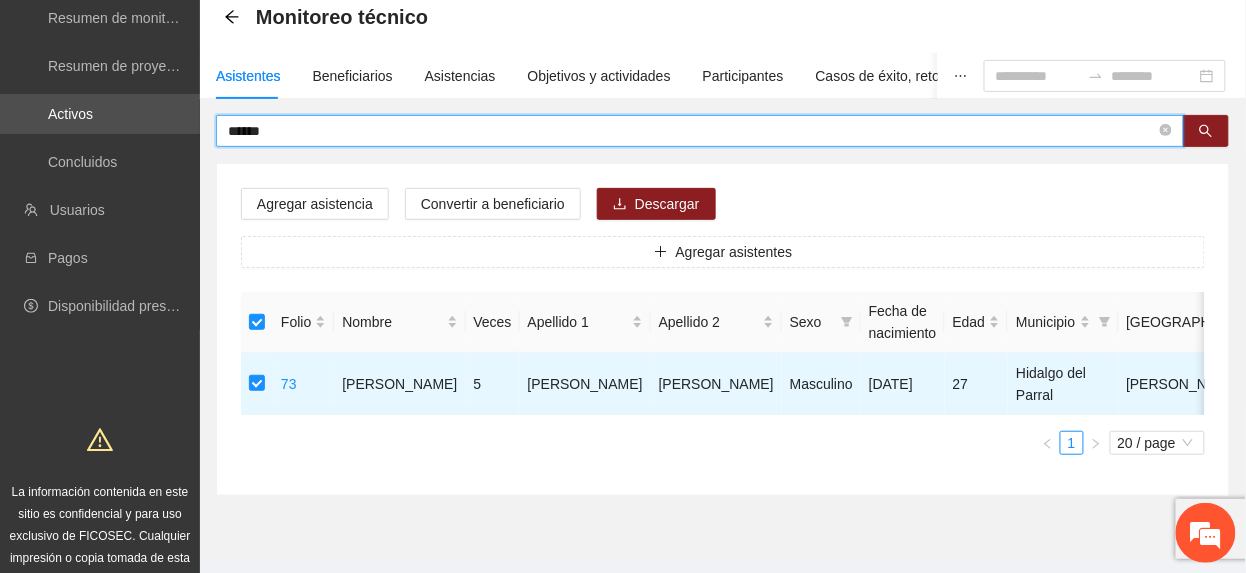drag, startPoint x: 298, startPoint y: 136, endPoint x: -7, endPoint y: 22, distance: 325.60867 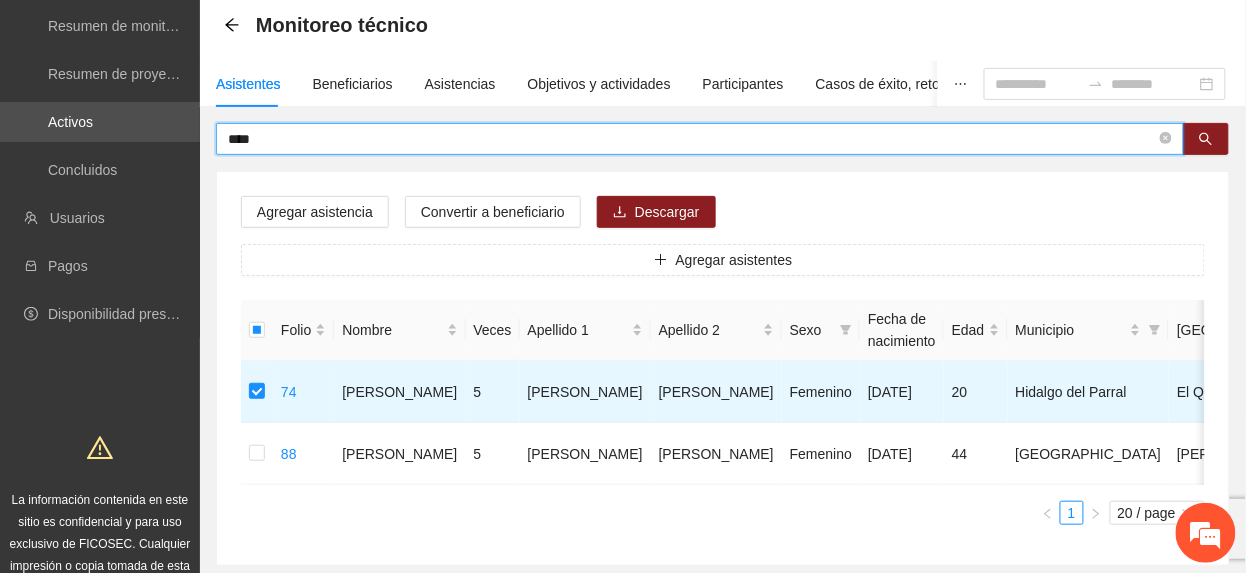 drag, startPoint x: 330, startPoint y: 137, endPoint x: -7, endPoint y: 200, distance: 342.83817 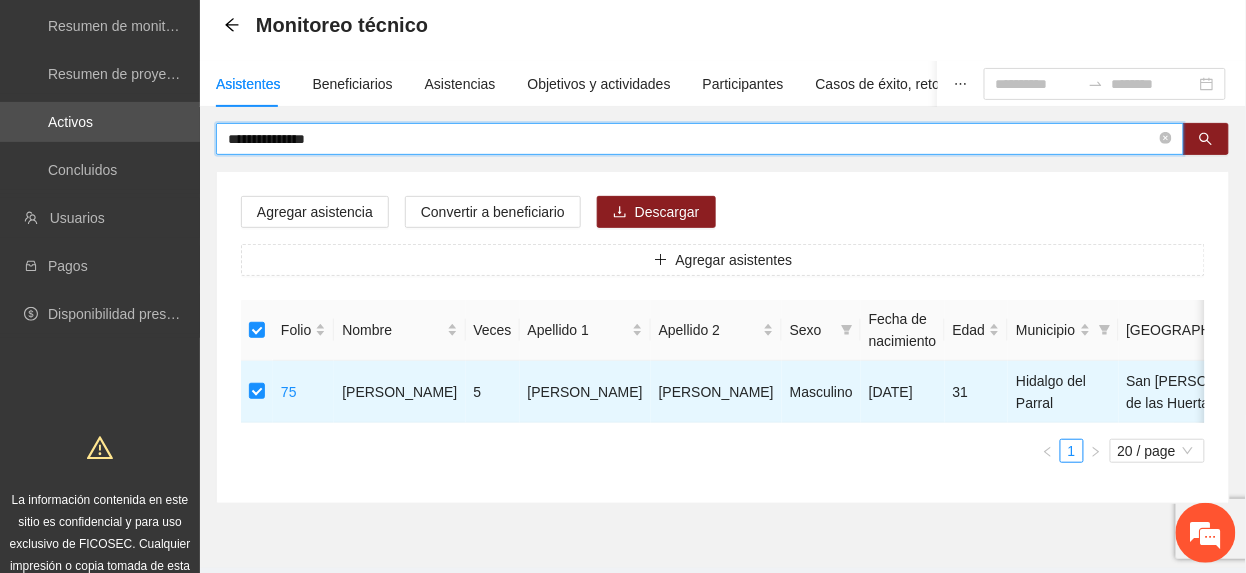 drag, startPoint x: 353, startPoint y: 138, endPoint x: -7, endPoint y: 50, distance: 370.59952 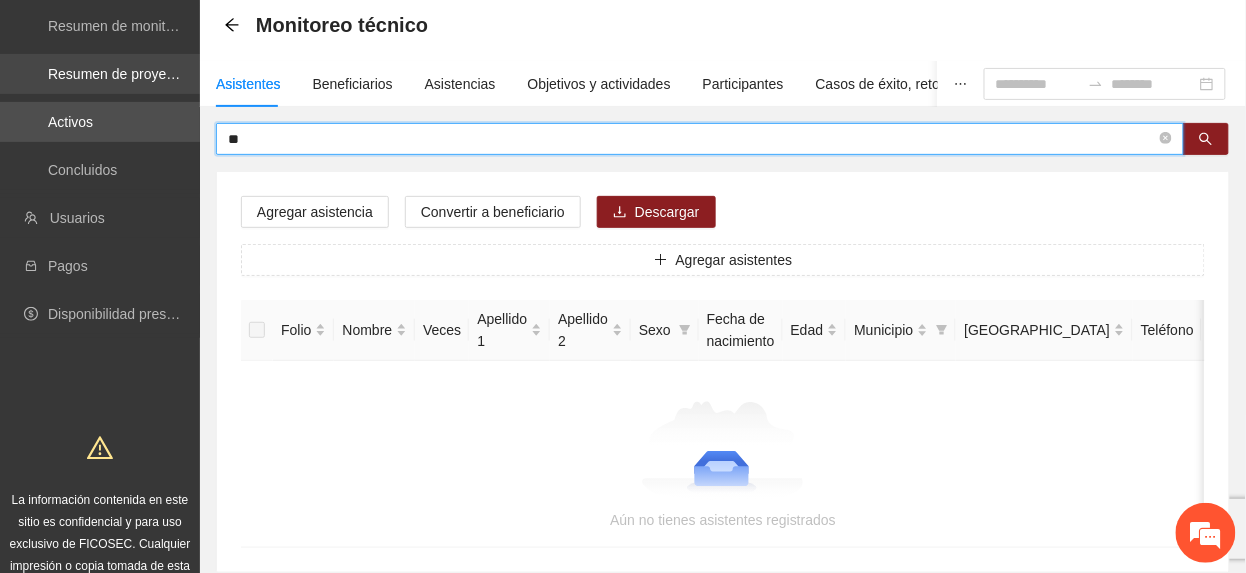type on "*" 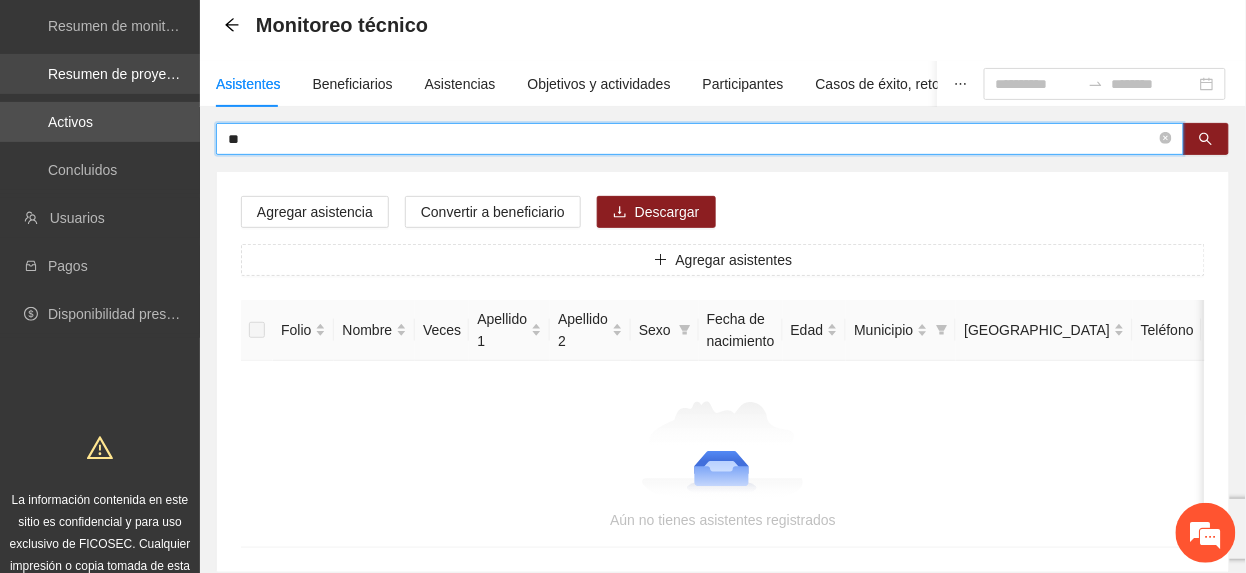 type on "*" 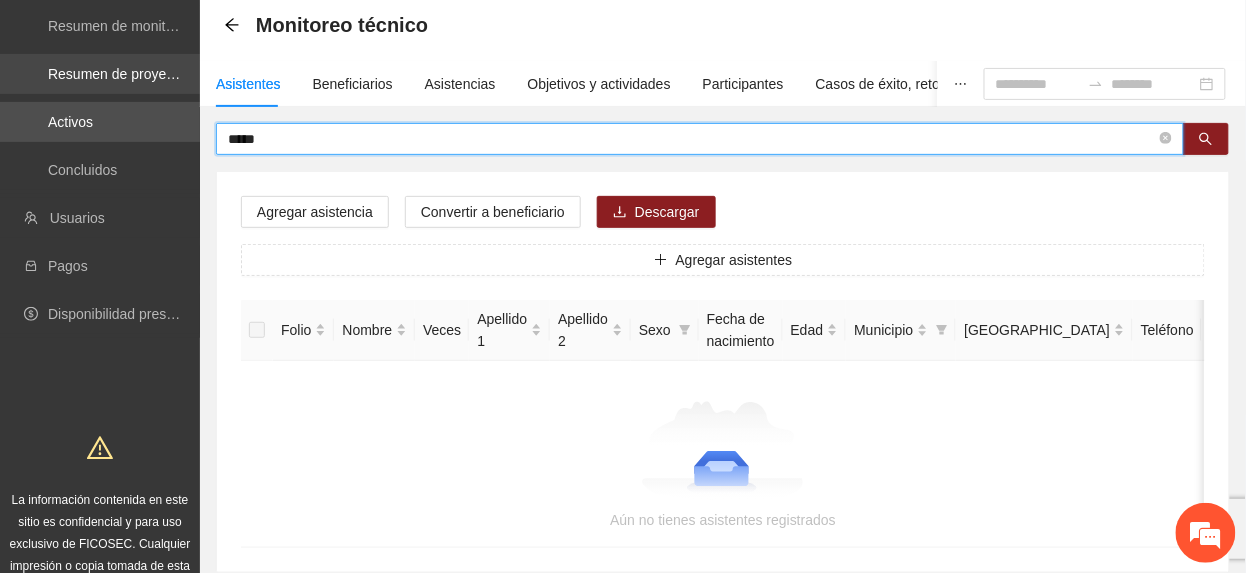 type on "*****" 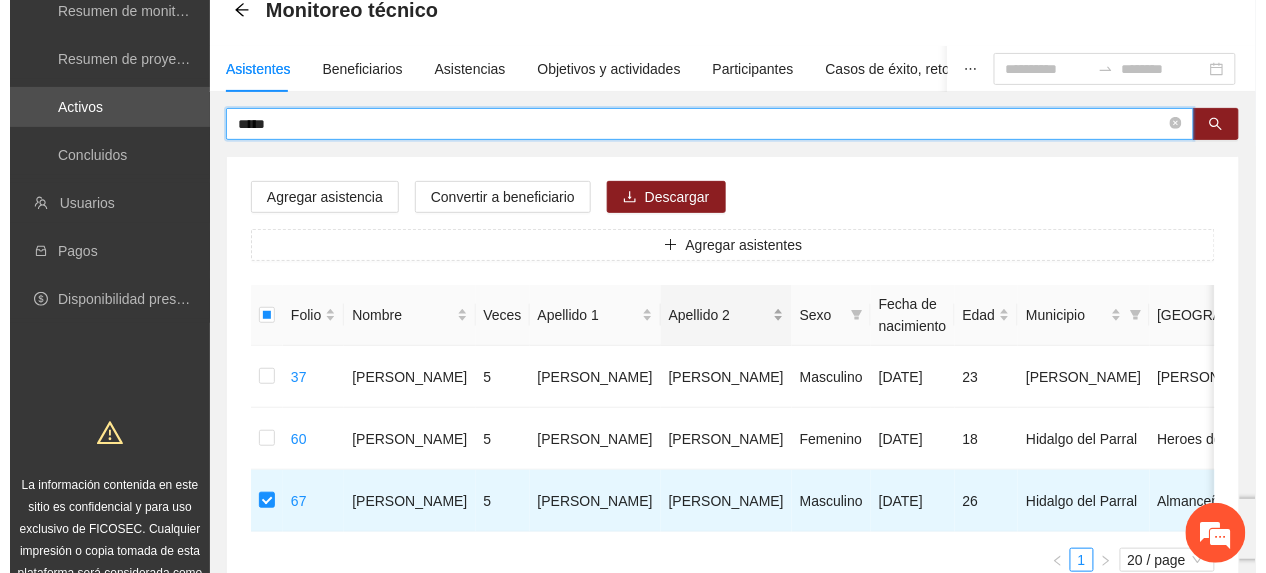 scroll, scrollTop: 0, scrollLeft: 0, axis: both 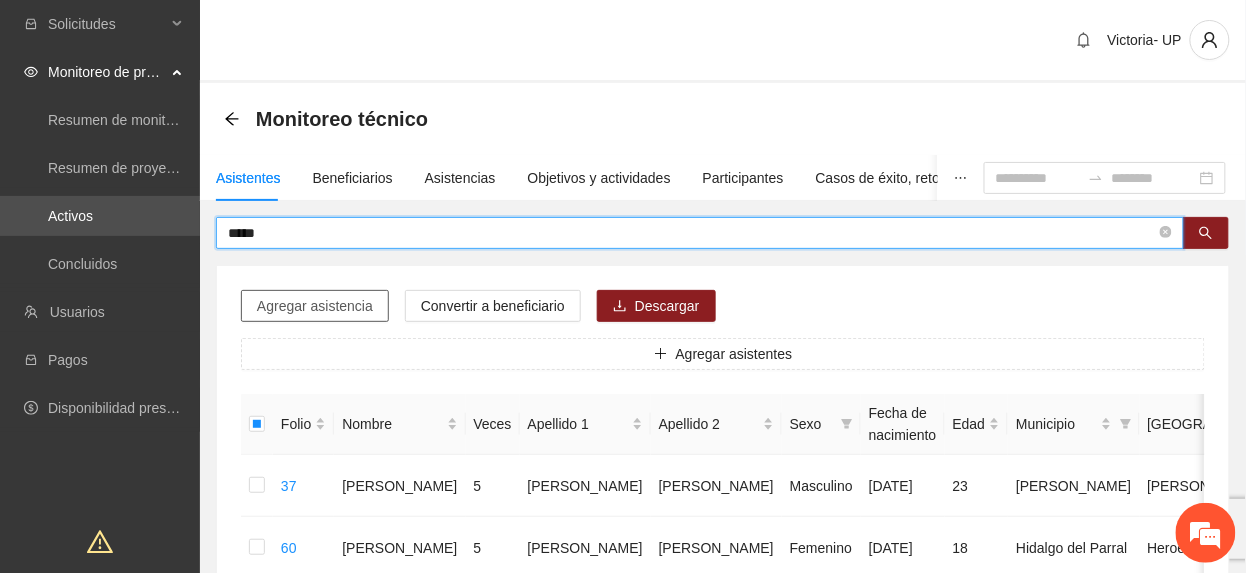 click on "Agregar asistencia" at bounding box center [315, 306] 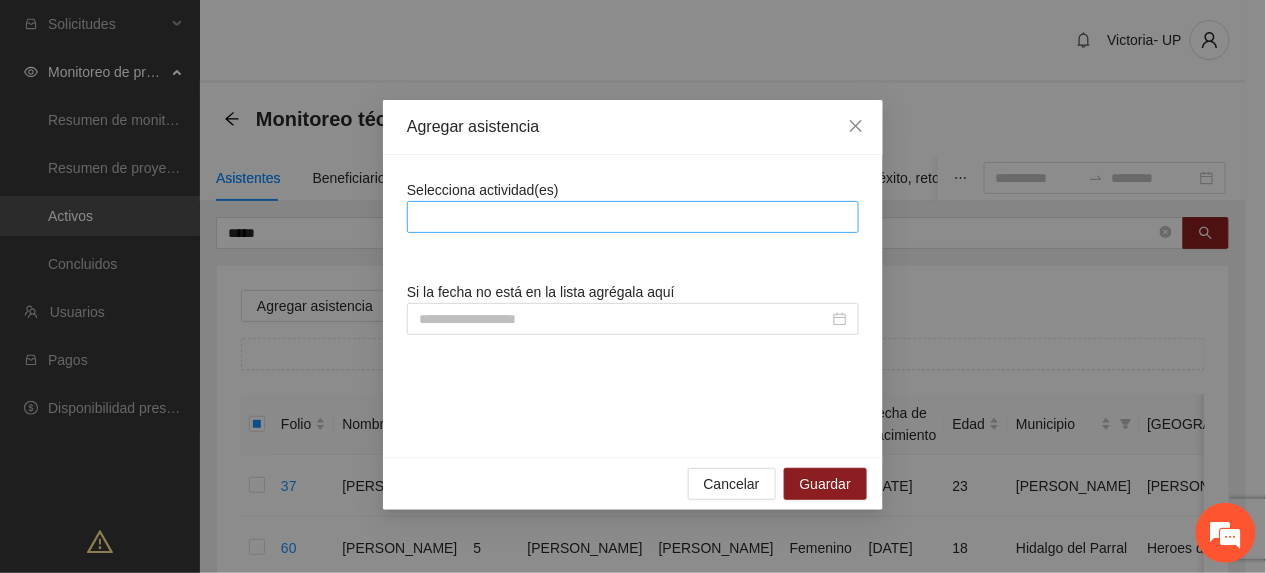 click at bounding box center [633, 217] 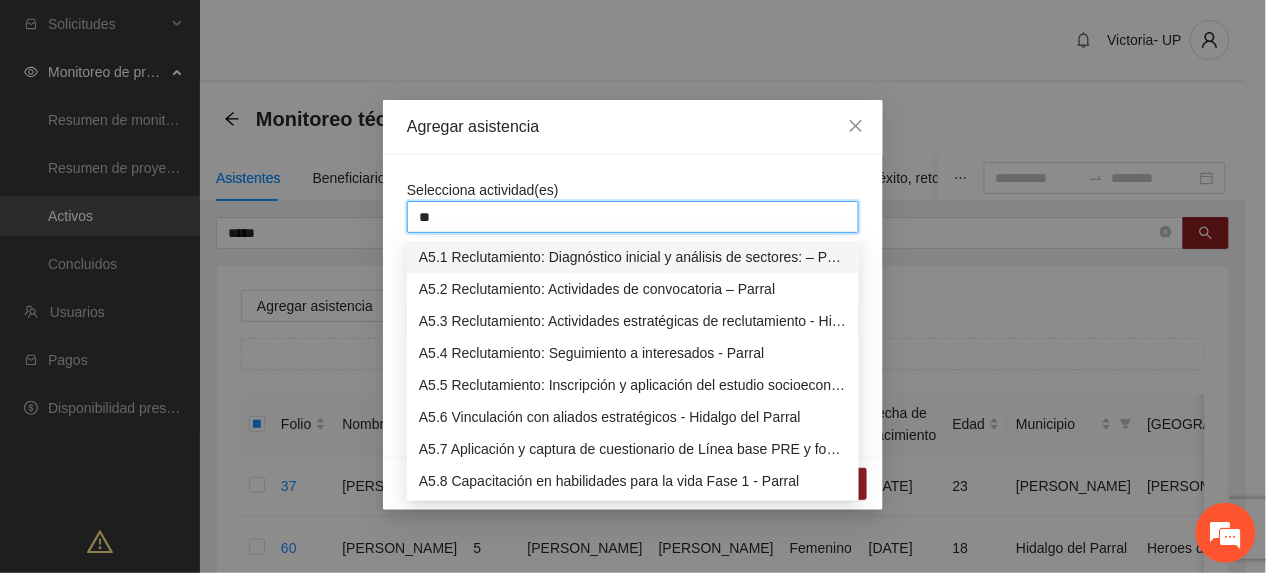 type on "***" 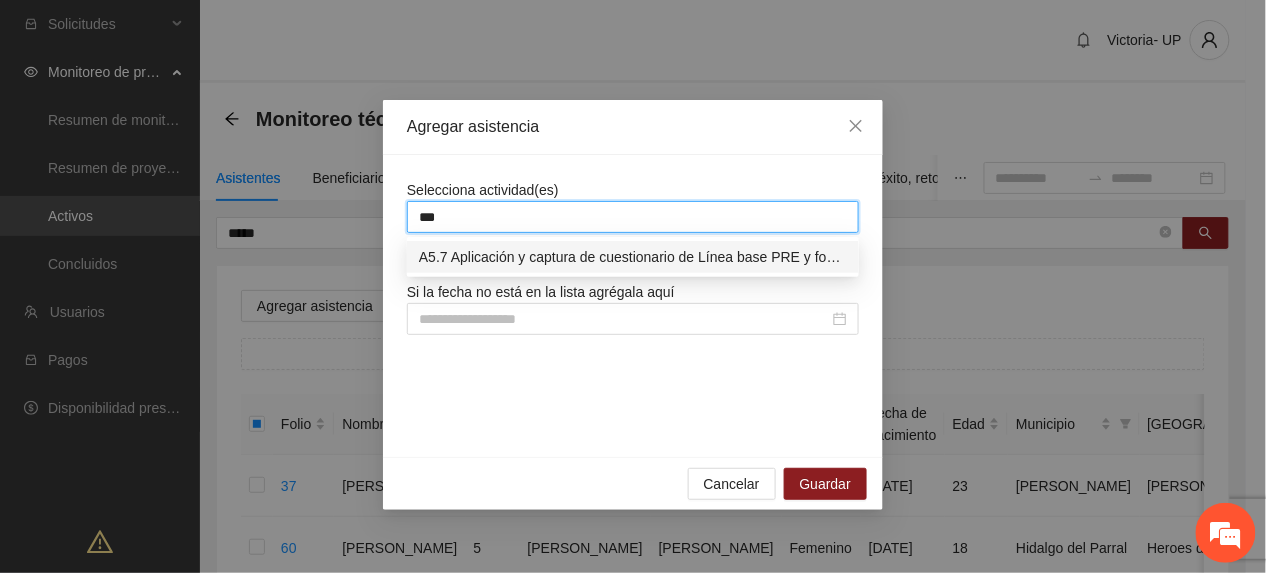 type 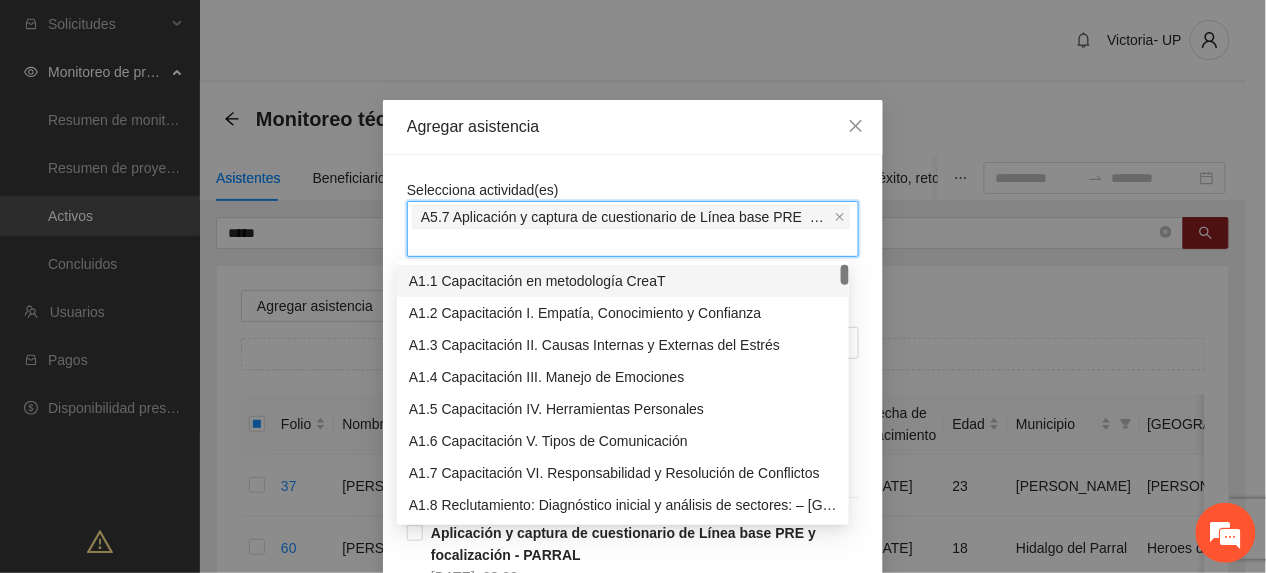 click on "Agregar asistencia" at bounding box center [633, 127] 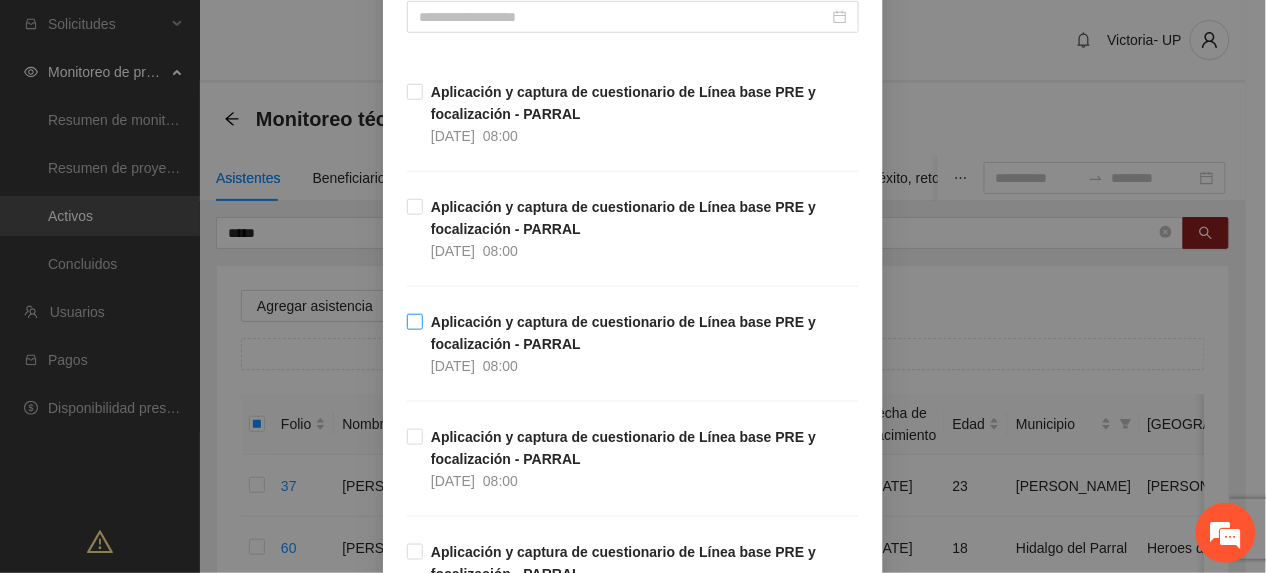 scroll, scrollTop: 0, scrollLeft: 0, axis: both 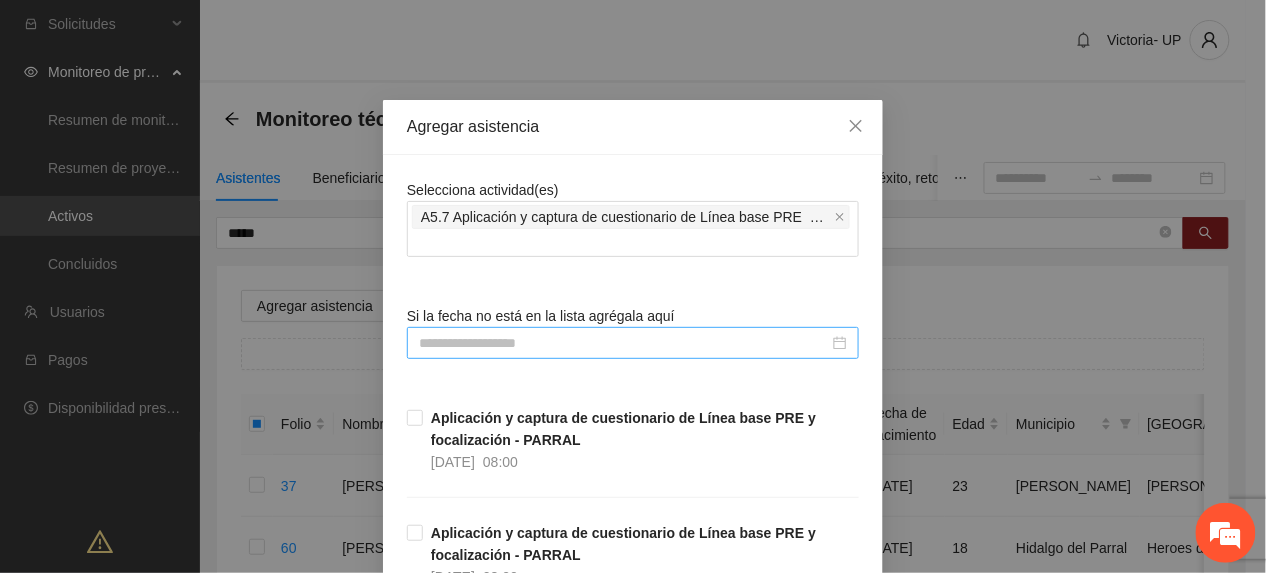 click at bounding box center [624, 343] 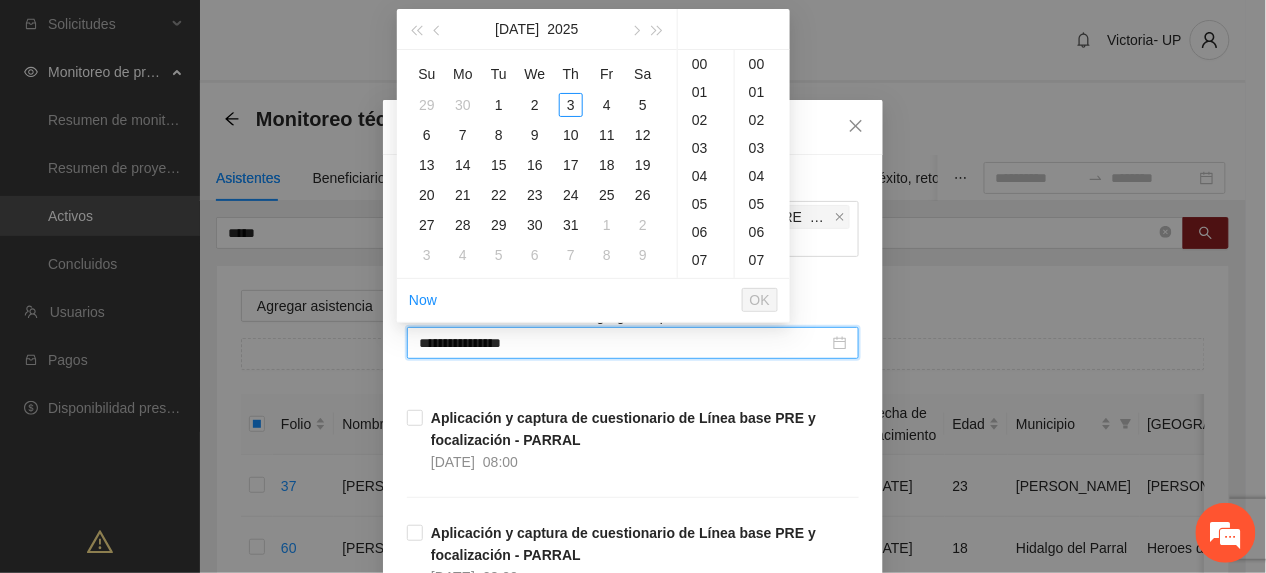 type on "**********" 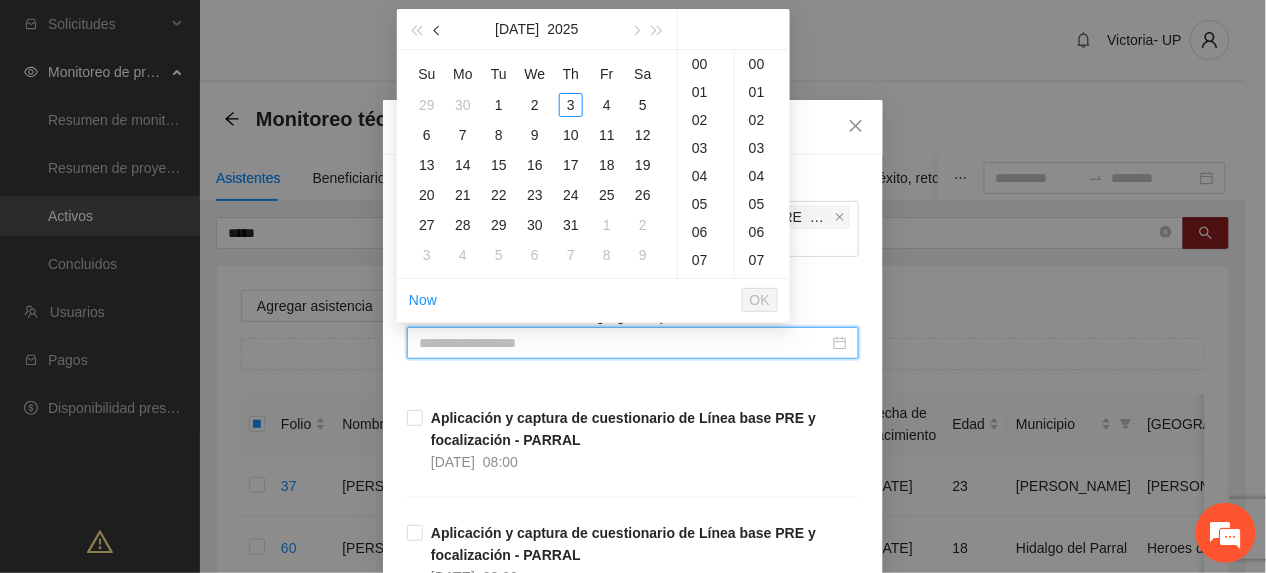 click at bounding box center [438, 29] 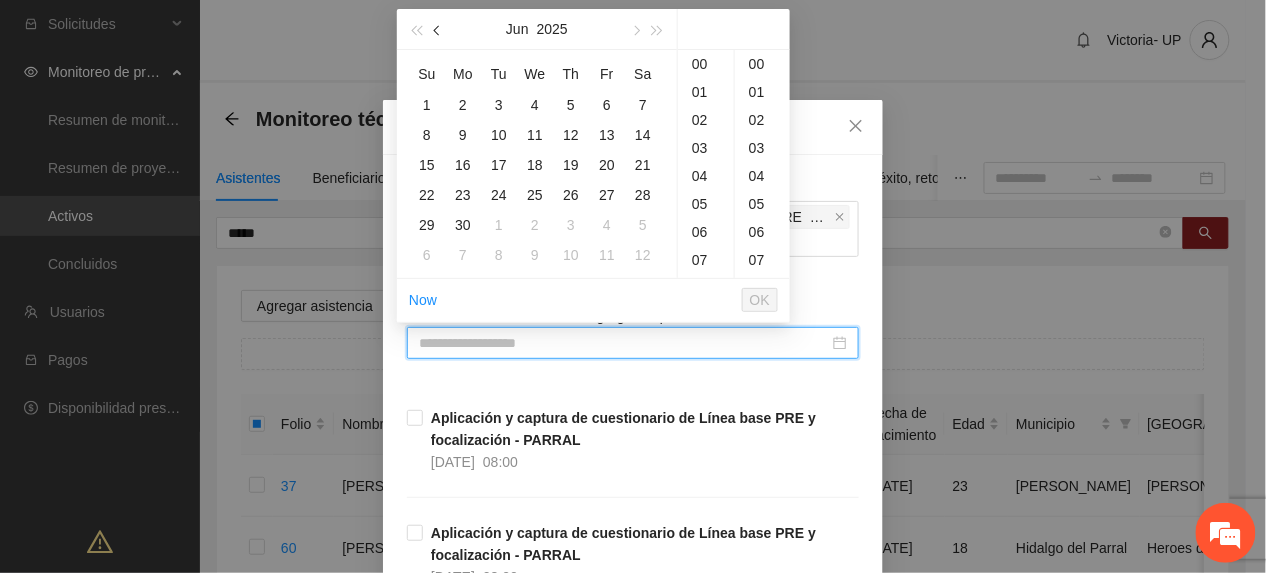 click at bounding box center [438, 29] 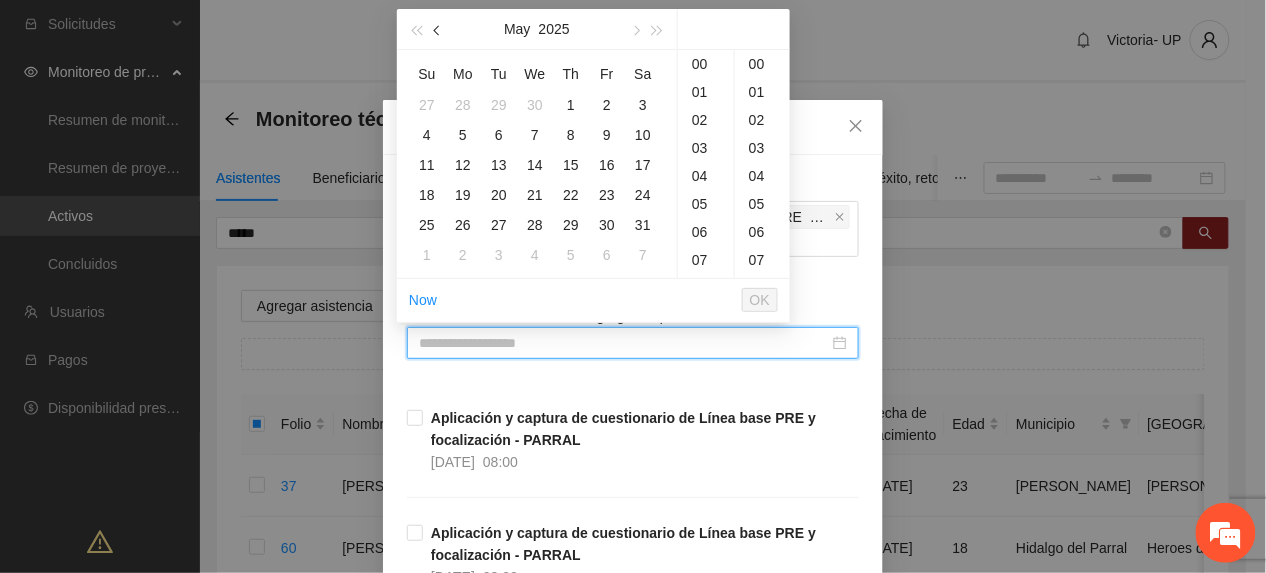 click at bounding box center (438, 29) 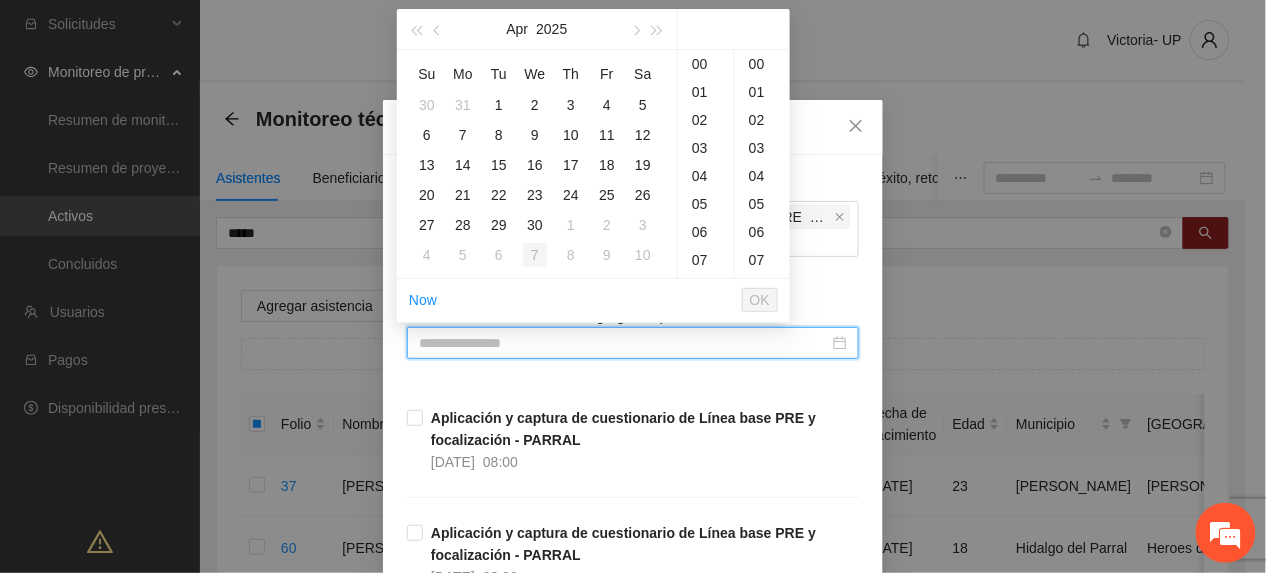 drag, startPoint x: 533, startPoint y: 218, endPoint x: 550, endPoint y: 242, distance: 29.410883 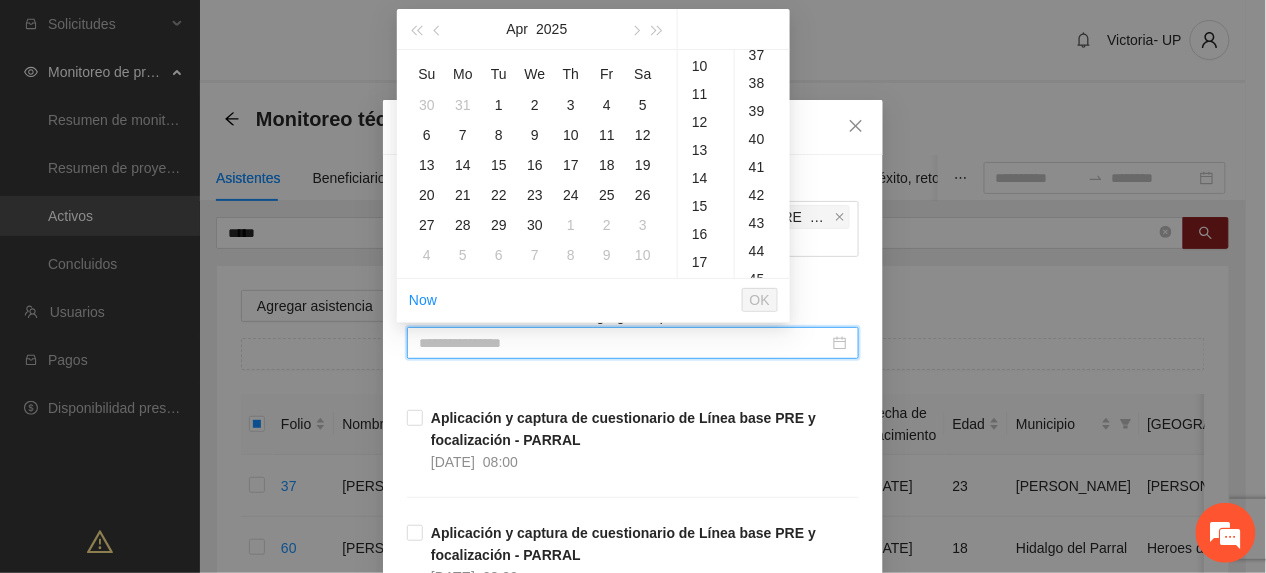 type on "**********" 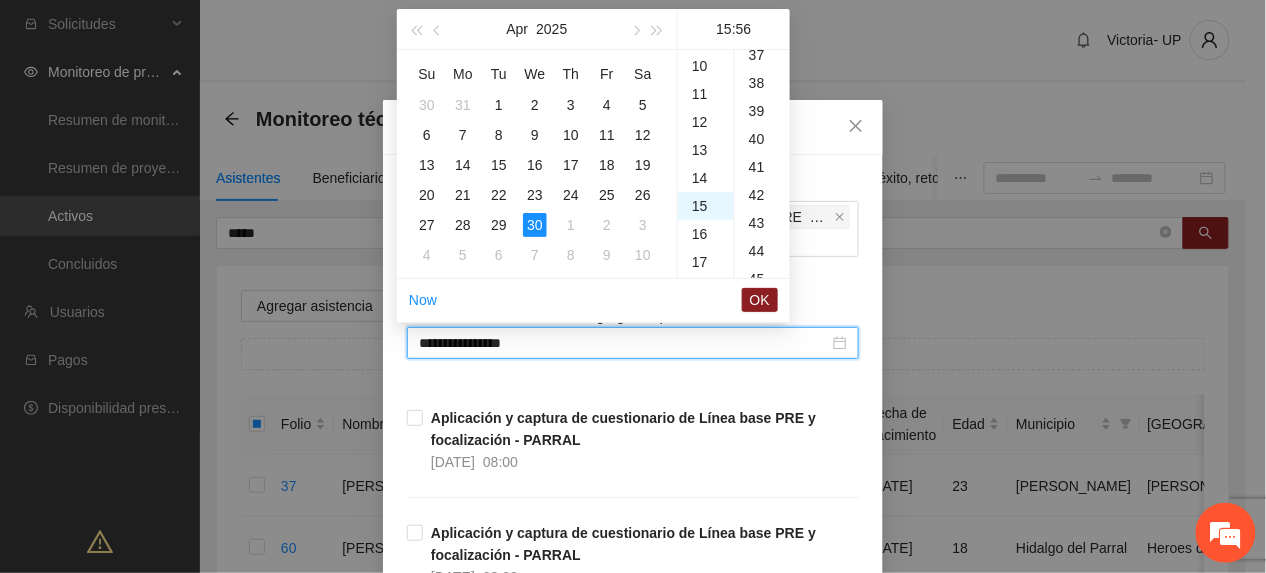 scroll, scrollTop: 420, scrollLeft: 0, axis: vertical 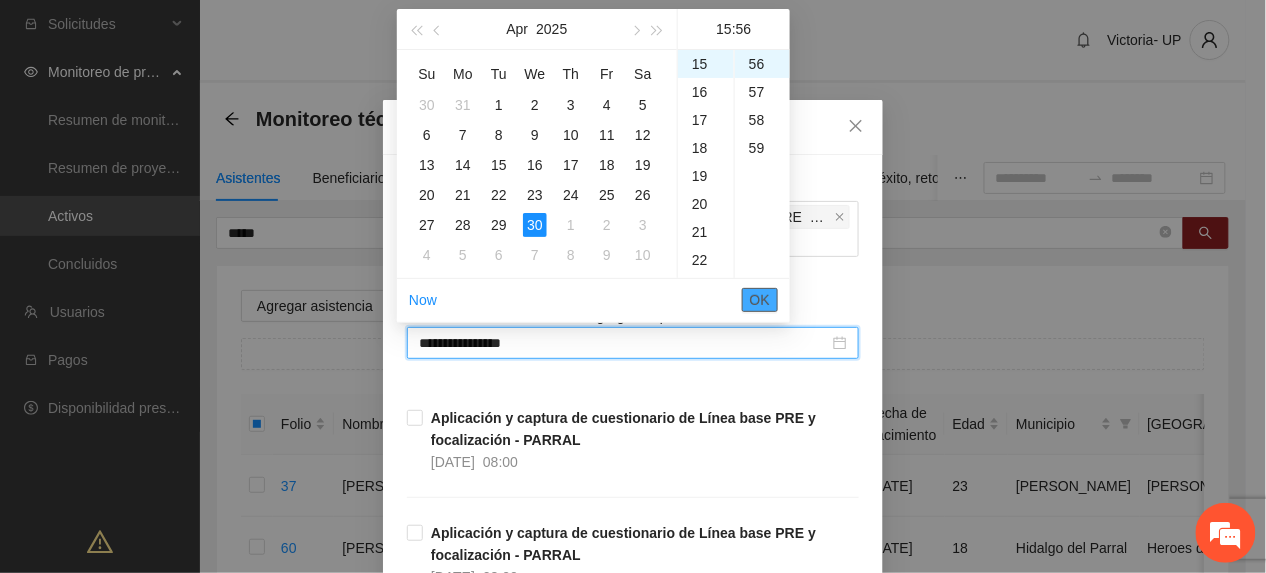 click on "OK" at bounding box center (760, 300) 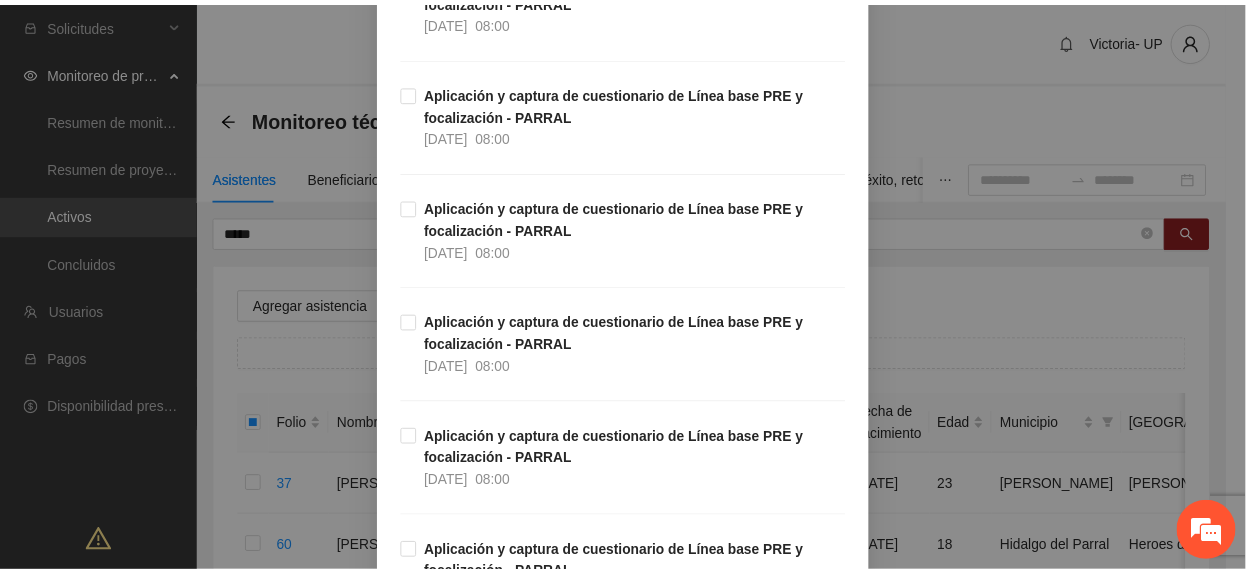 scroll, scrollTop: 1716, scrollLeft: 0, axis: vertical 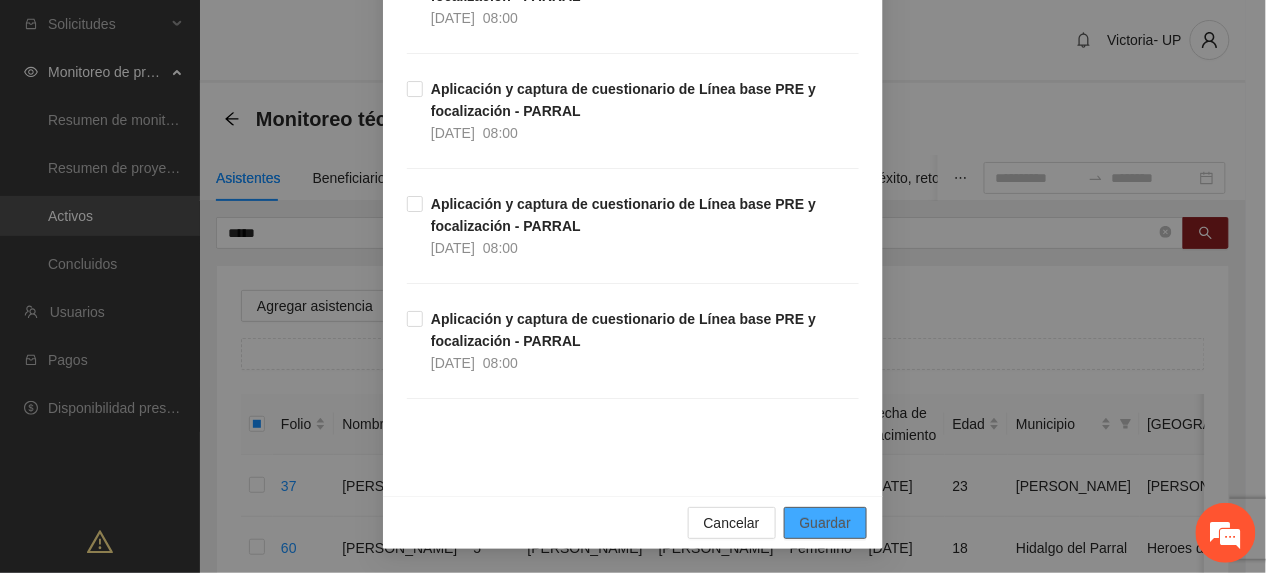 click on "Guardar" at bounding box center [825, 523] 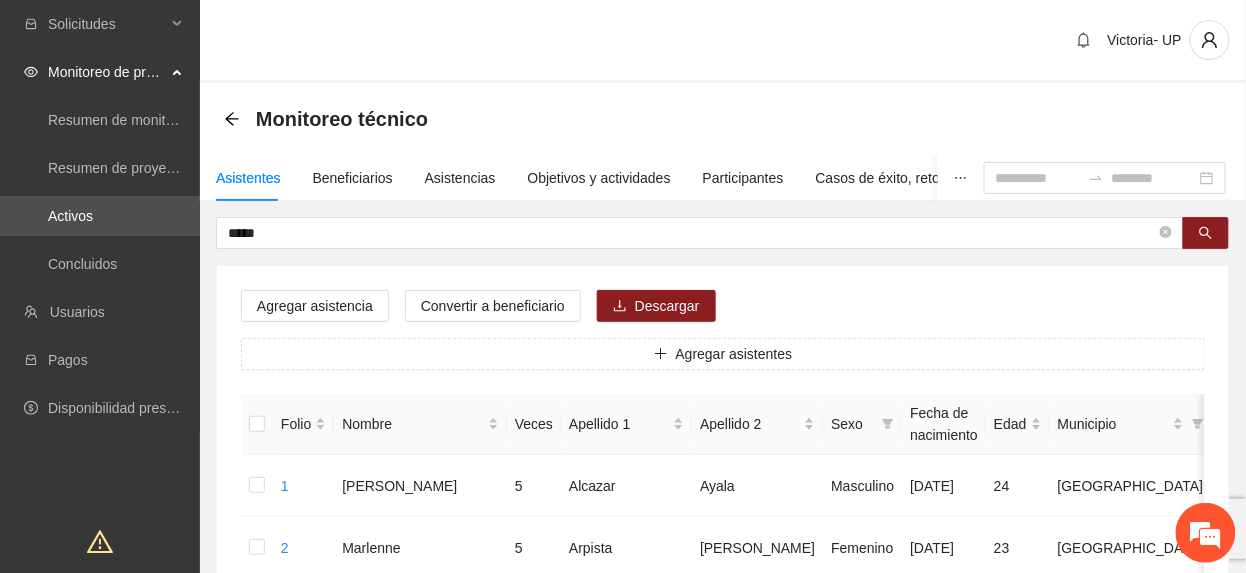 drag, startPoint x: 984, startPoint y: 53, endPoint x: 970, endPoint y: 84, distance: 34.0147 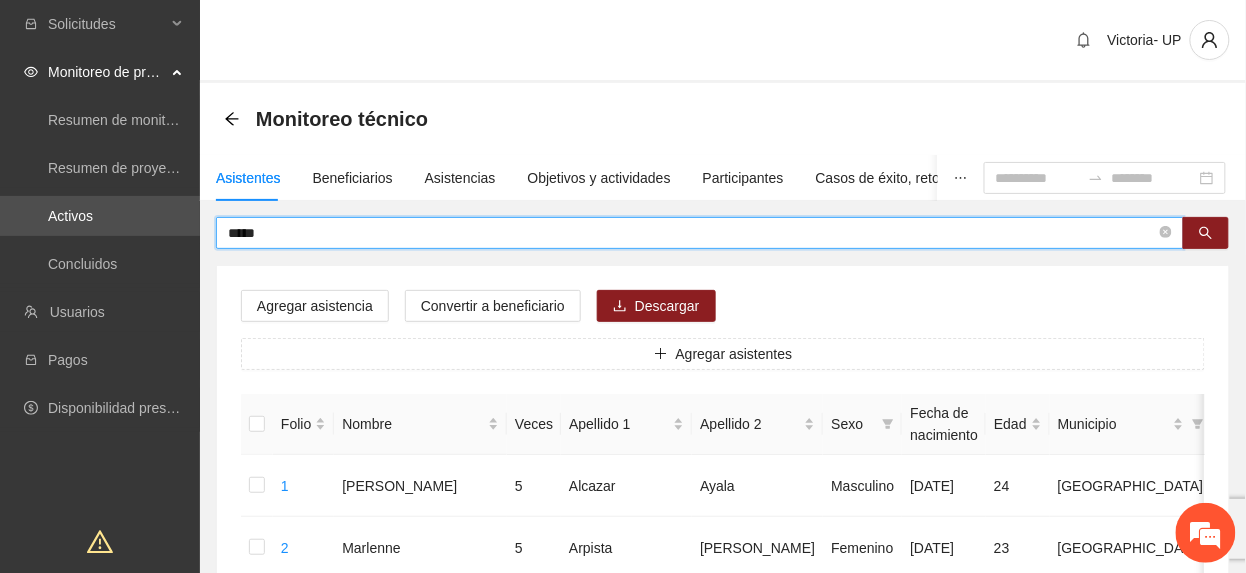click on "*****" at bounding box center [692, 233] 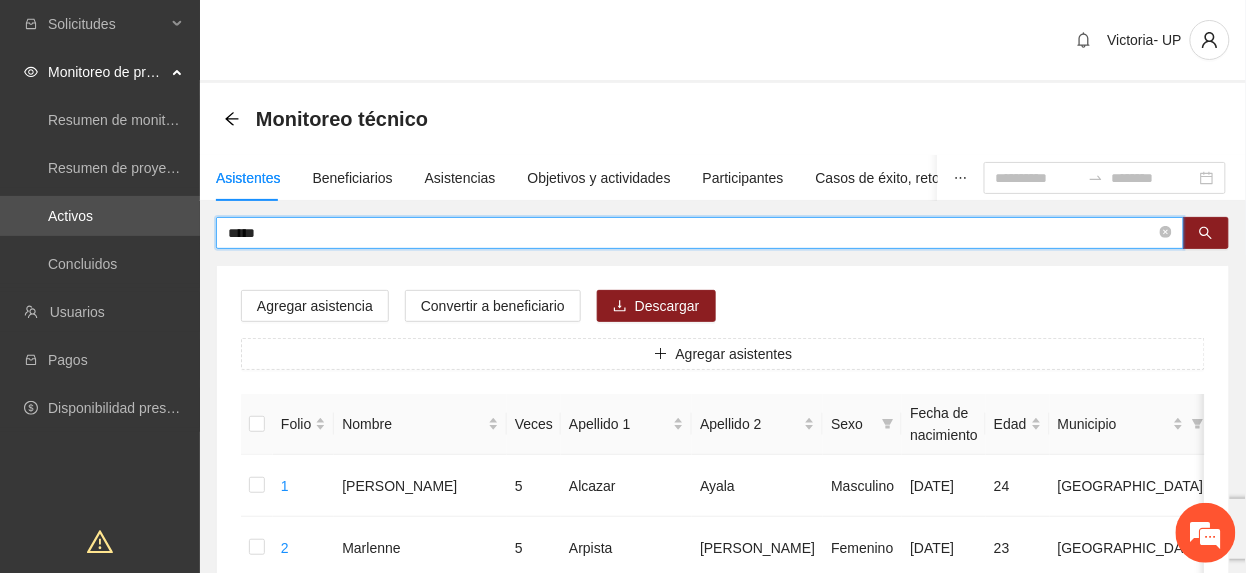 drag, startPoint x: 718, startPoint y: 233, endPoint x: 409, endPoint y: 193, distance: 311.57825 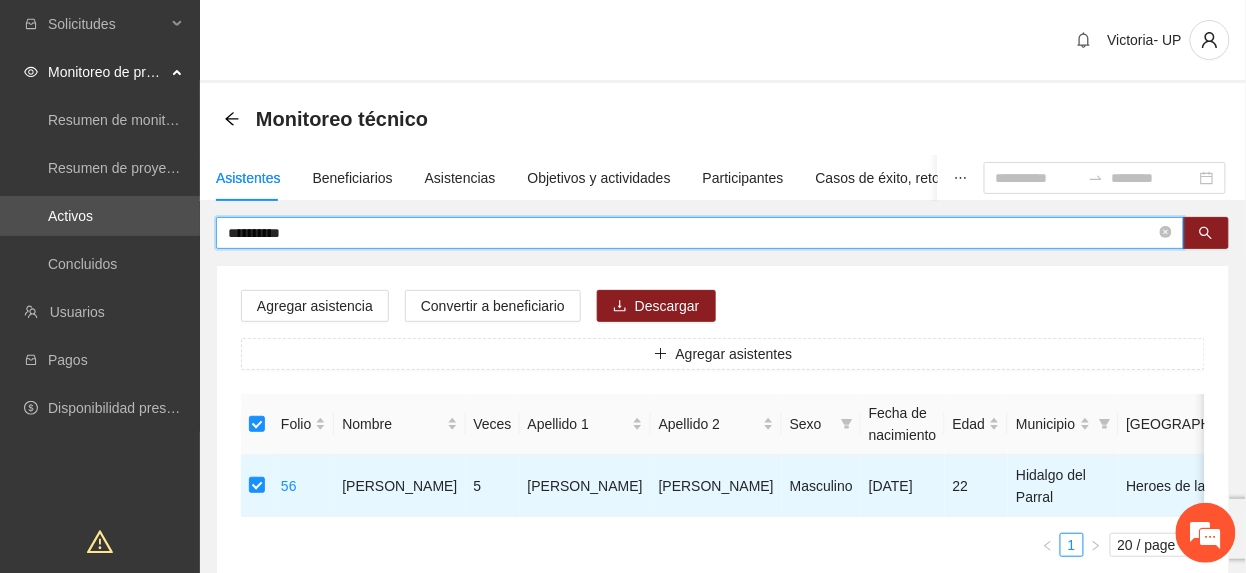 drag, startPoint x: 361, startPoint y: 222, endPoint x: -7, endPoint y: 138, distance: 377.46524 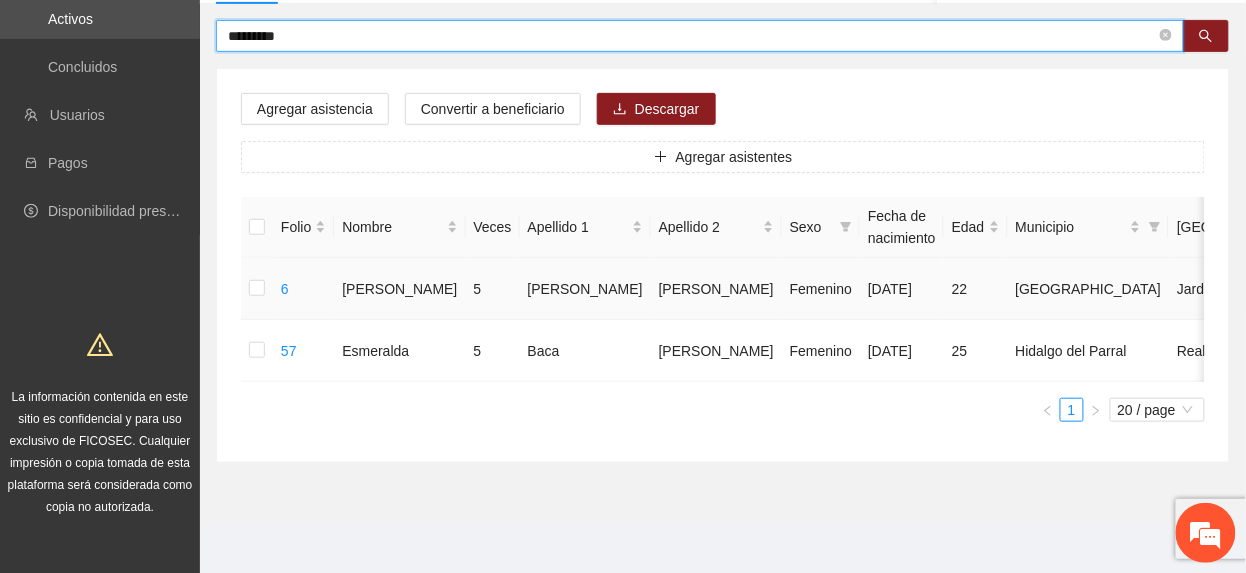 scroll, scrollTop: 266, scrollLeft: 0, axis: vertical 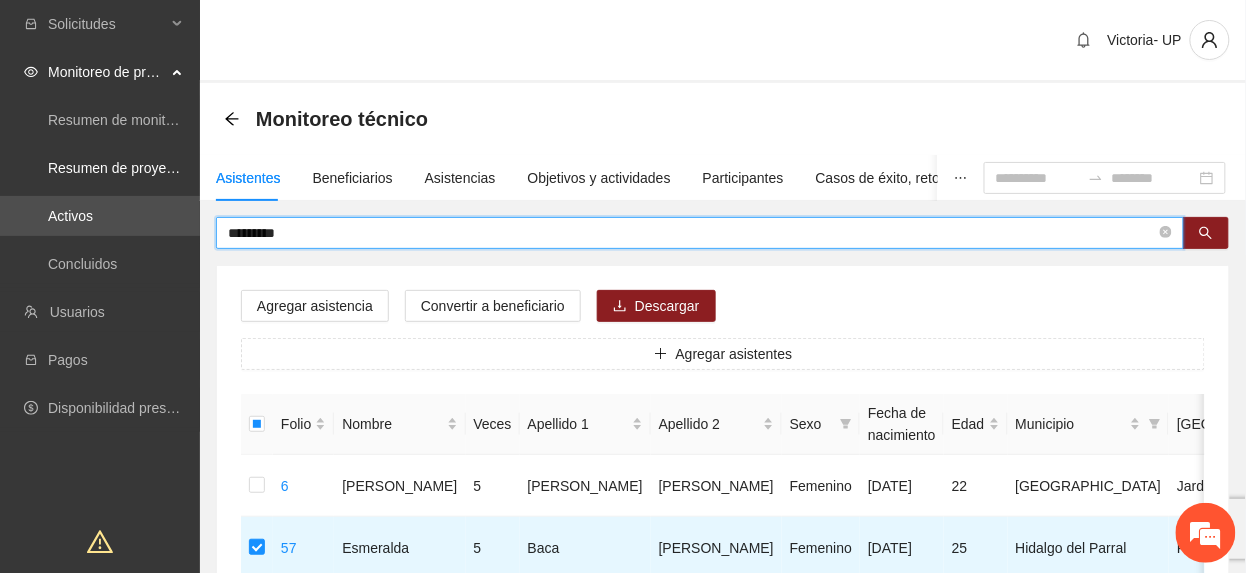drag, startPoint x: 380, startPoint y: 233, endPoint x: -7, endPoint y: -55, distance: 482.40335 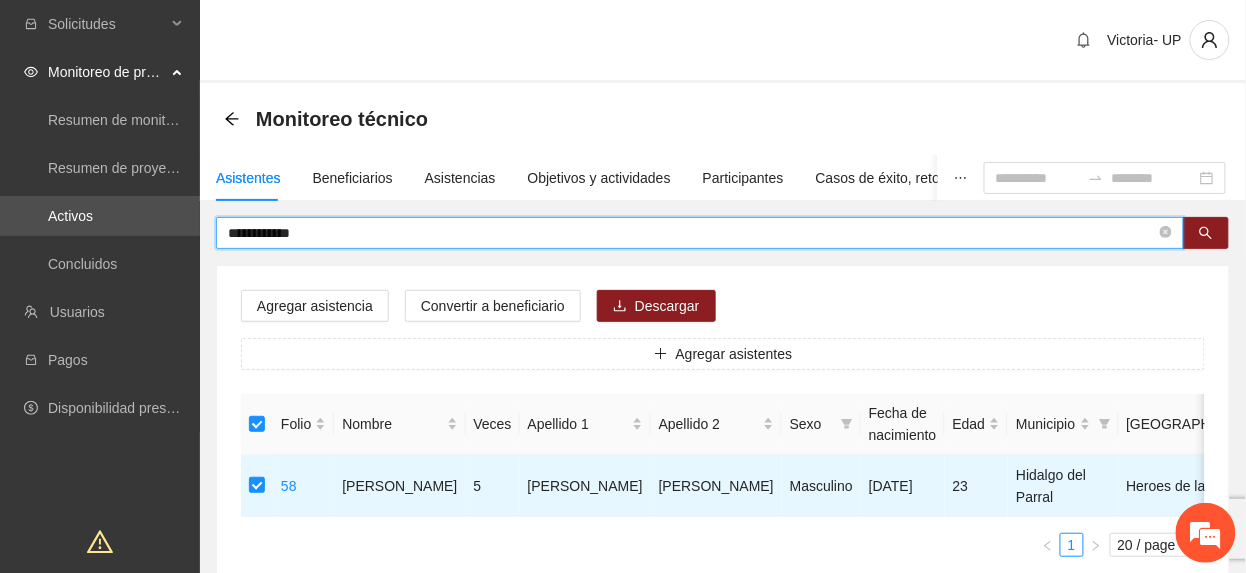 drag, startPoint x: 320, startPoint y: 226, endPoint x: -7, endPoint y: 97, distance: 351.52524 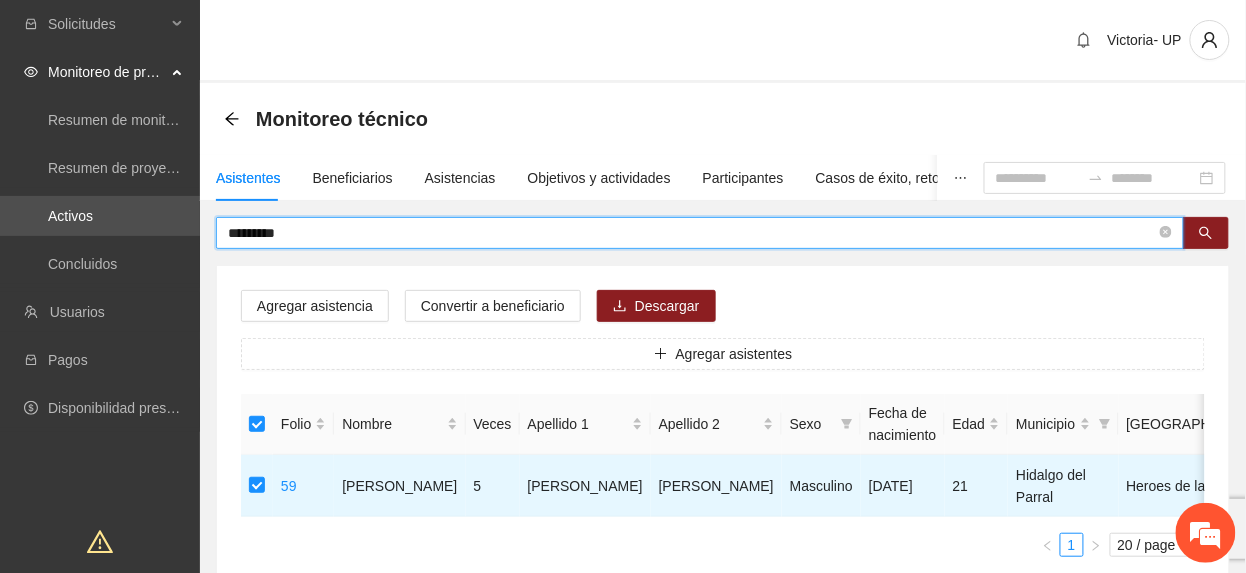 drag, startPoint x: 329, startPoint y: 230, endPoint x: -7, endPoint y: 24, distance: 394.1218 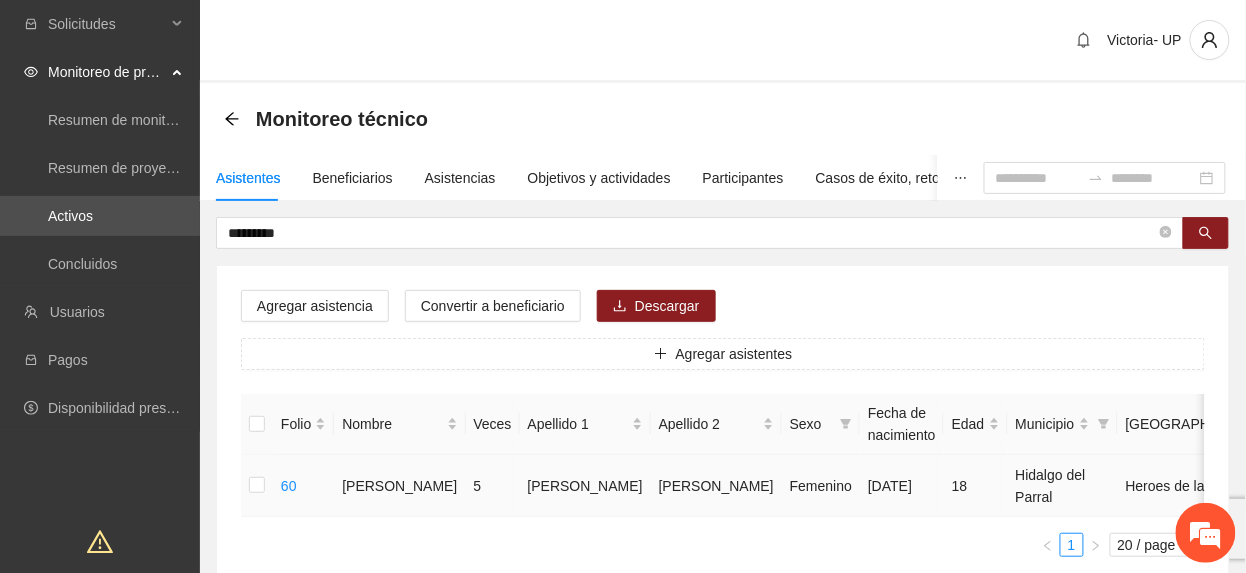 click at bounding box center [257, 486] 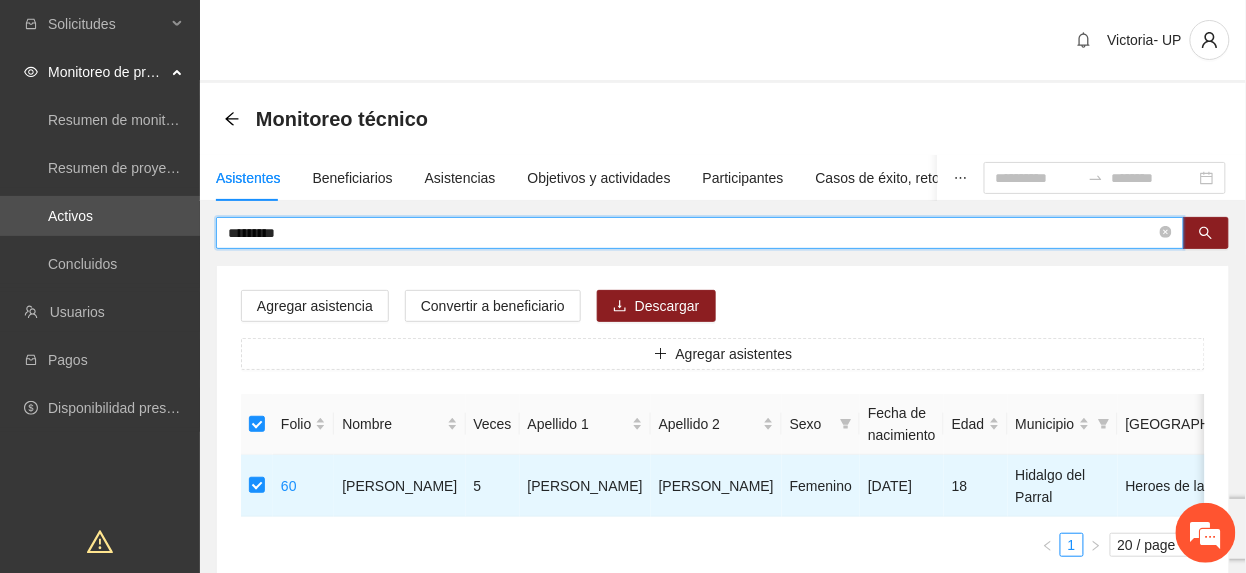 drag, startPoint x: 404, startPoint y: 230, endPoint x: -7, endPoint y: 66, distance: 442.51215 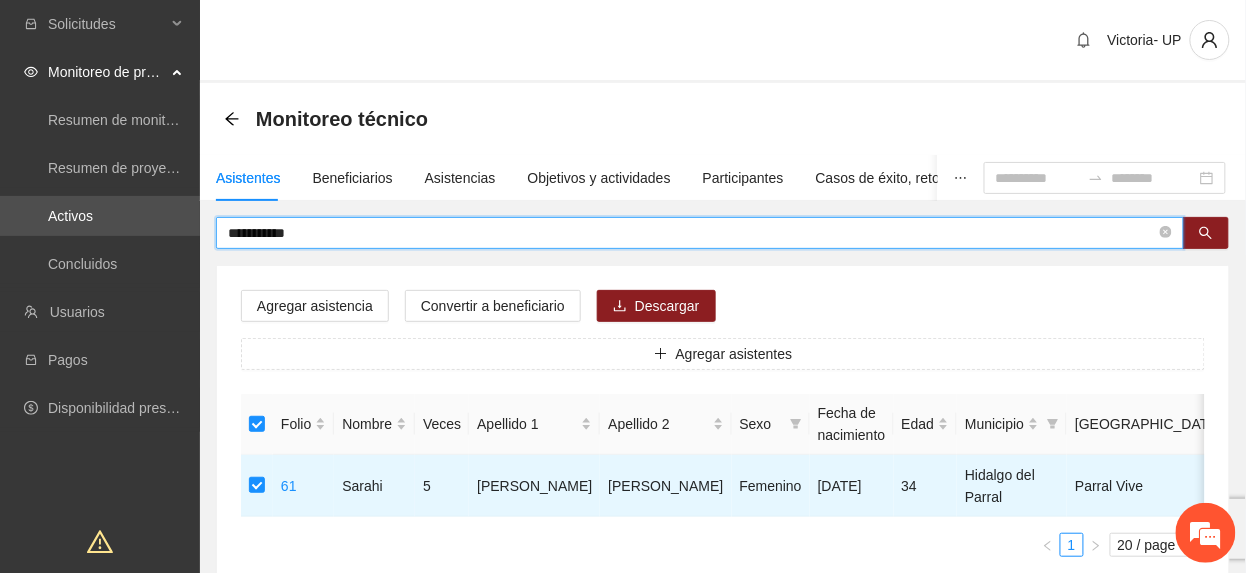 drag, startPoint x: 332, startPoint y: 226, endPoint x: -7, endPoint y: 64, distance: 375.7193 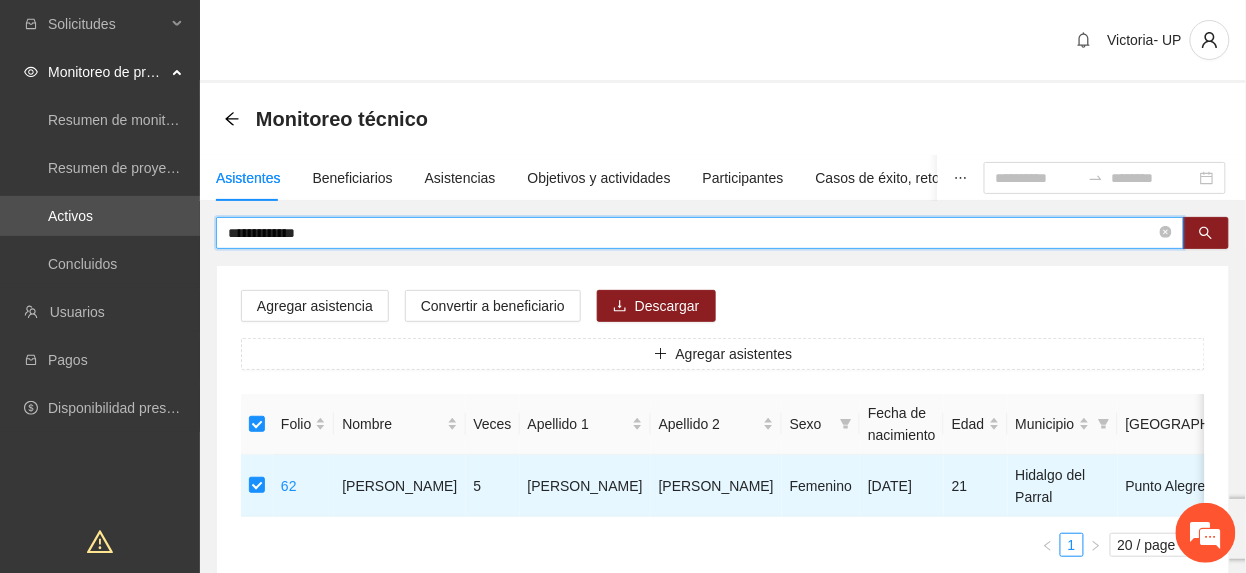 drag, startPoint x: 430, startPoint y: 234, endPoint x: -7, endPoint y: -20, distance: 505.45523 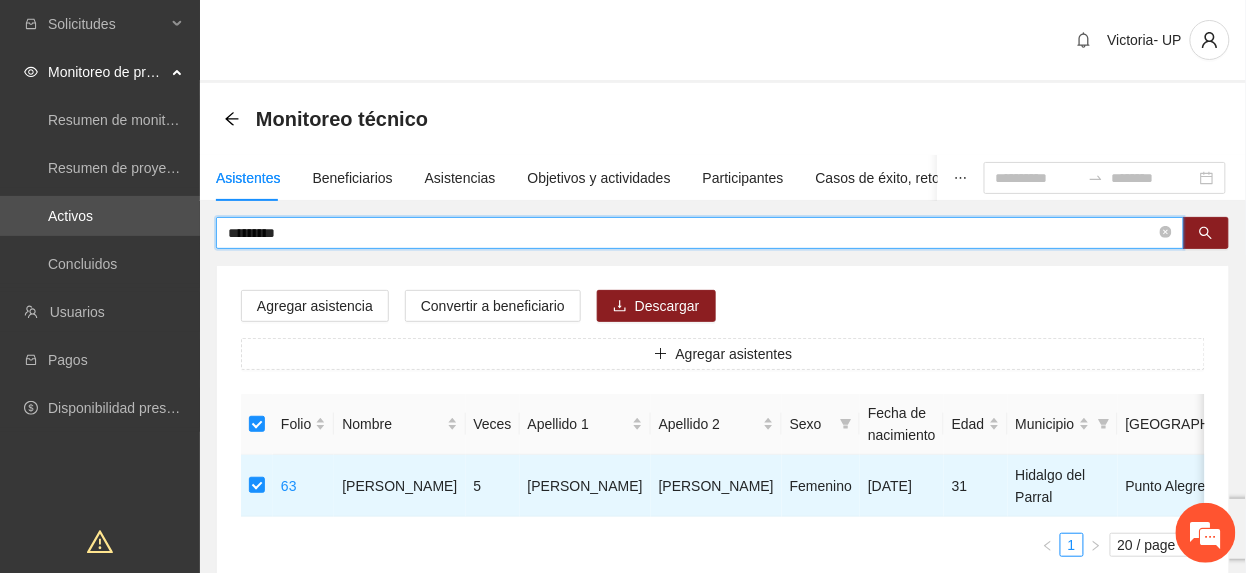drag, startPoint x: 394, startPoint y: 232, endPoint x: -7, endPoint y: 178, distance: 404.61957 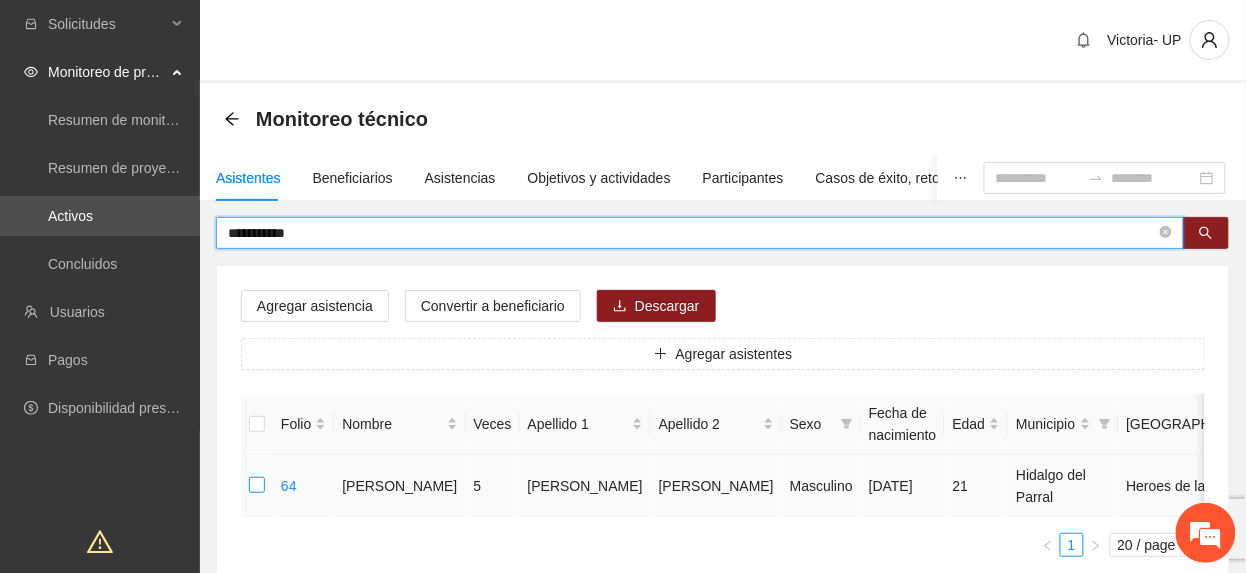 click at bounding box center [257, 486] 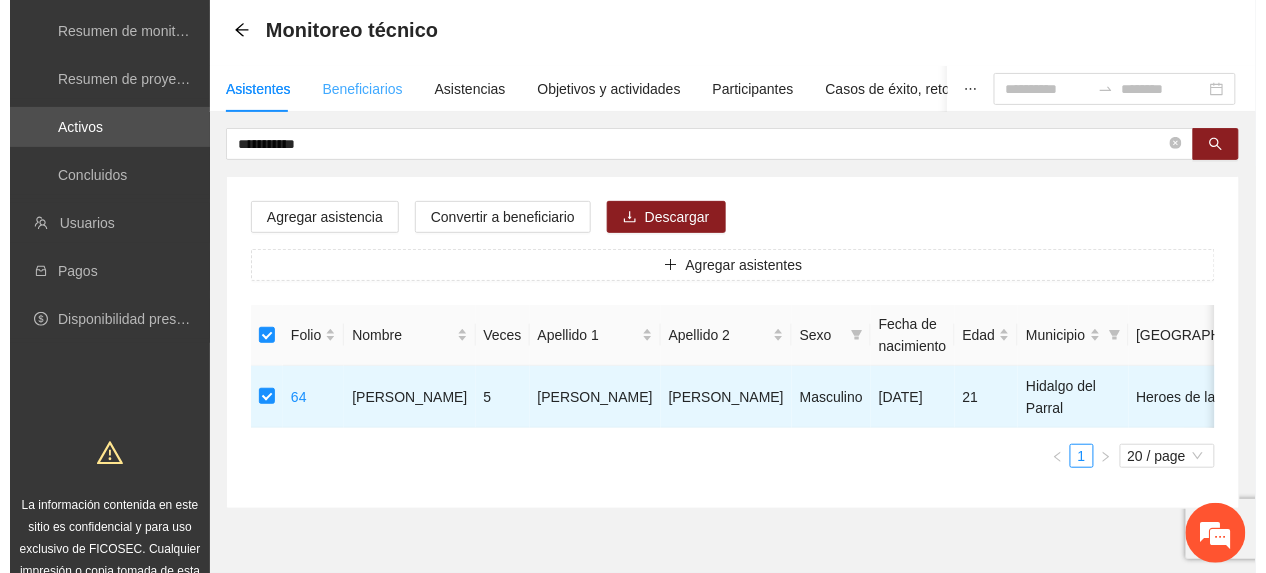 scroll, scrollTop: 0, scrollLeft: 0, axis: both 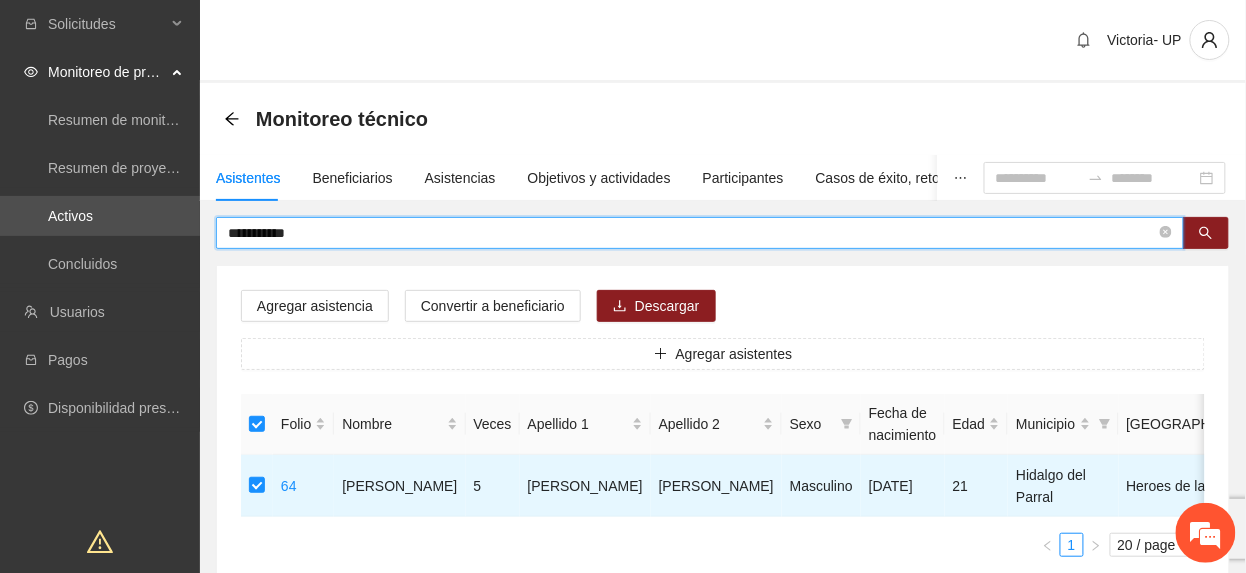 drag, startPoint x: 304, startPoint y: 233, endPoint x: -7, endPoint y: 69, distance: 351.5921 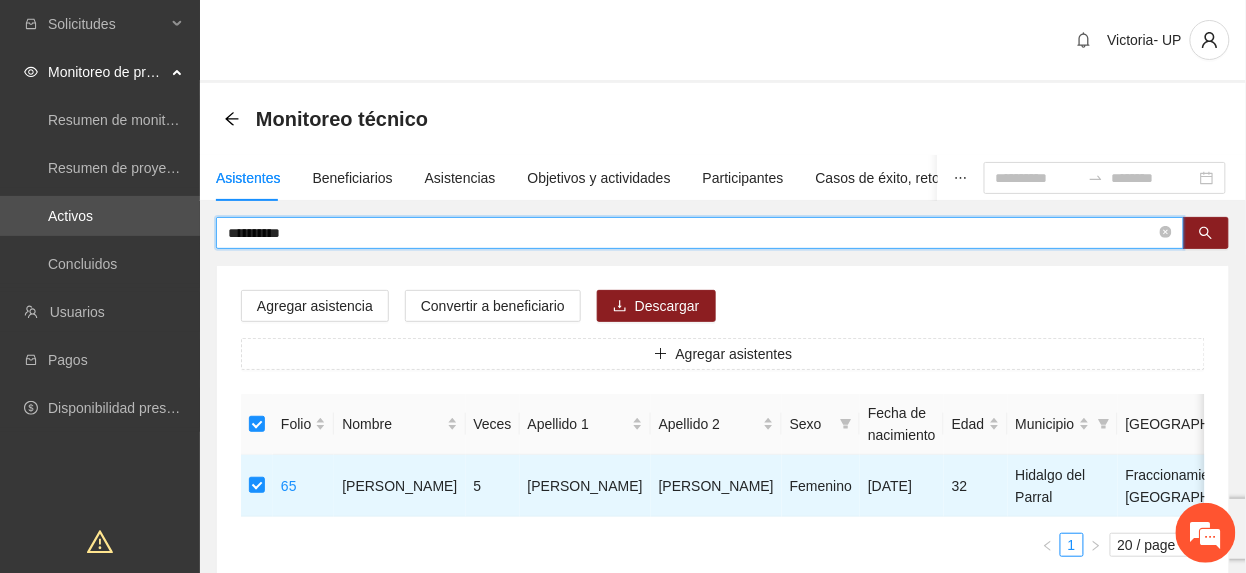 drag, startPoint x: 394, startPoint y: 230, endPoint x: -7, endPoint y: -10, distance: 467.33392 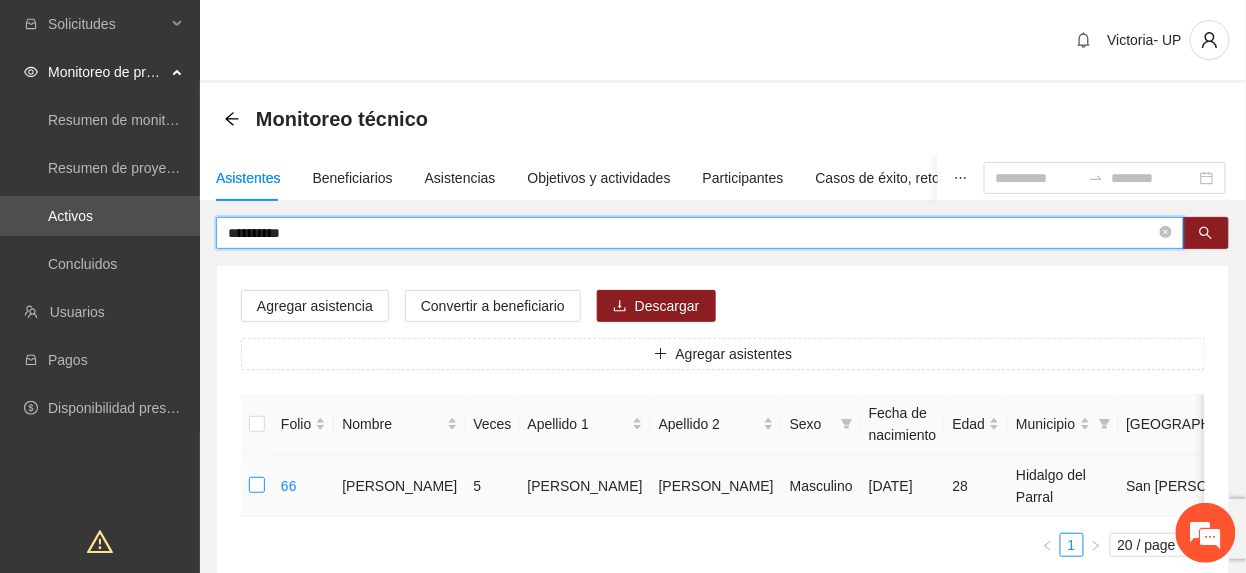 click at bounding box center (257, 486) 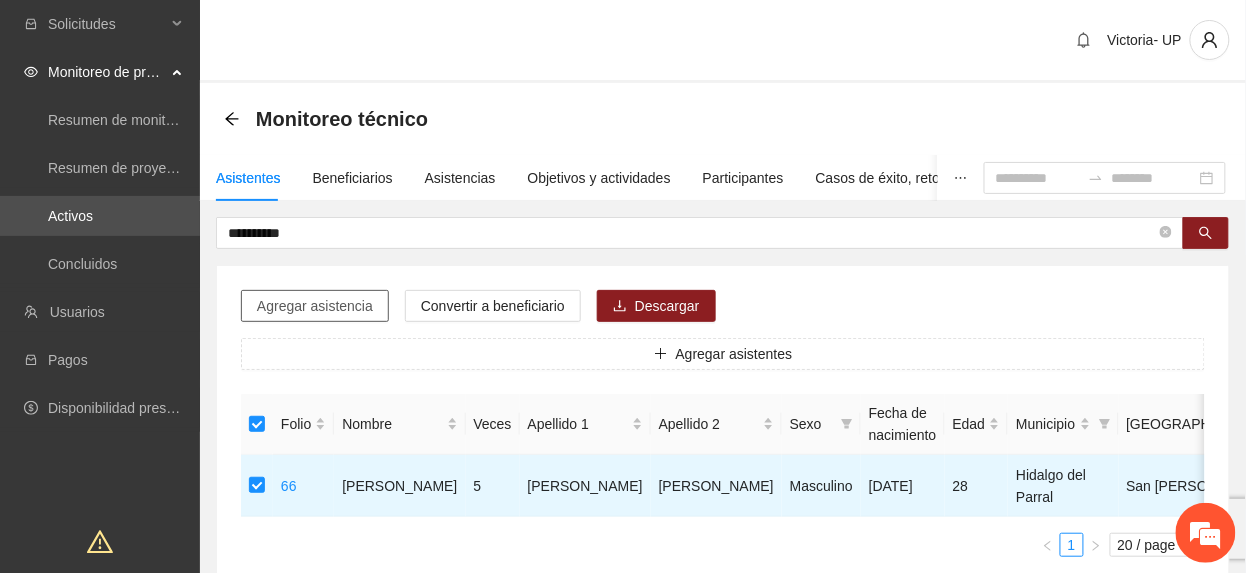 click on "Agregar asistencia" at bounding box center (315, 306) 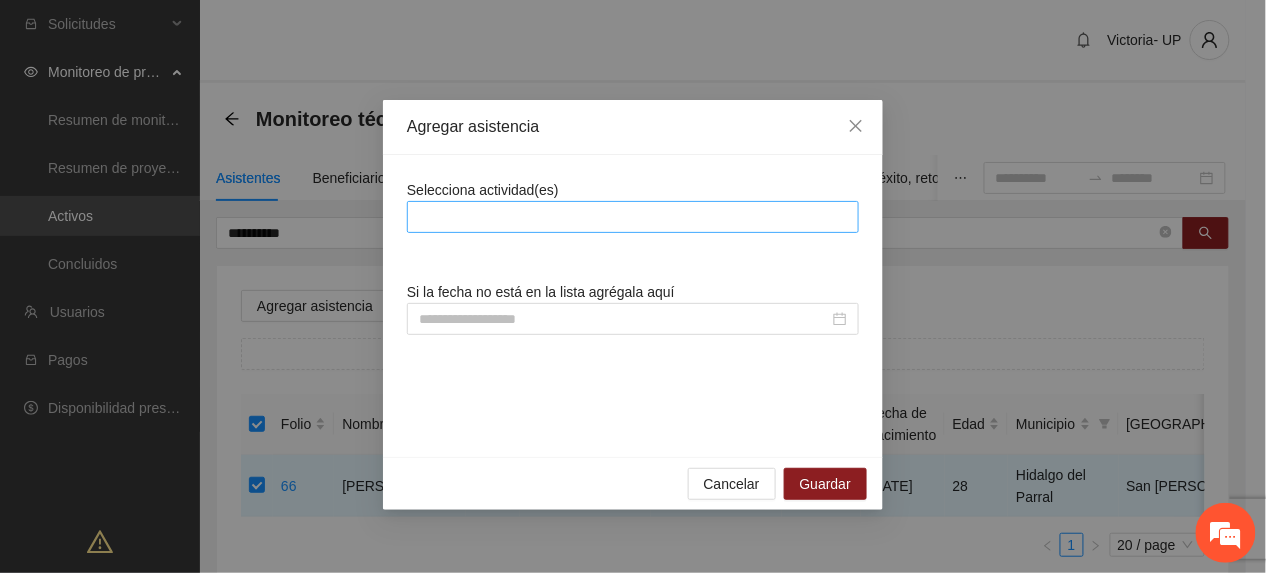 click at bounding box center [633, 217] 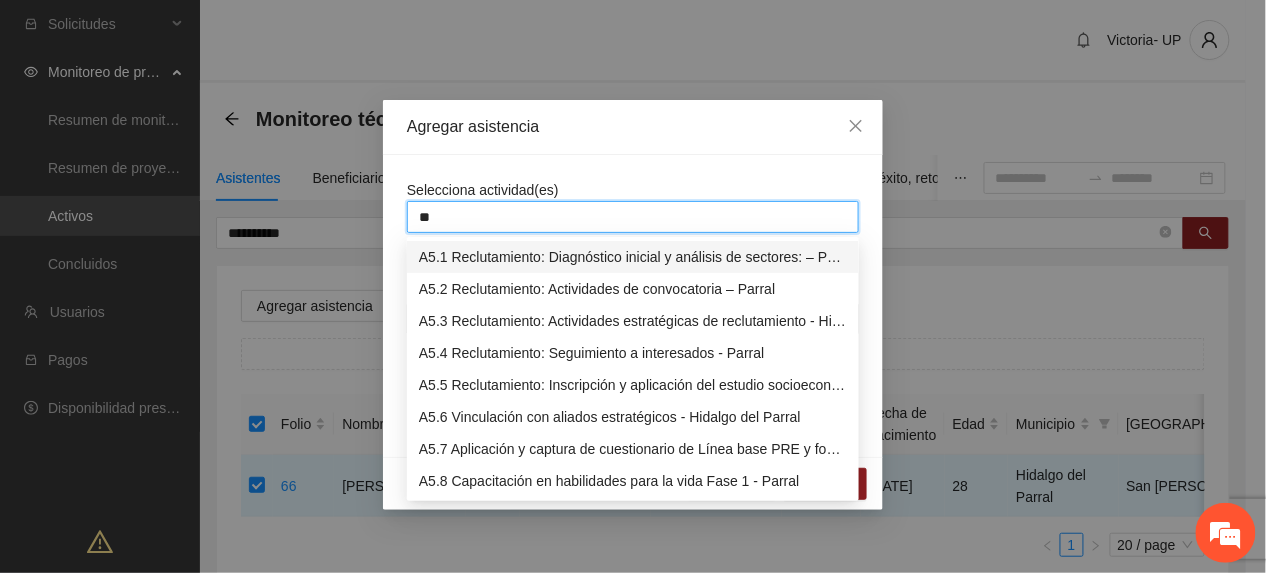 type on "***" 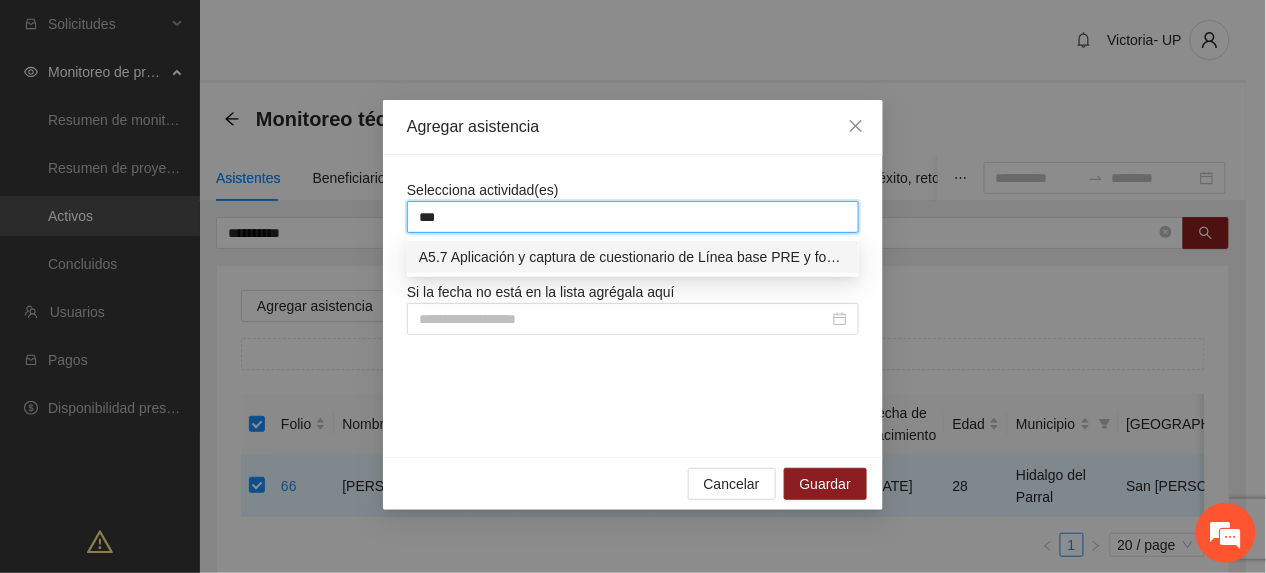 type 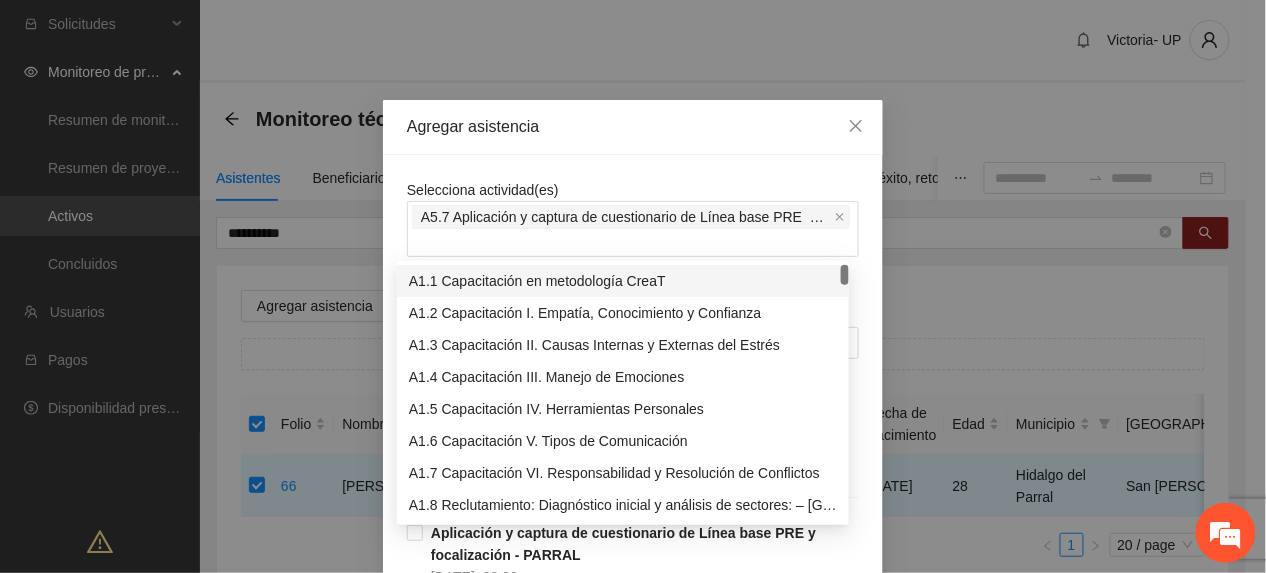 click on "Agregar asistencia" at bounding box center (633, 127) 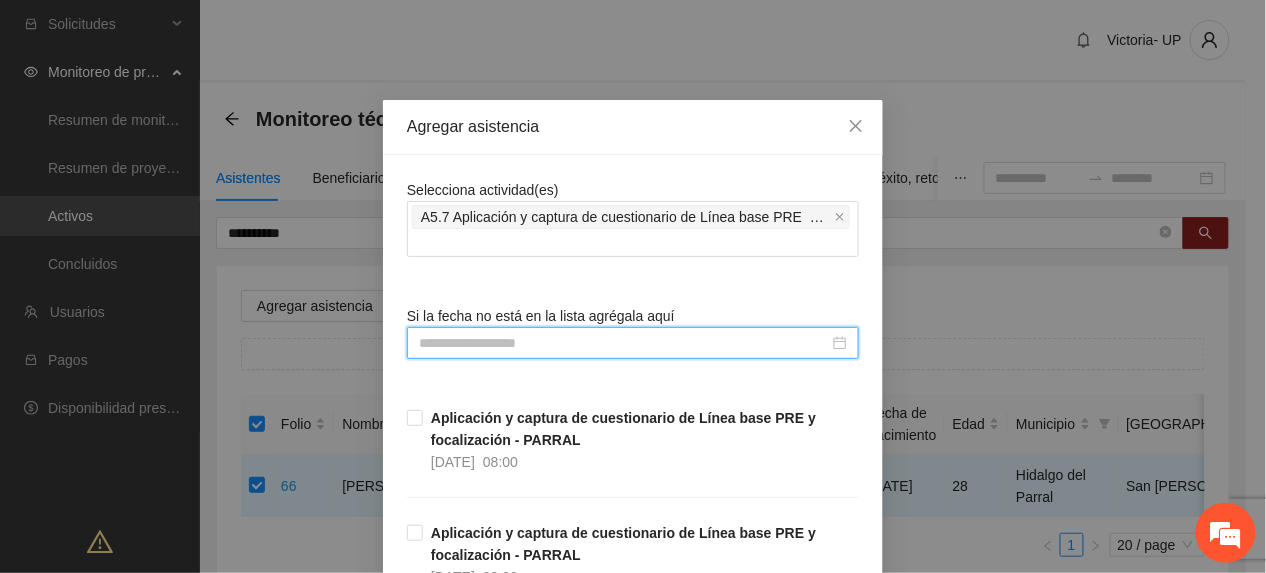 click at bounding box center [624, 343] 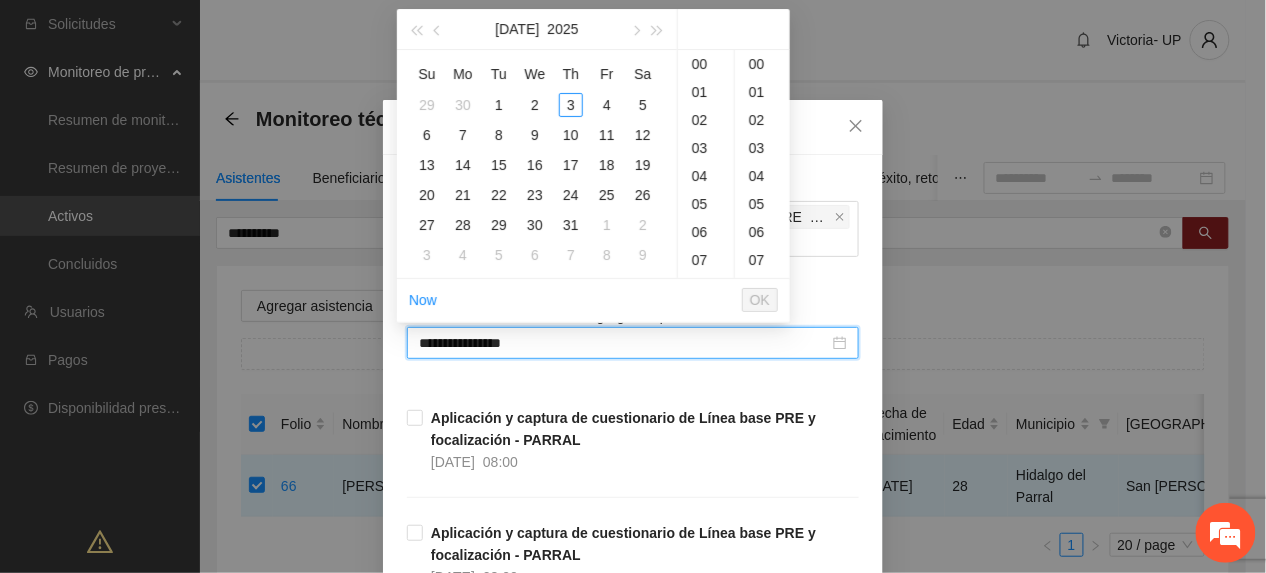 type on "**********" 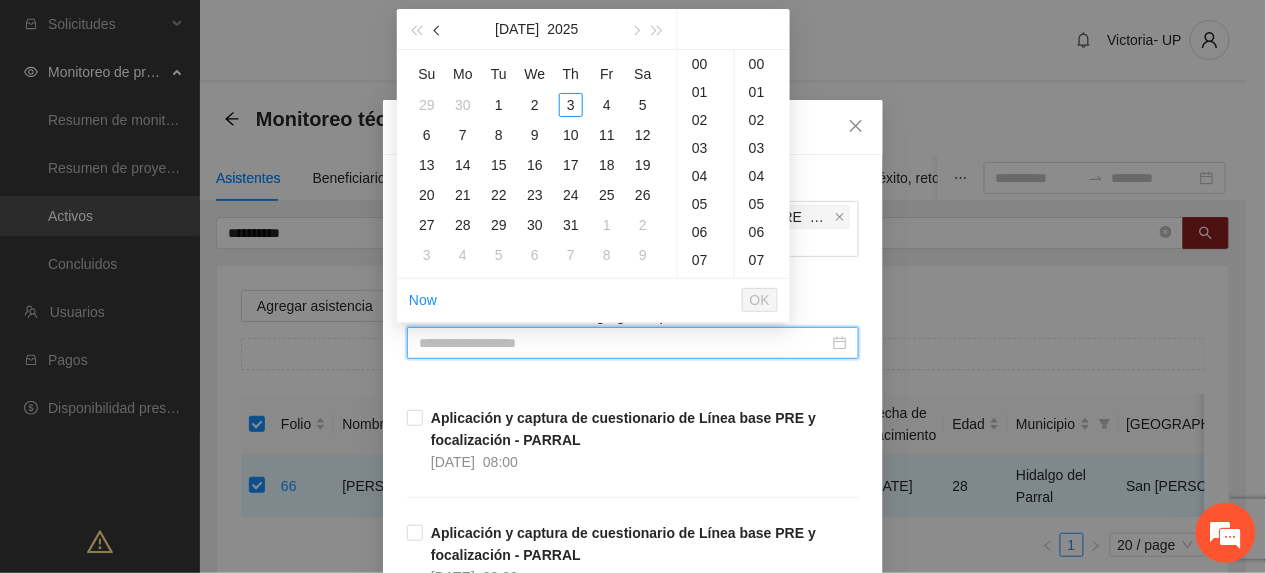 click at bounding box center (439, 31) 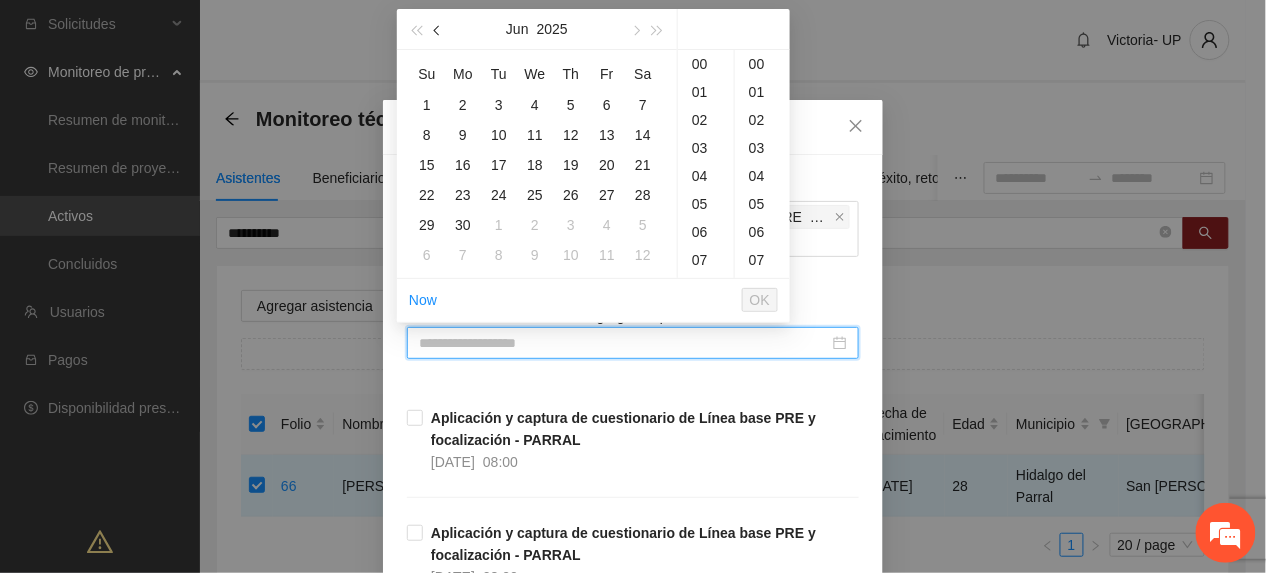 click at bounding box center (439, 31) 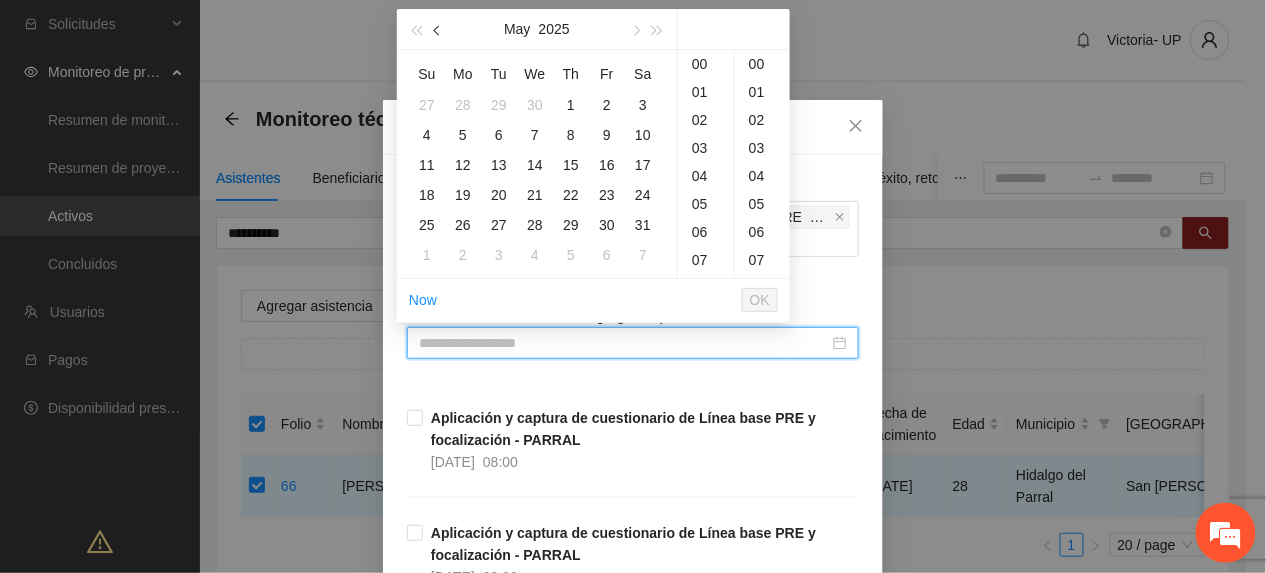 click at bounding box center [439, 31] 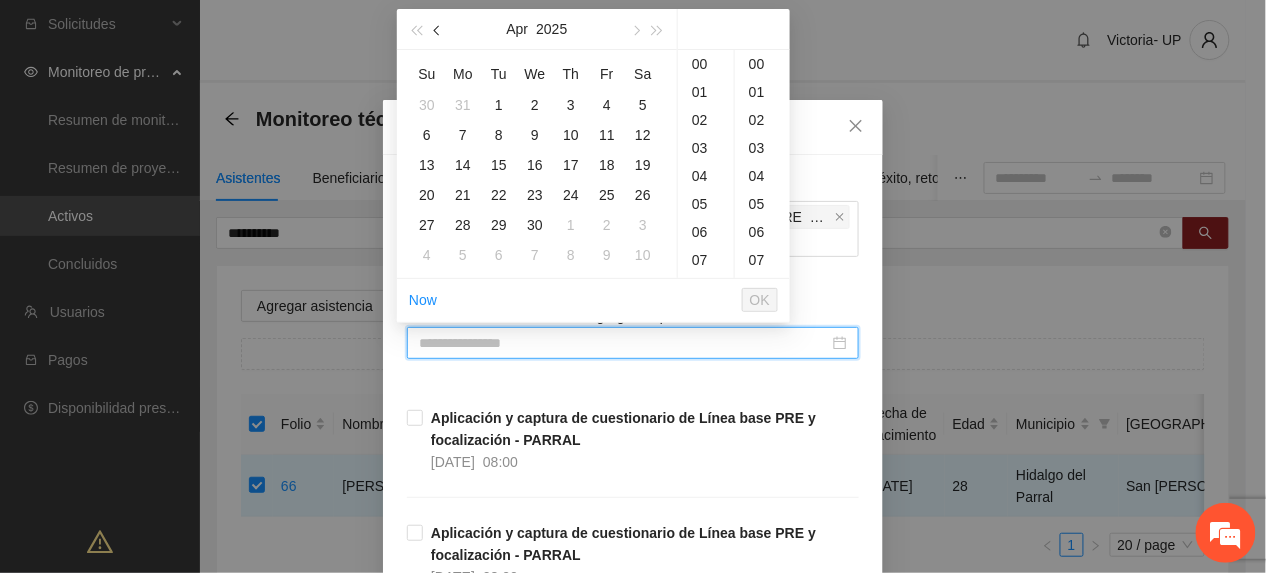 type on "**********" 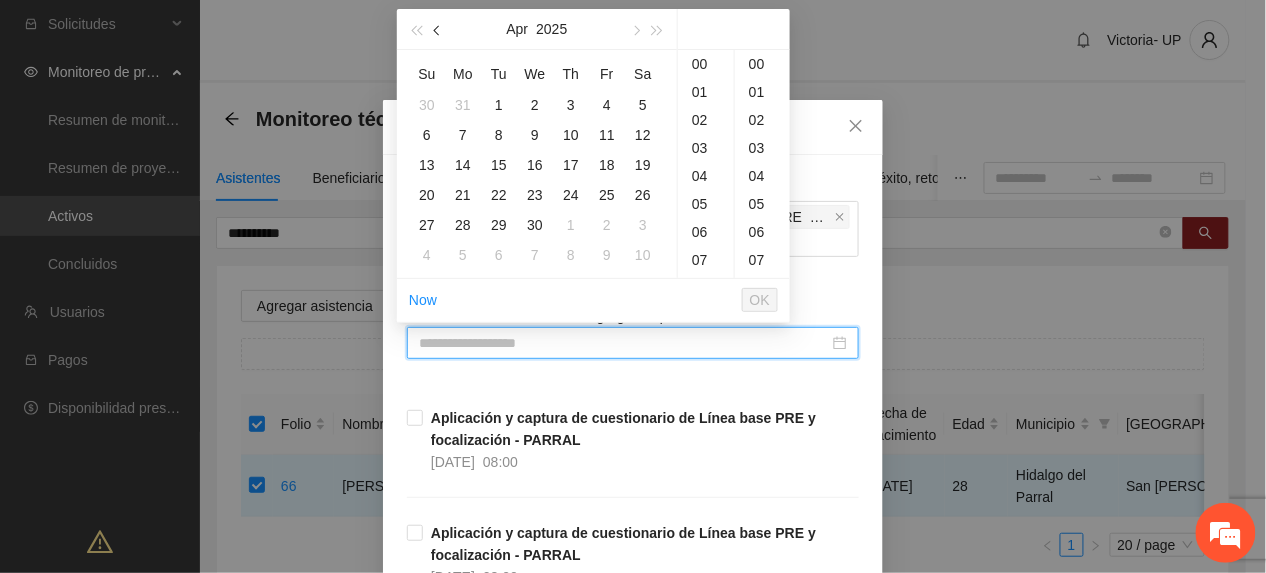 click at bounding box center (438, 29) 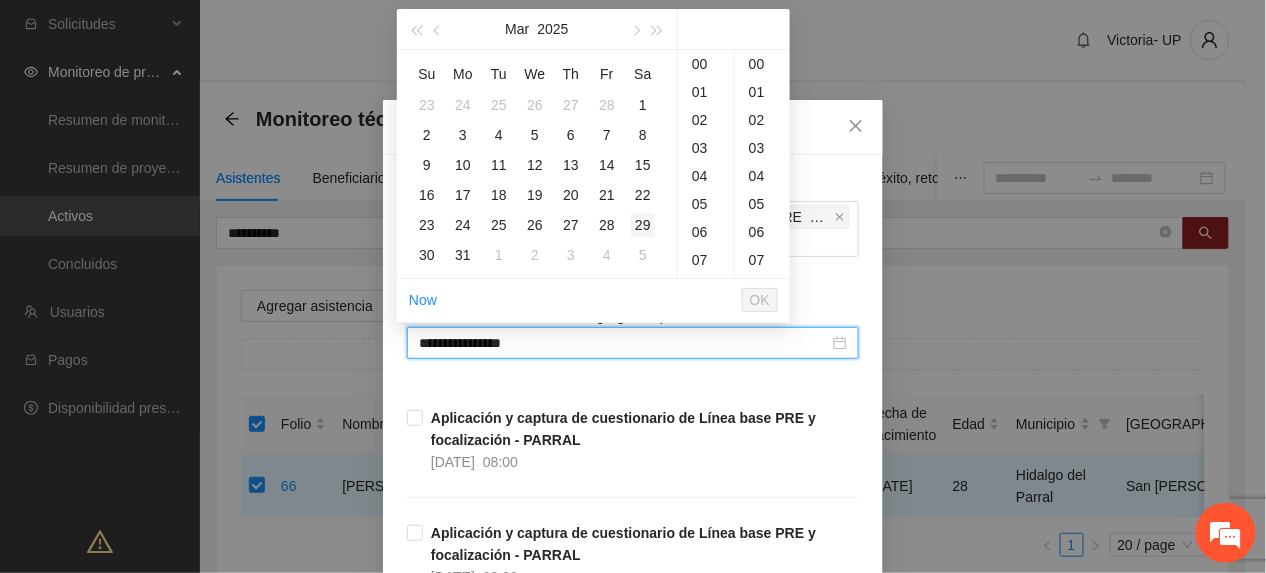 type on "**********" 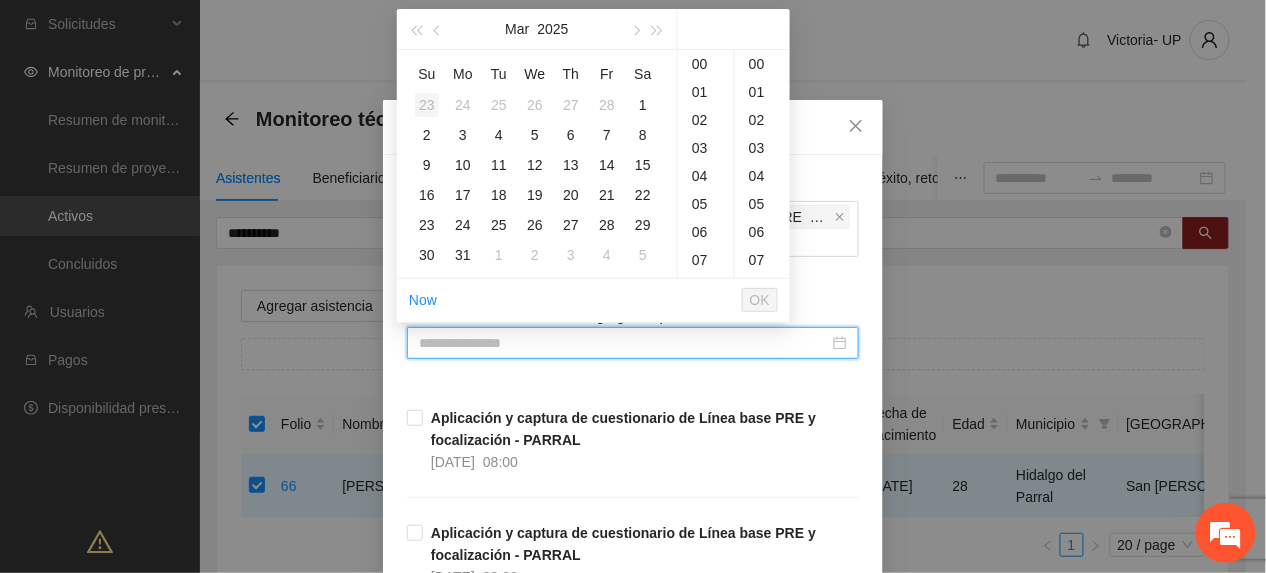 type on "**********" 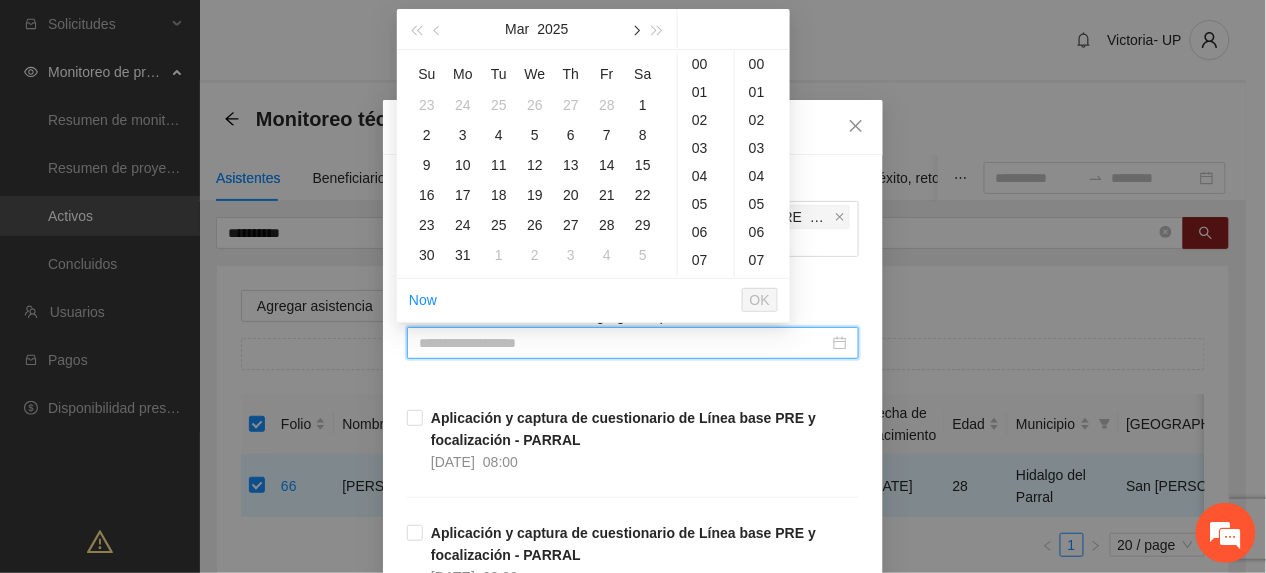 click at bounding box center [635, 31] 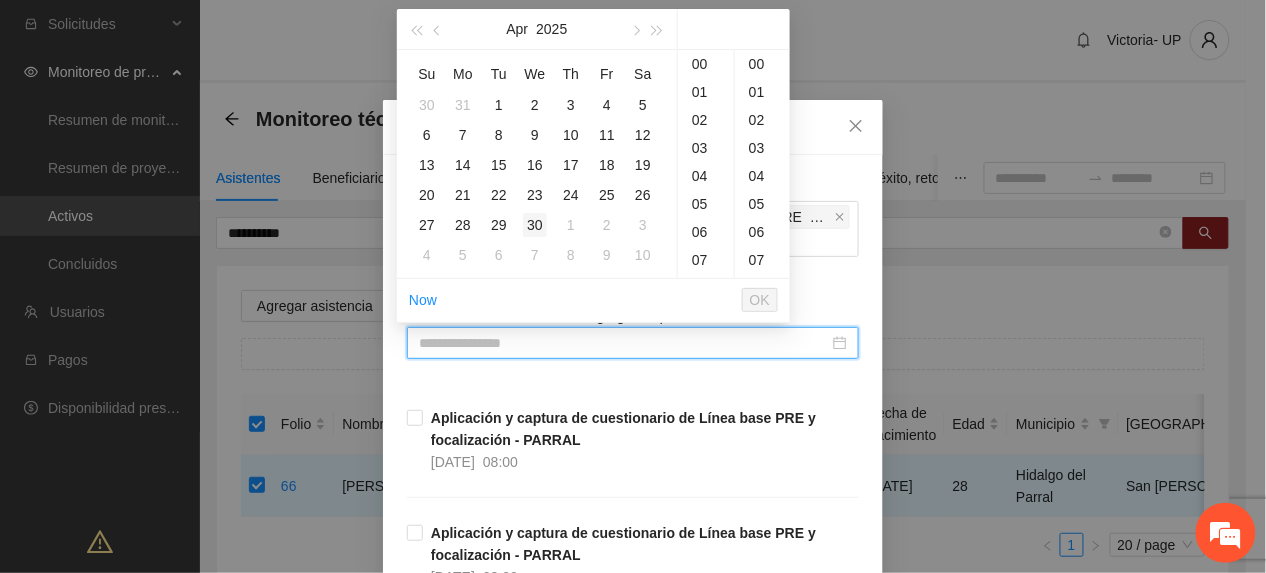 click on "30" at bounding box center (535, 225) 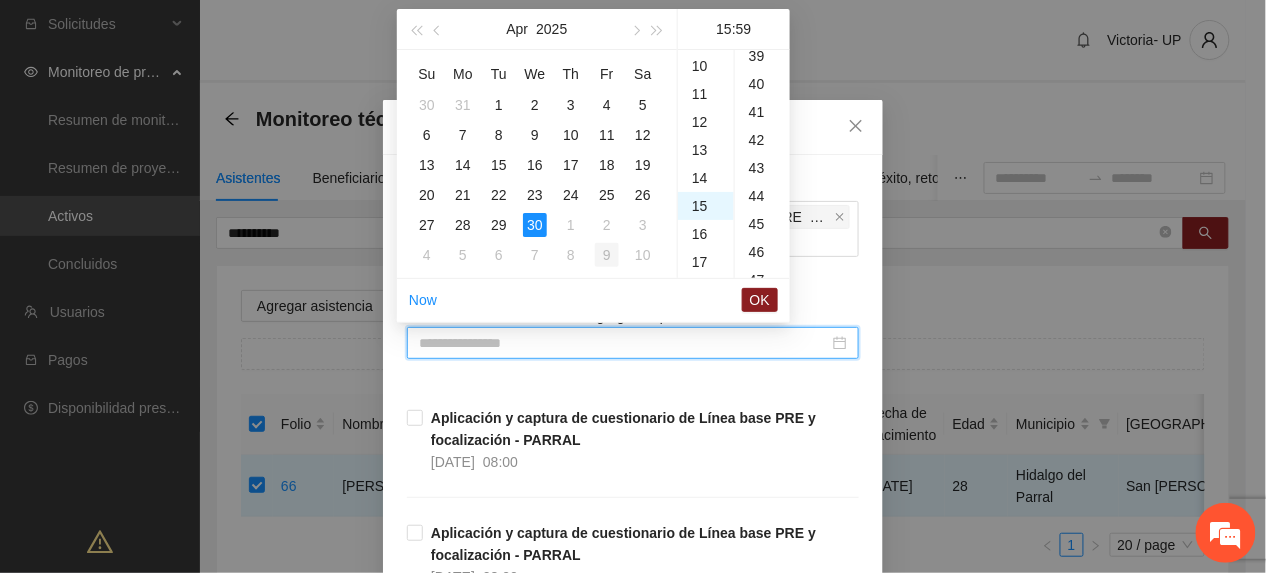 scroll, scrollTop: 420, scrollLeft: 0, axis: vertical 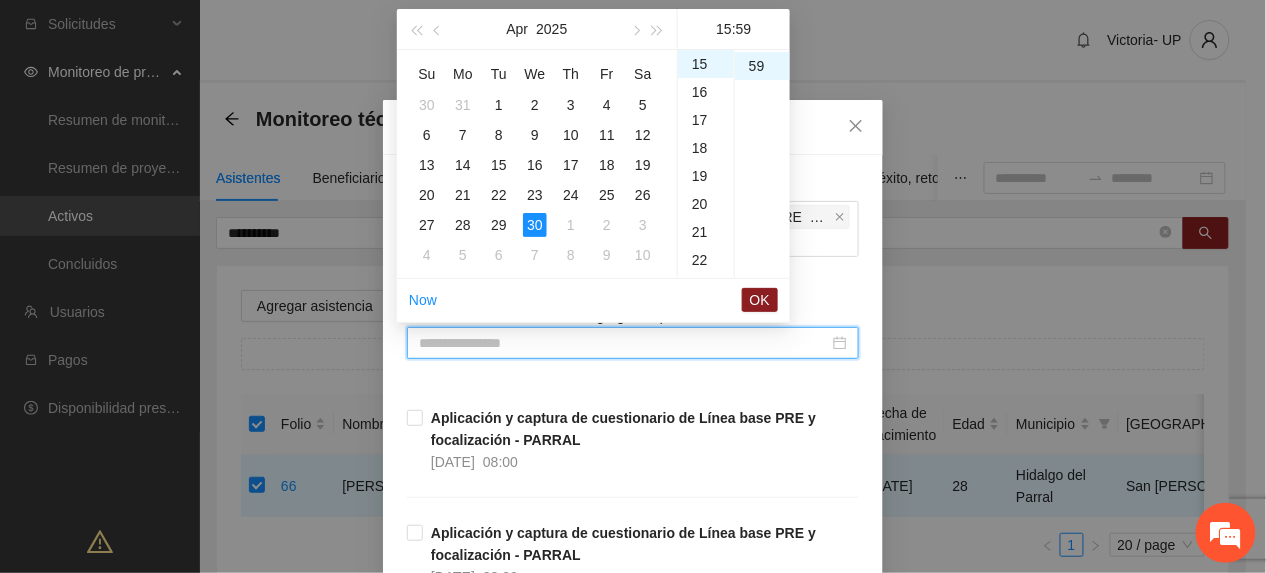 type on "**********" 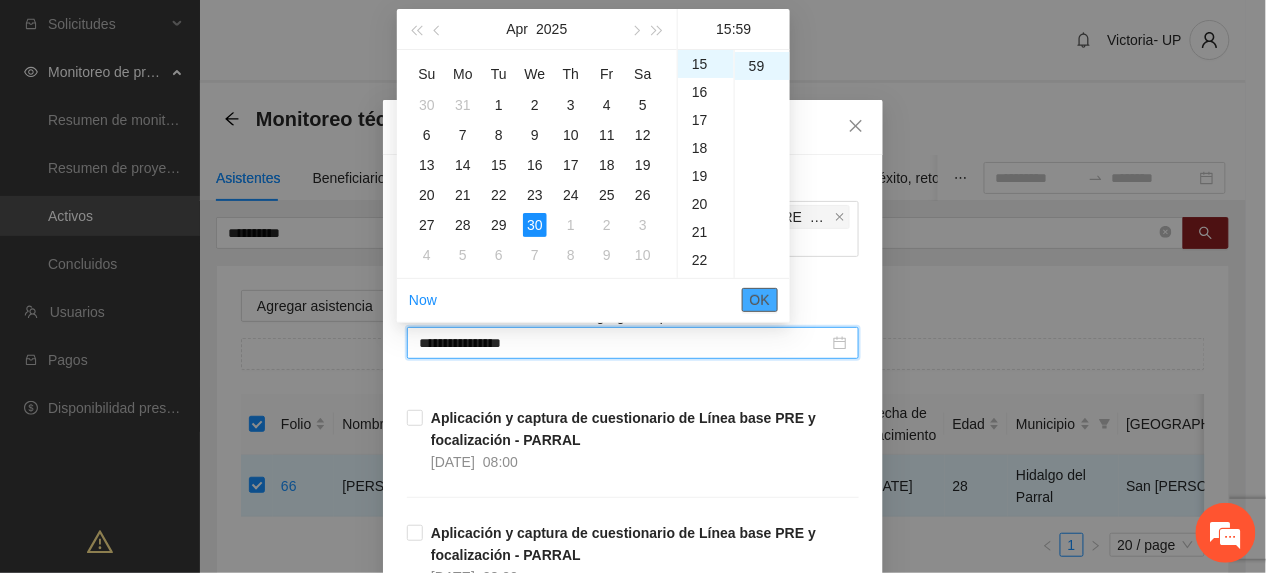click on "OK" at bounding box center [760, 300] 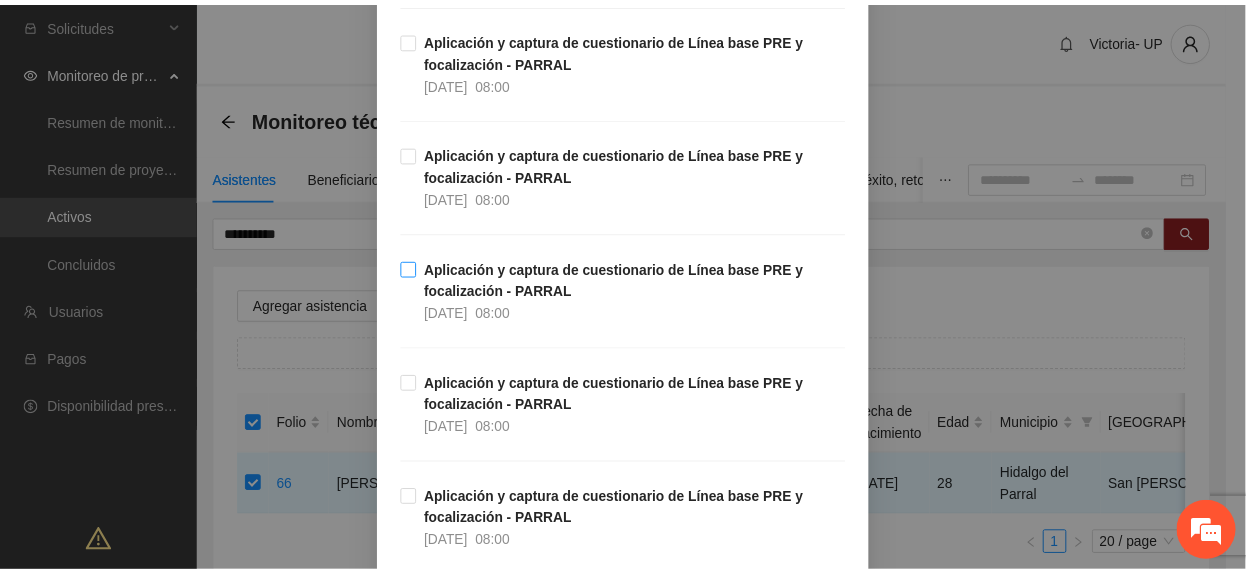 scroll, scrollTop: 1716, scrollLeft: 0, axis: vertical 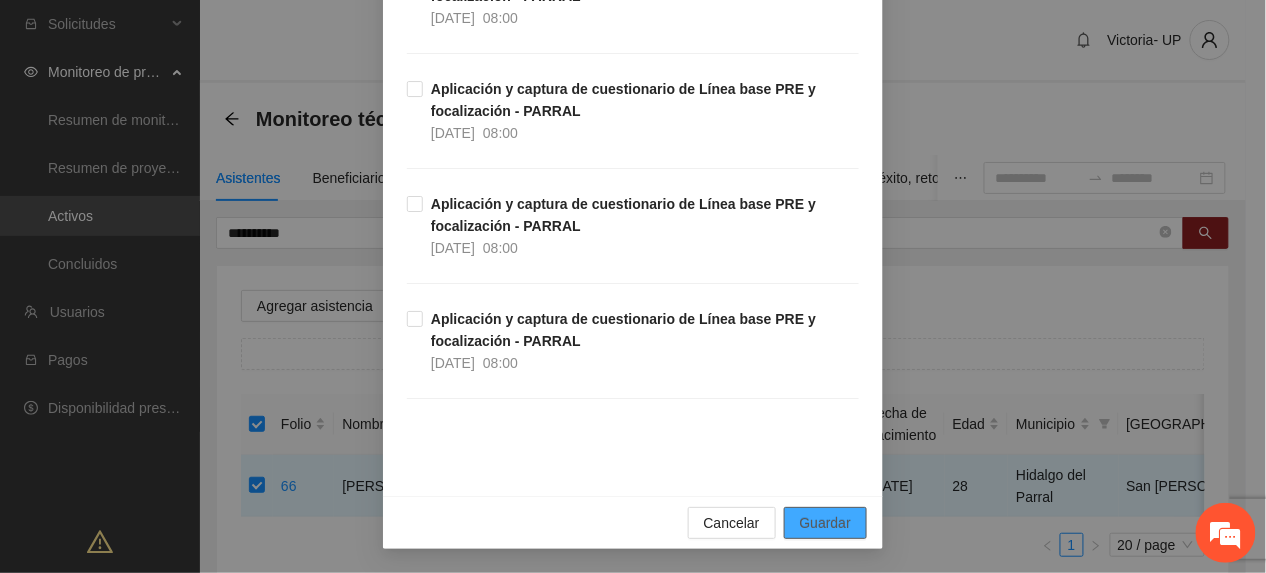 click on "Guardar" at bounding box center (825, 523) 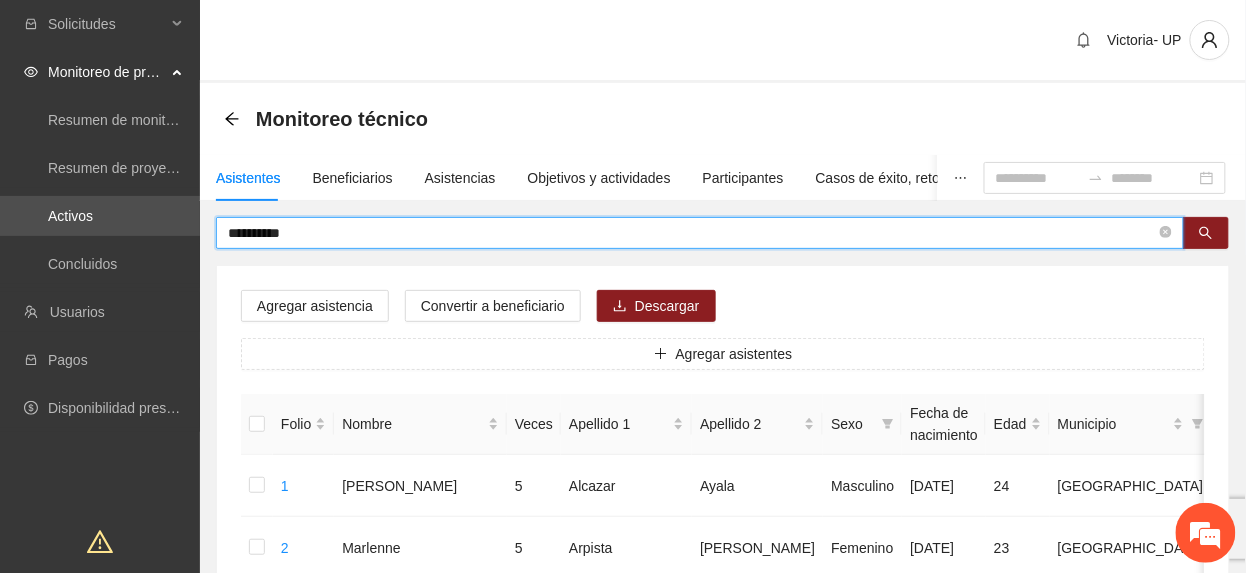 drag, startPoint x: 356, startPoint y: 229, endPoint x: -7, endPoint y: 185, distance: 365.65695 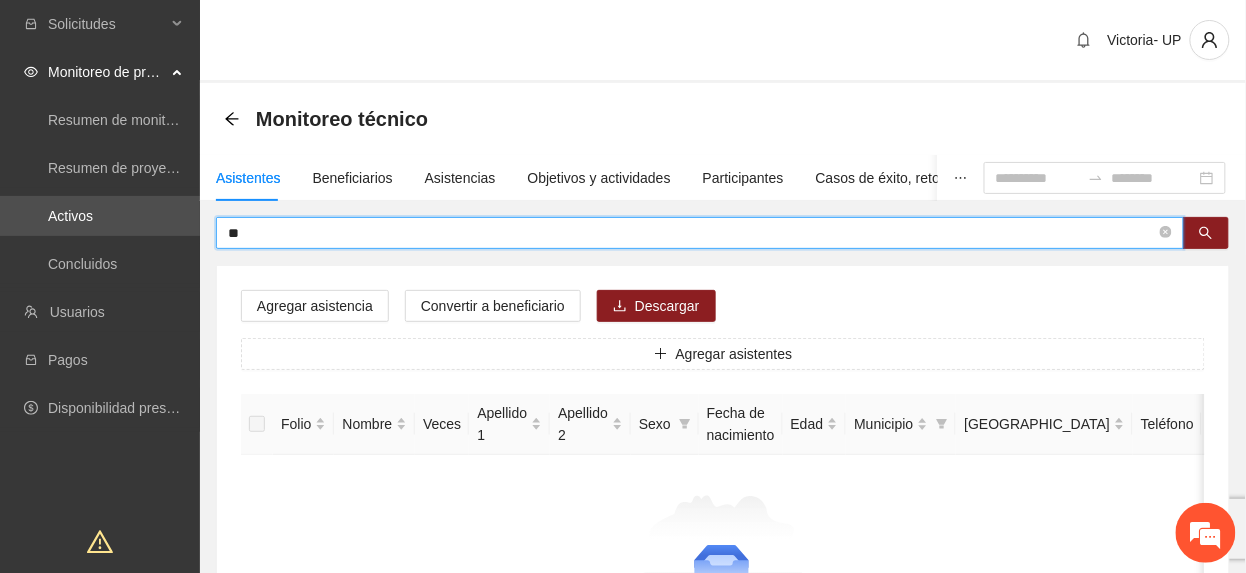 type on "*" 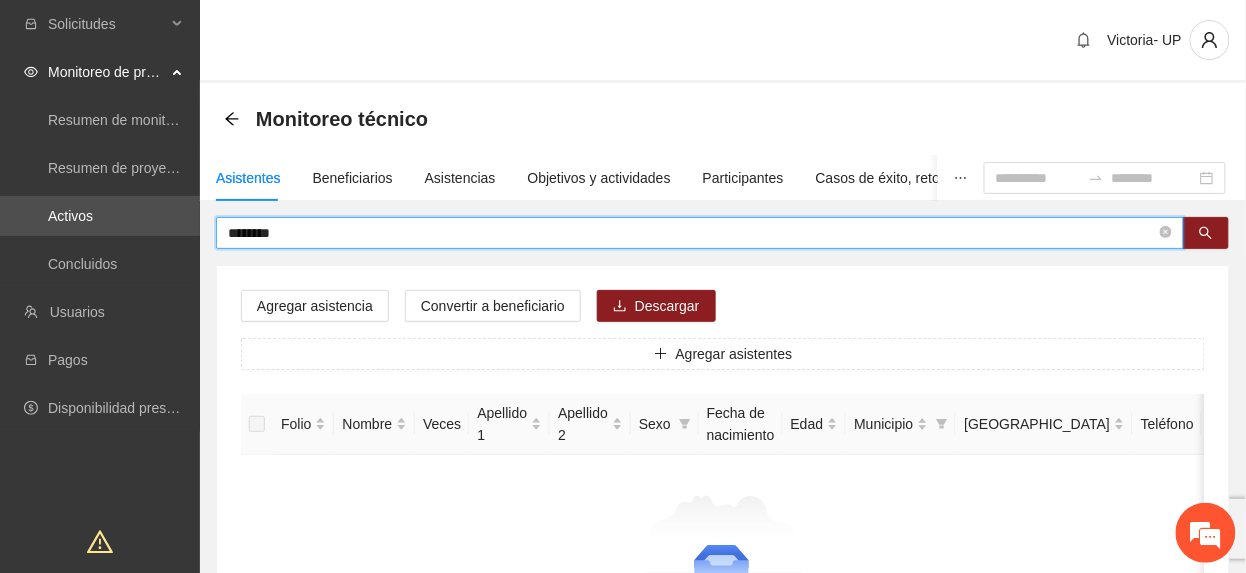 type on "********" 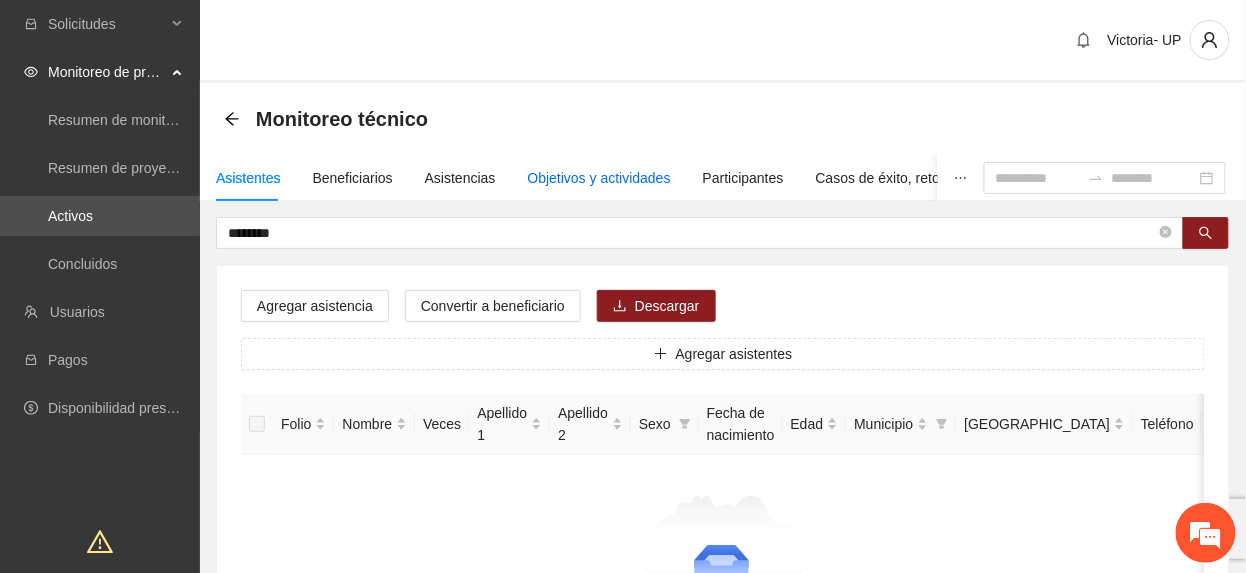 click on "Objetivos y actividades" at bounding box center [599, 178] 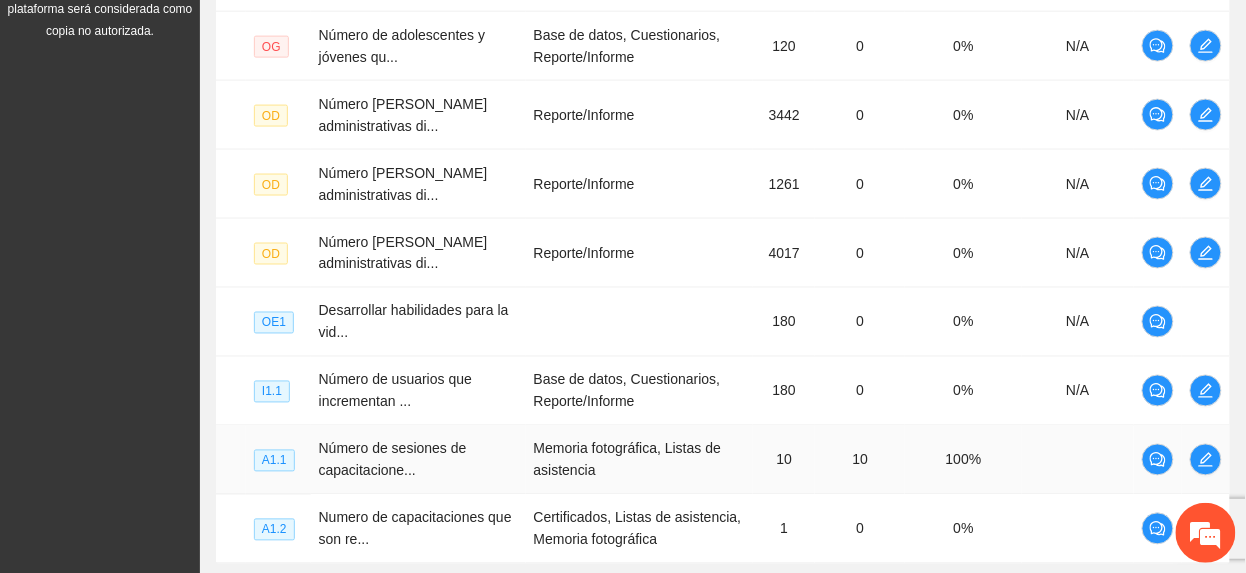 scroll, scrollTop: 860, scrollLeft: 0, axis: vertical 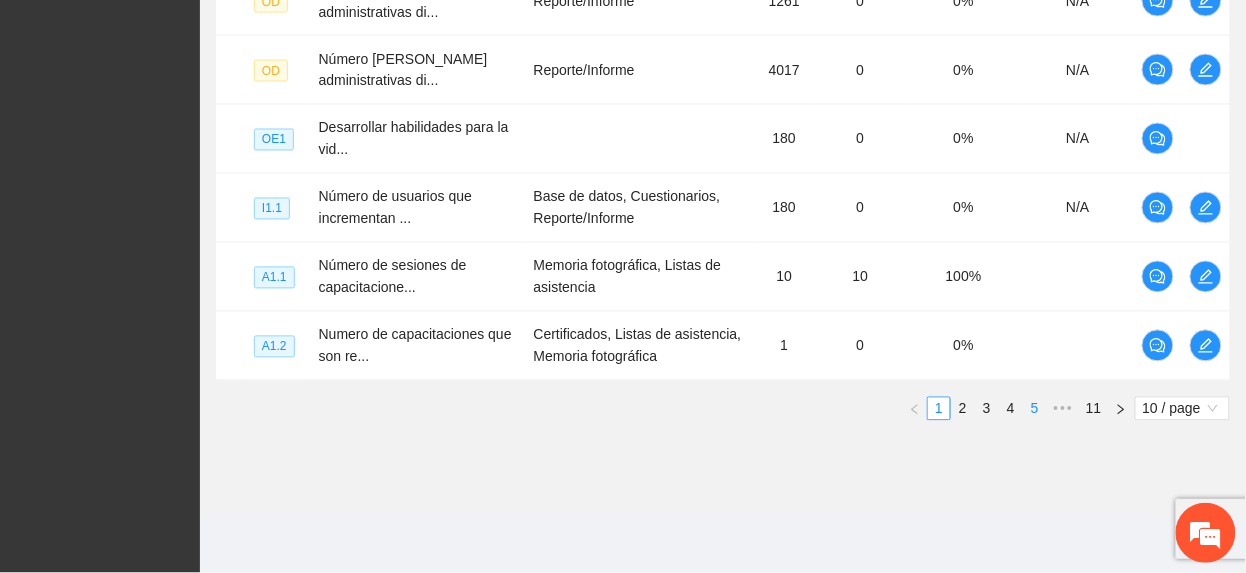 click on "5" at bounding box center (1035, 409) 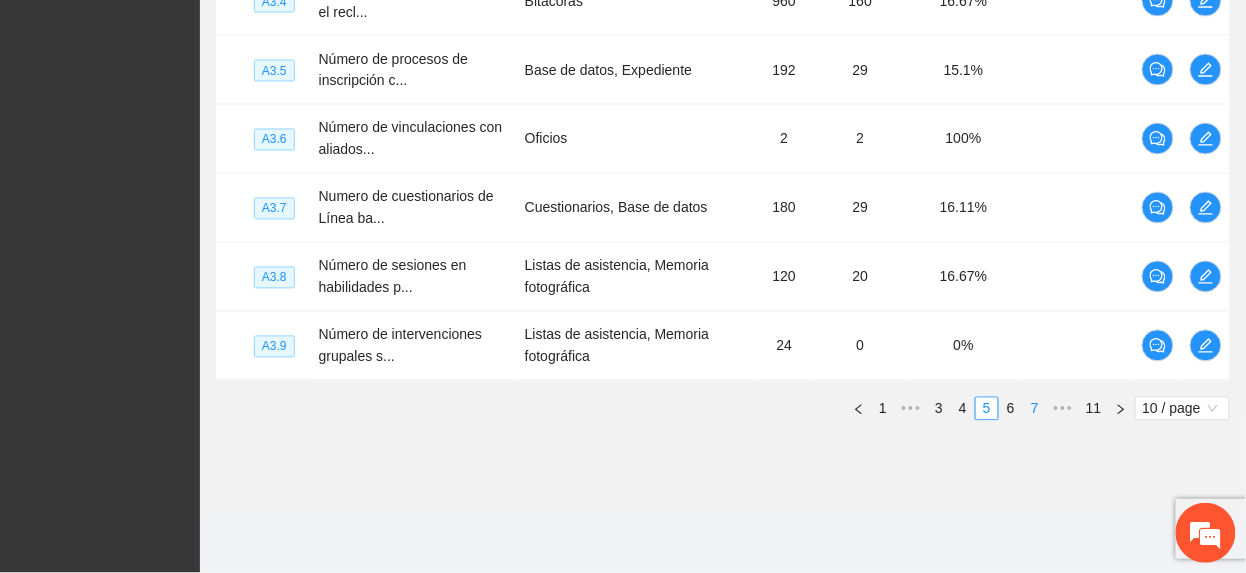 click on "7" at bounding box center [1035, 409] 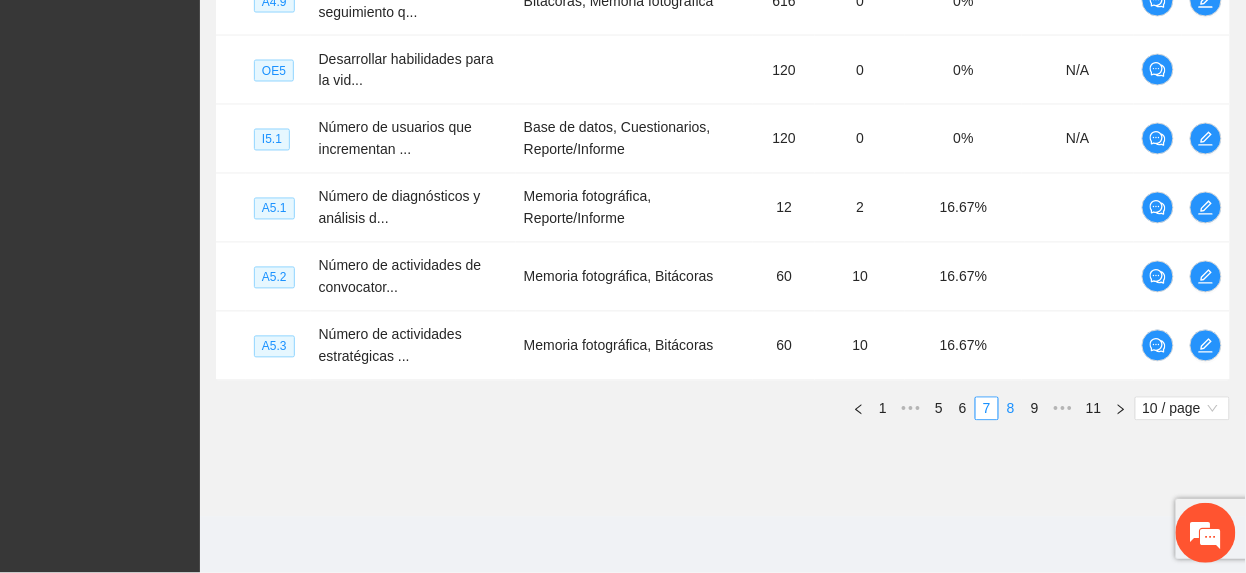 click on "8" at bounding box center (1011, 409) 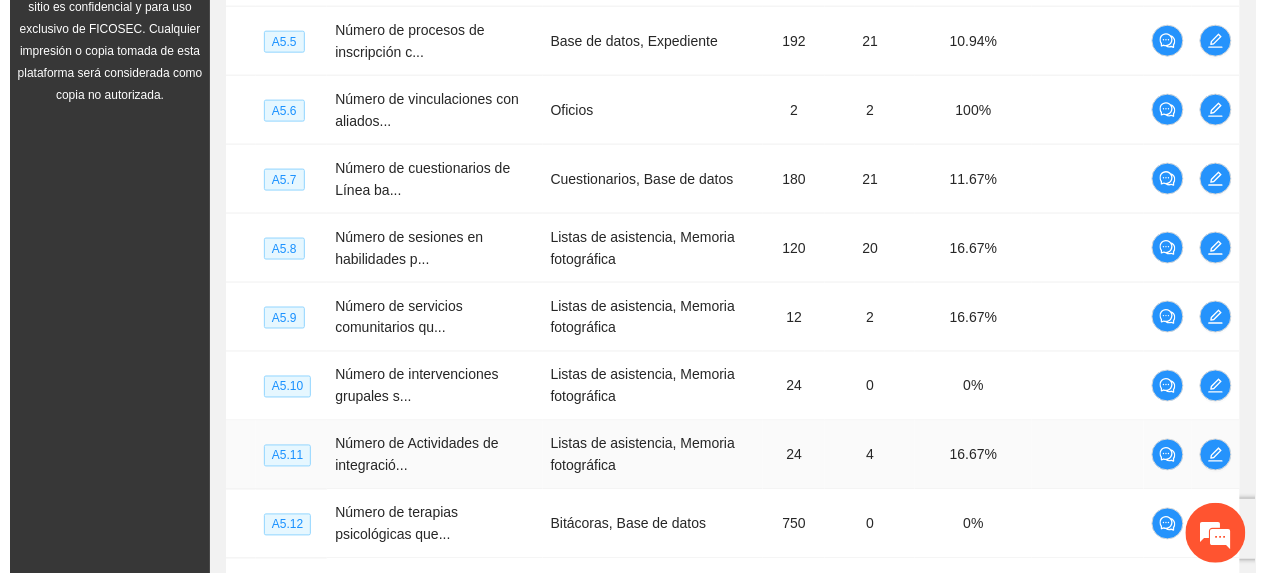 scroll, scrollTop: 593, scrollLeft: 0, axis: vertical 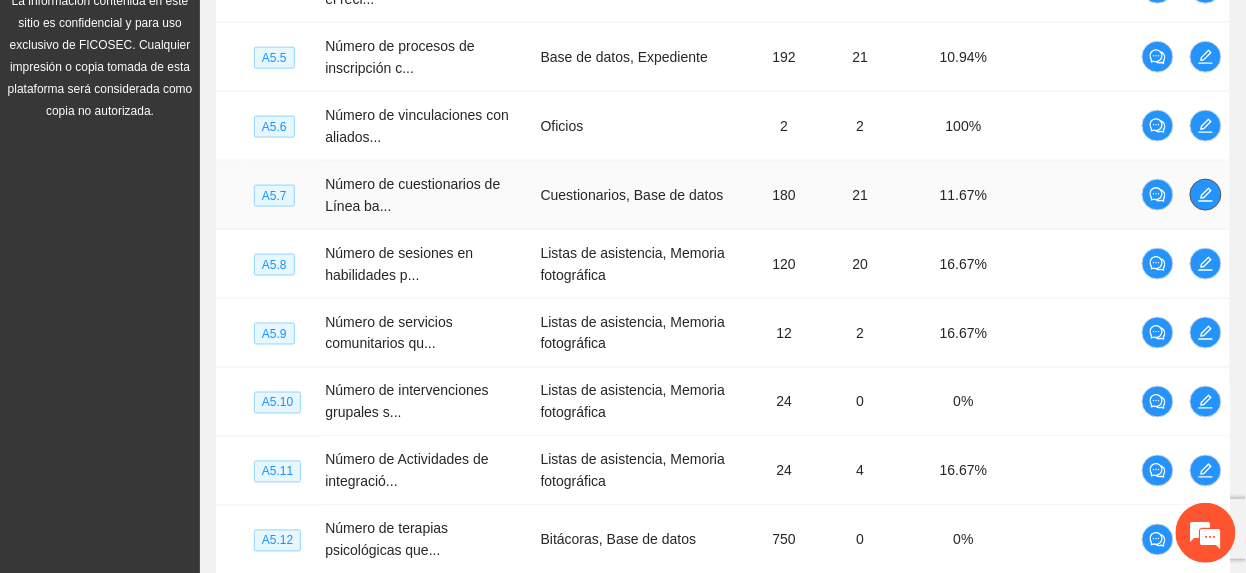 click at bounding box center [1206, 195] 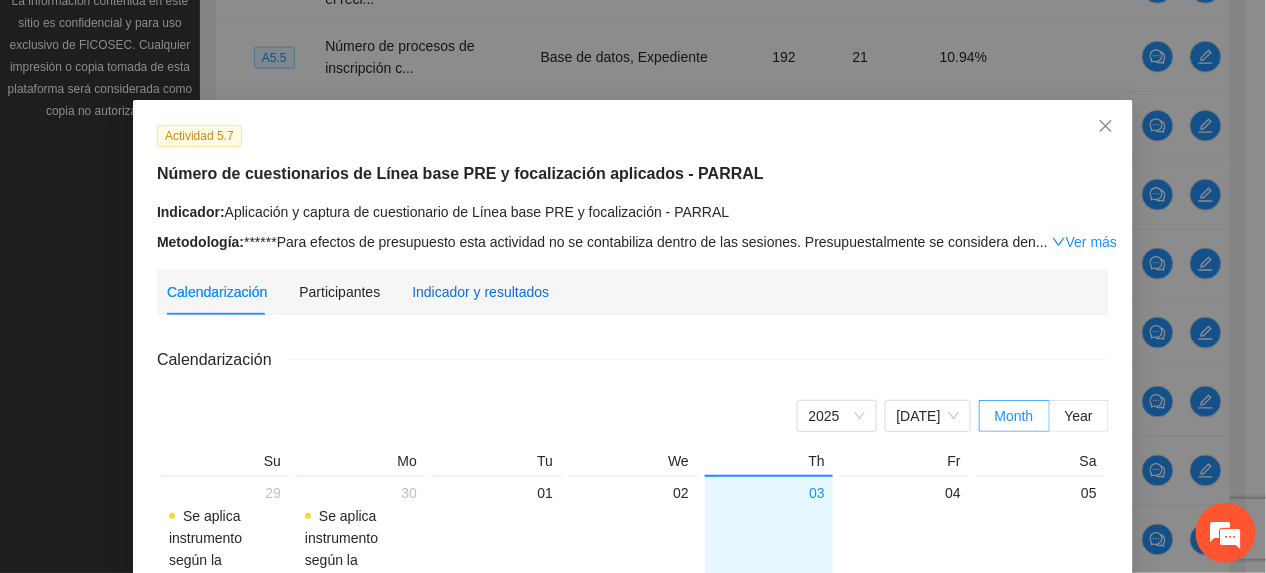 click on "Indicador y resultados" at bounding box center (480, 292) 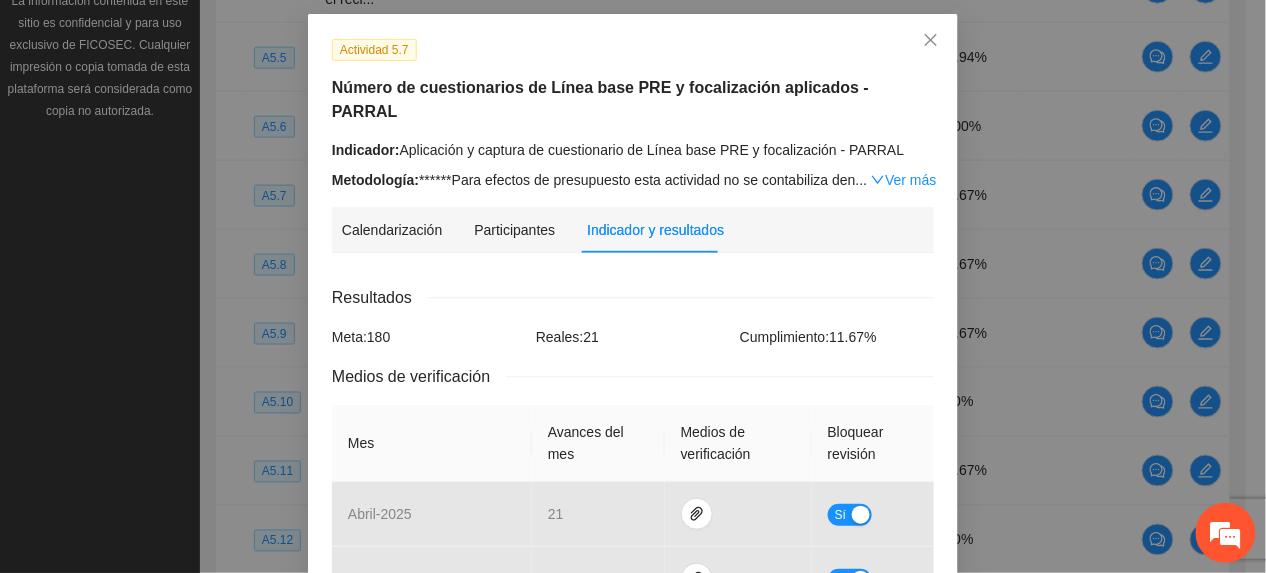 scroll, scrollTop: 133, scrollLeft: 0, axis: vertical 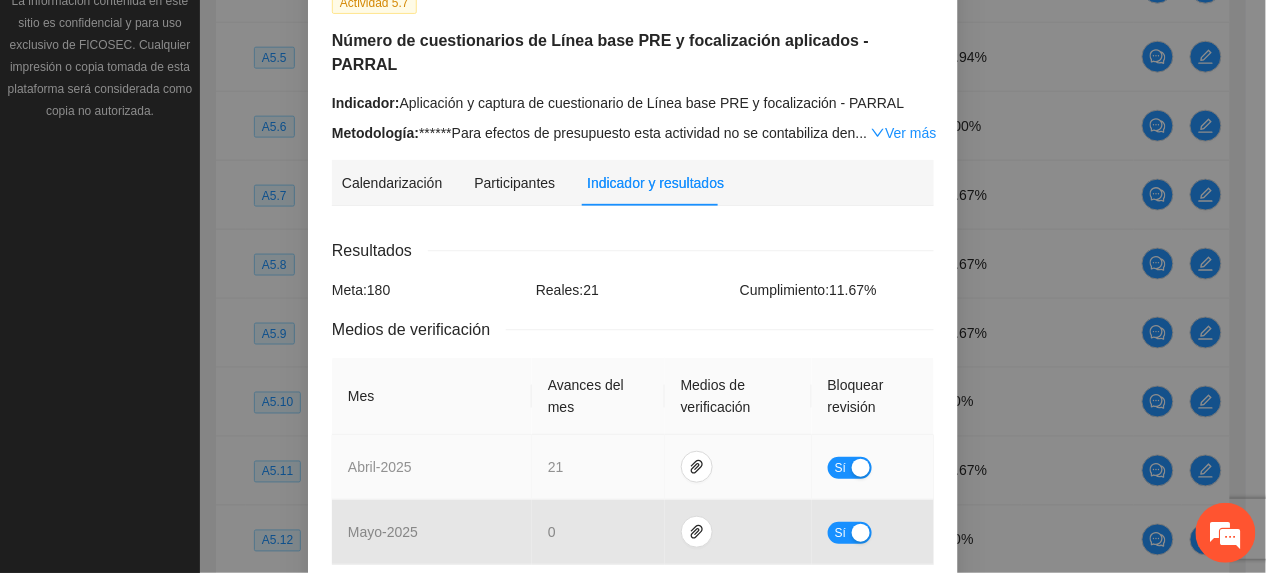 click on "Sí" at bounding box center (850, 468) 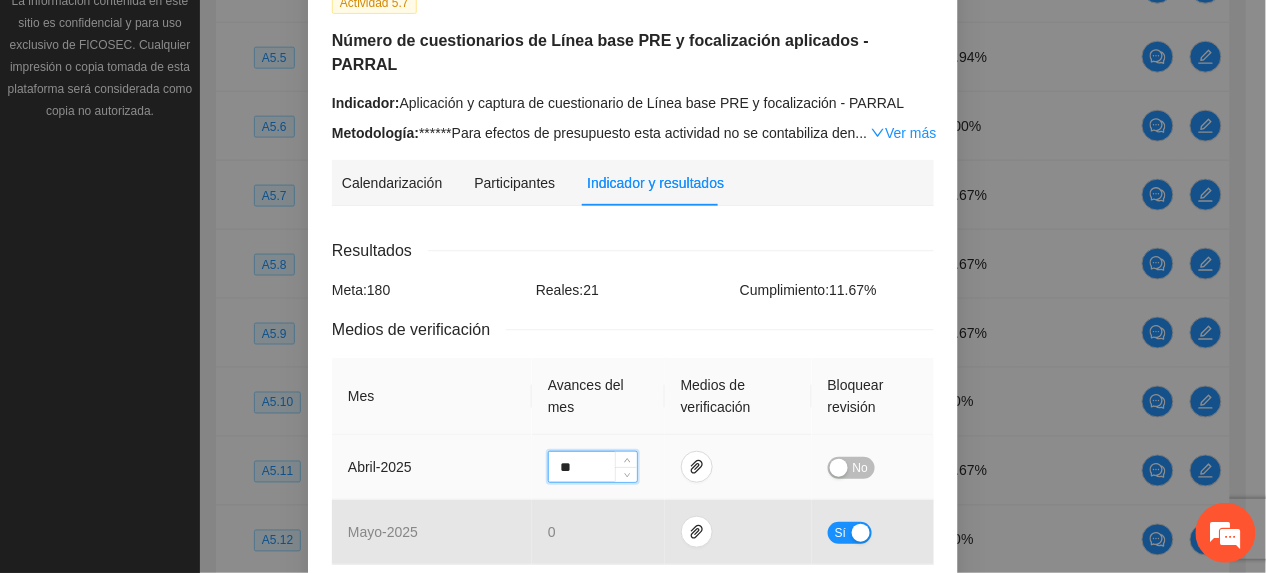 drag, startPoint x: 590, startPoint y: 446, endPoint x: 308, endPoint y: 460, distance: 282.3473 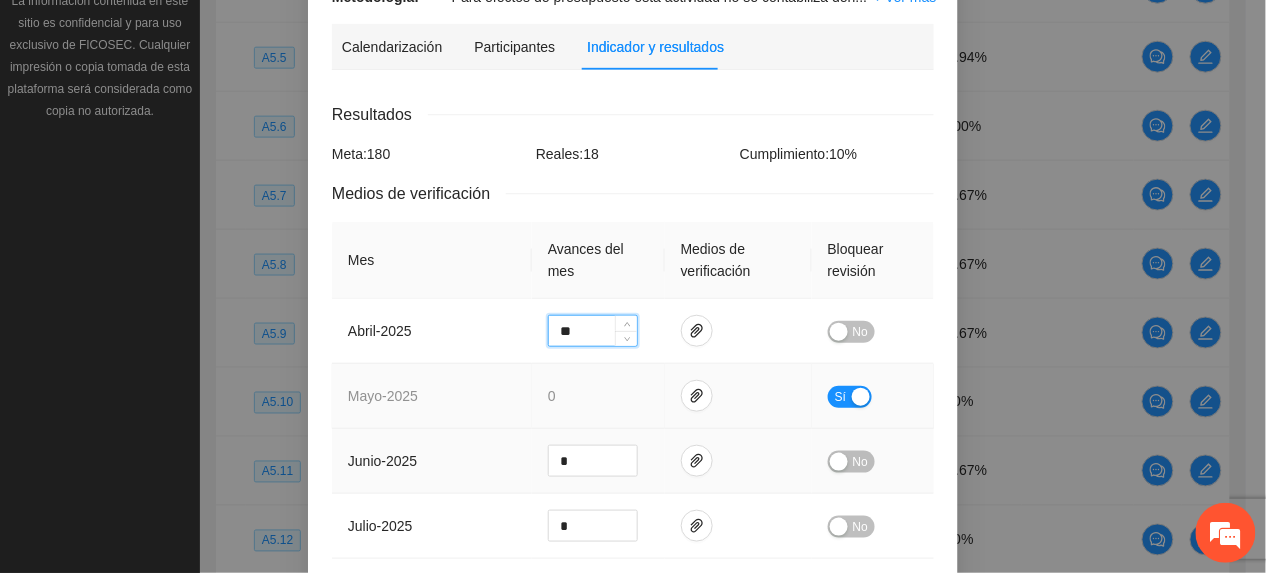 scroll, scrollTop: 400, scrollLeft: 0, axis: vertical 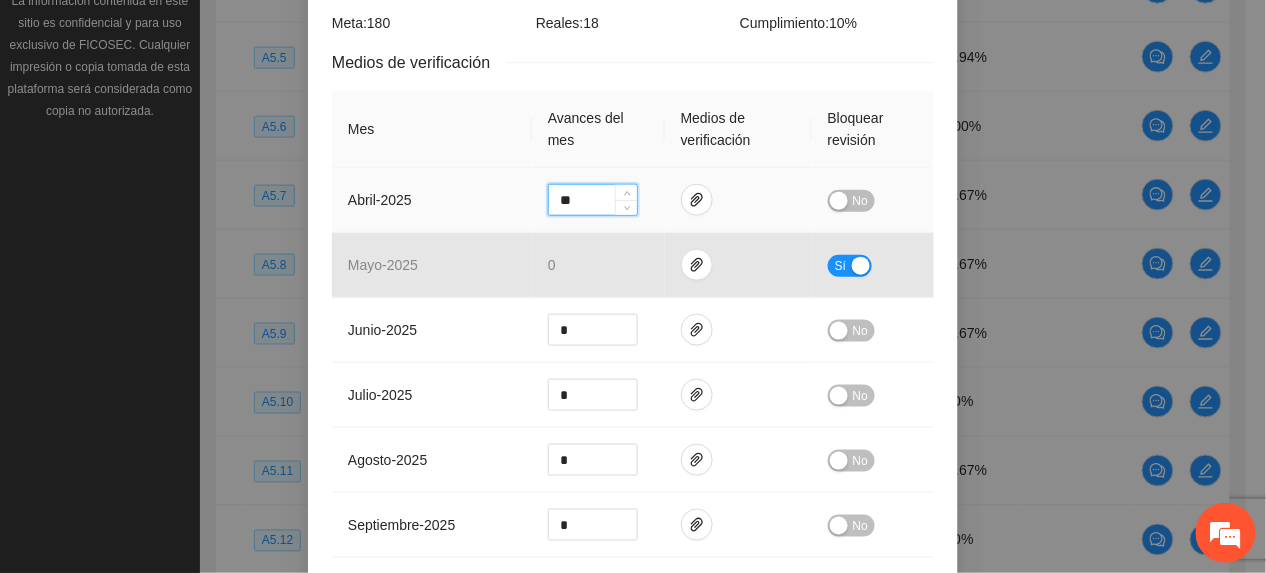 type on "**" 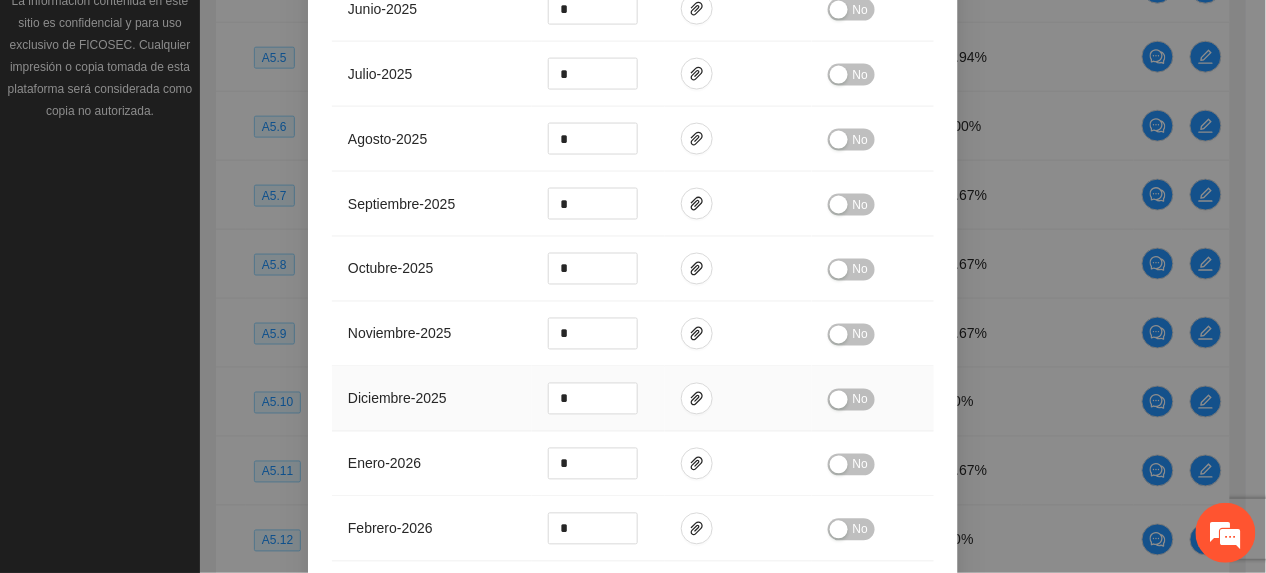 scroll, scrollTop: 890, scrollLeft: 0, axis: vertical 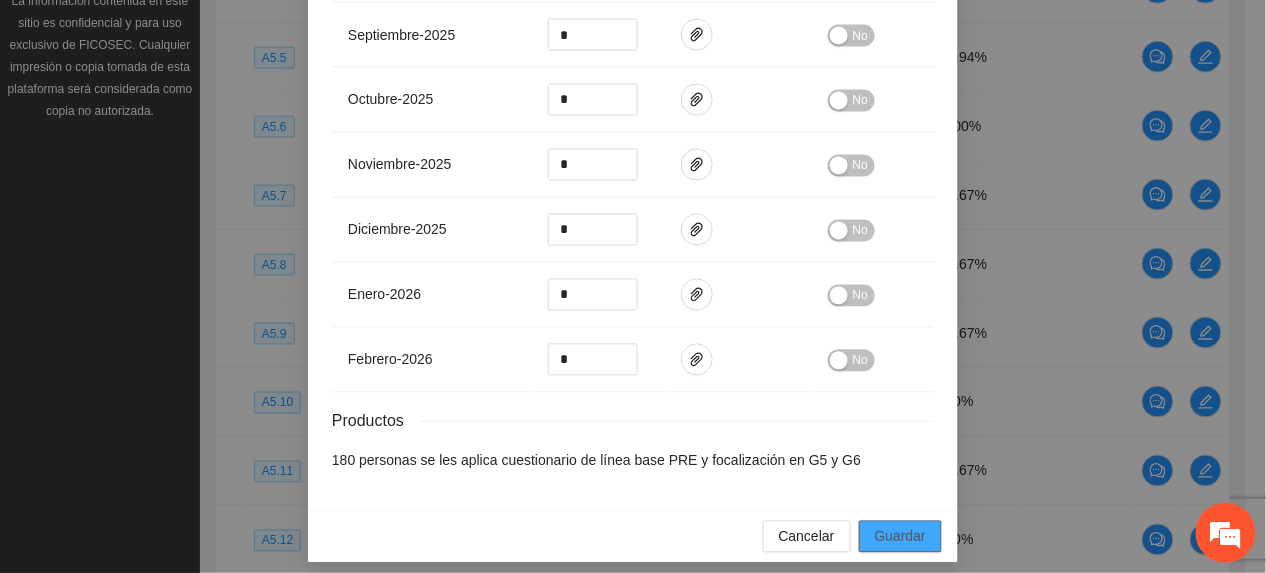 click on "Guardar" at bounding box center [900, 537] 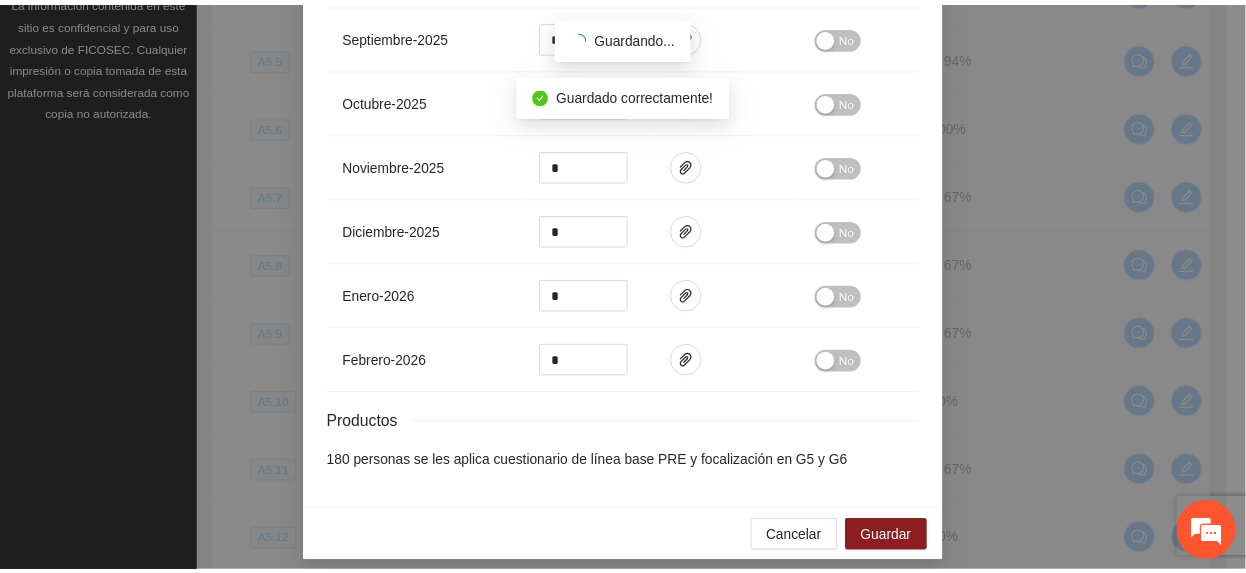 scroll, scrollTop: 790, scrollLeft: 0, axis: vertical 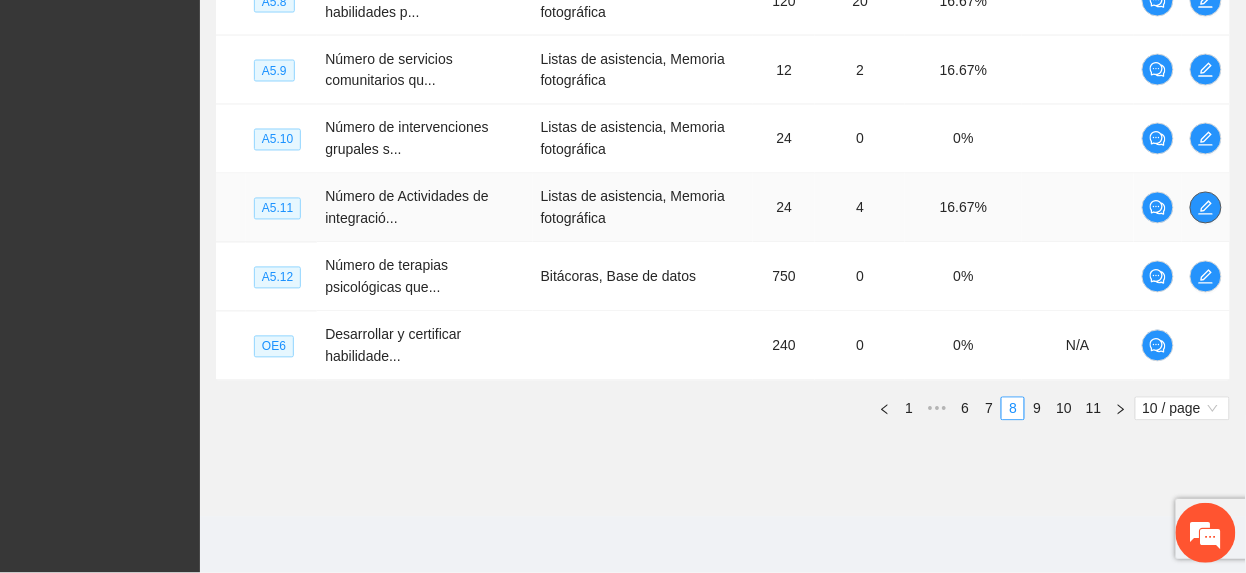 click at bounding box center [1206, 208] 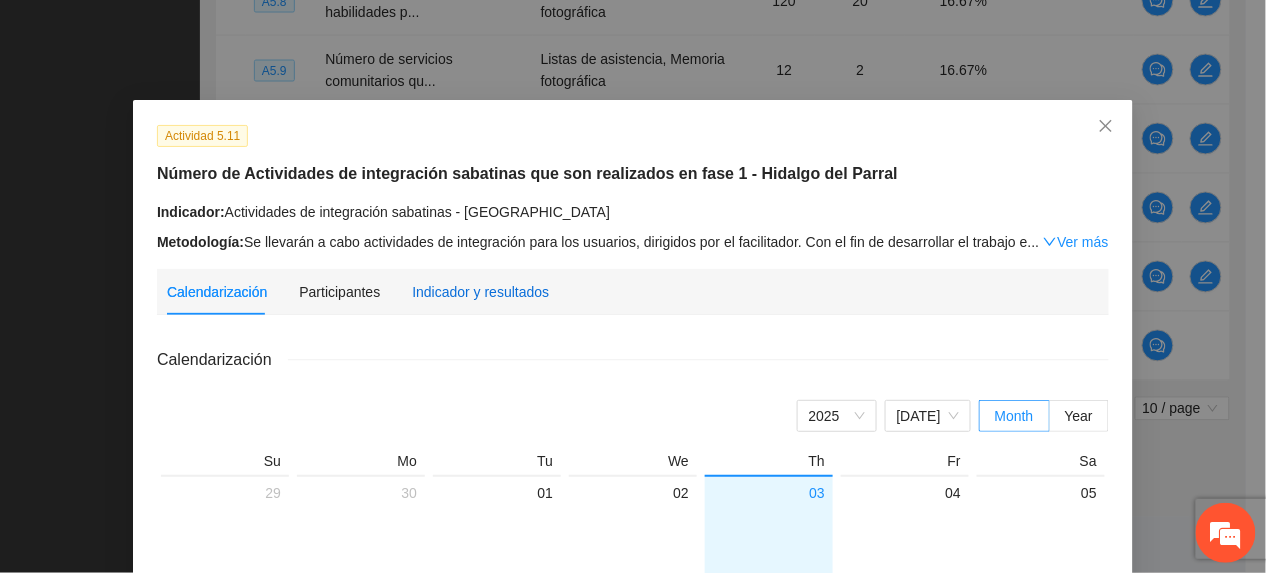 click on "Indicador y resultados" at bounding box center [480, 292] 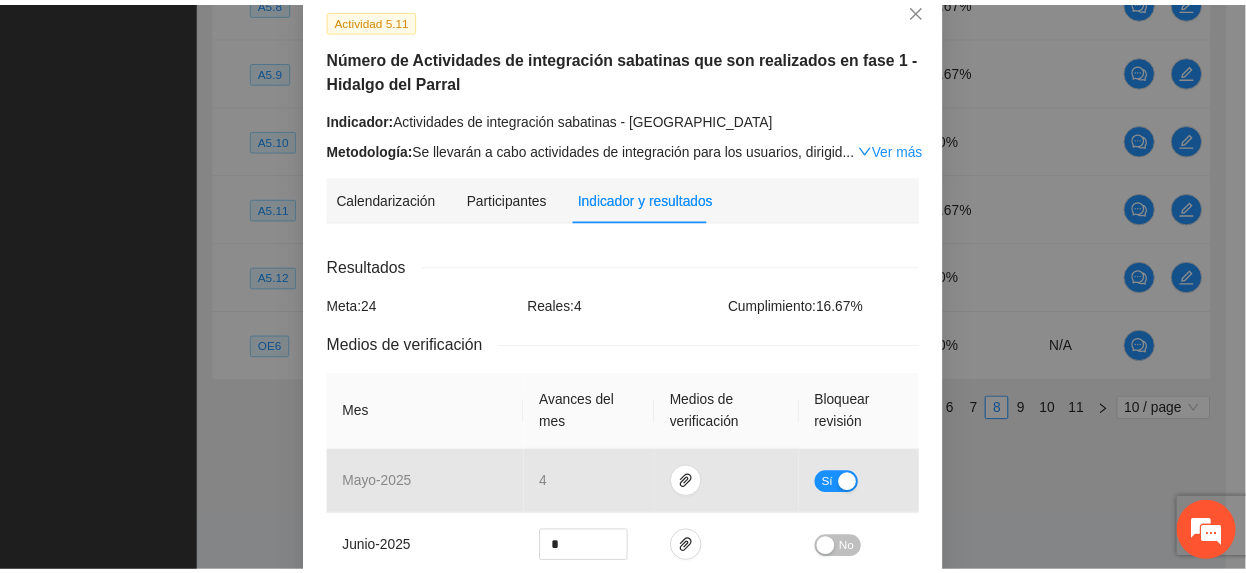 scroll, scrollTop: 0, scrollLeft: 0, axis: both 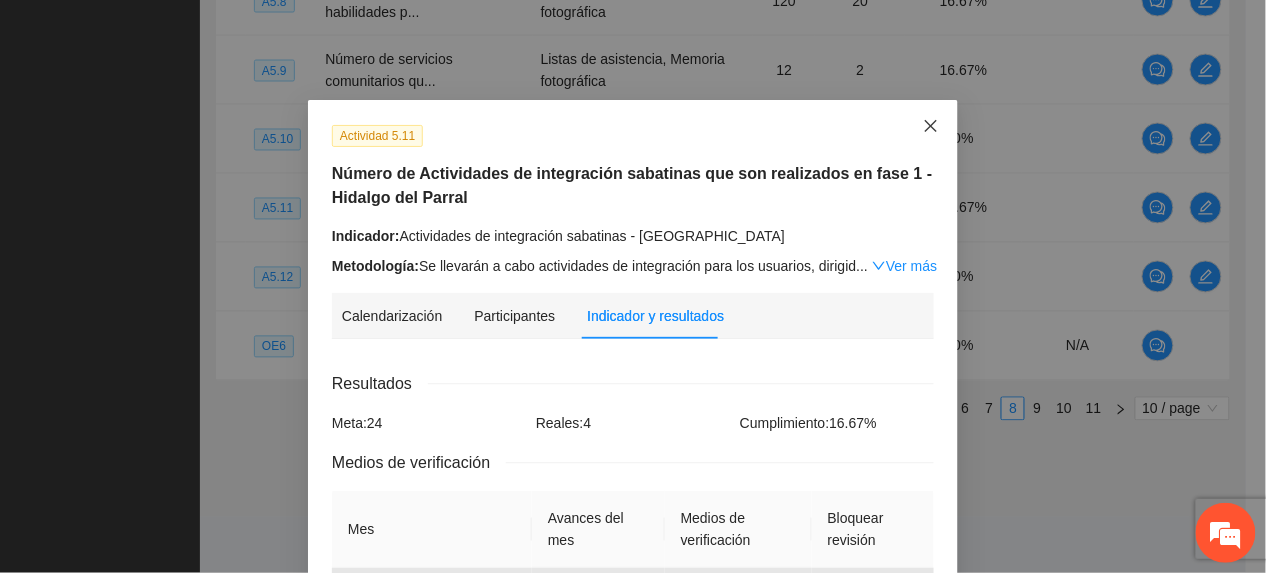 click at bounding box center (931, 127) 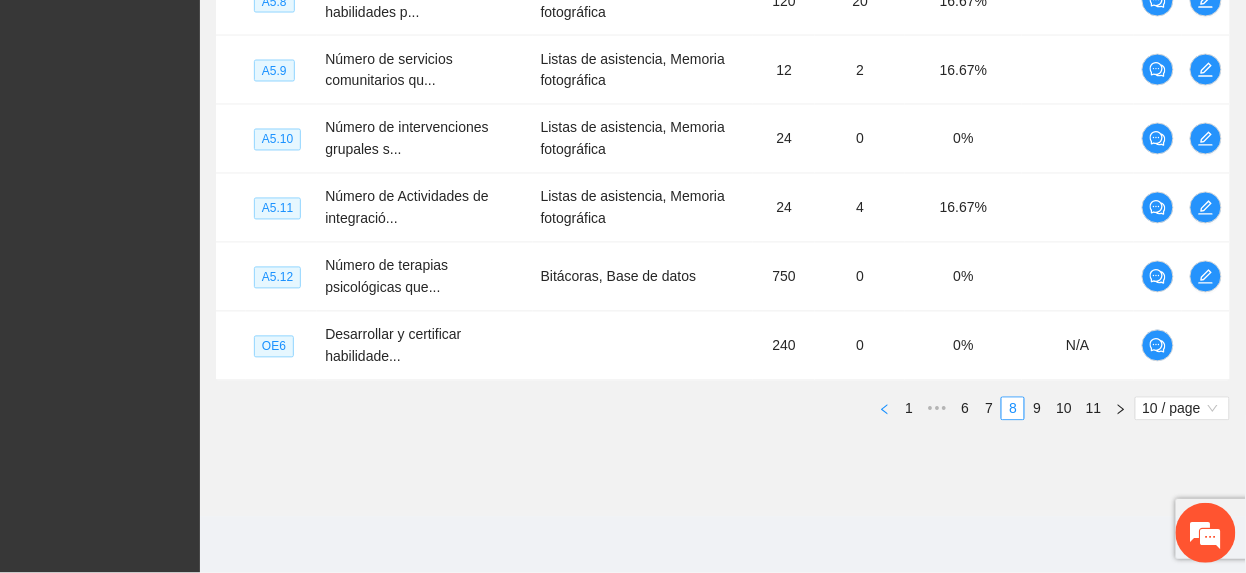 click 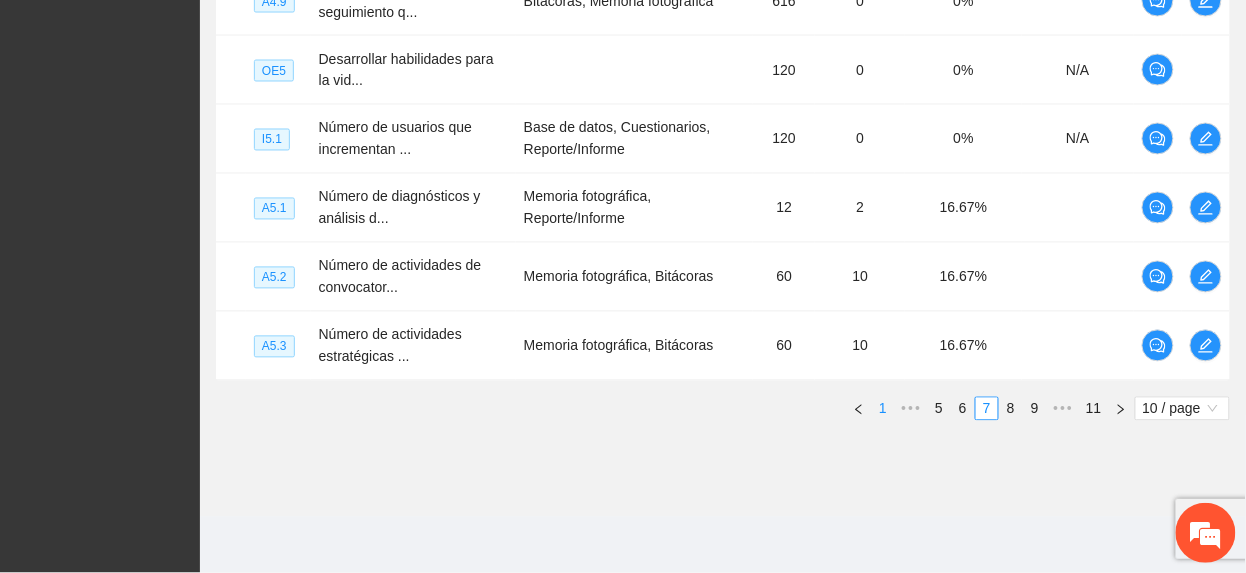 click on "1" at bounding box center [883, 409] 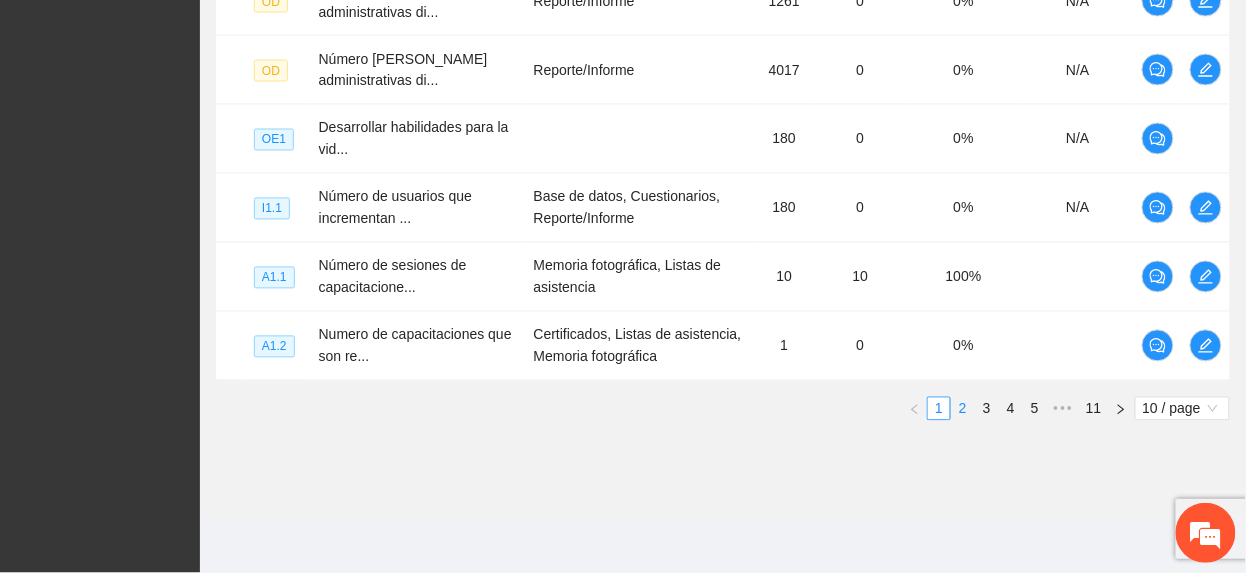 click on "2" at bounding box center [963, 409] 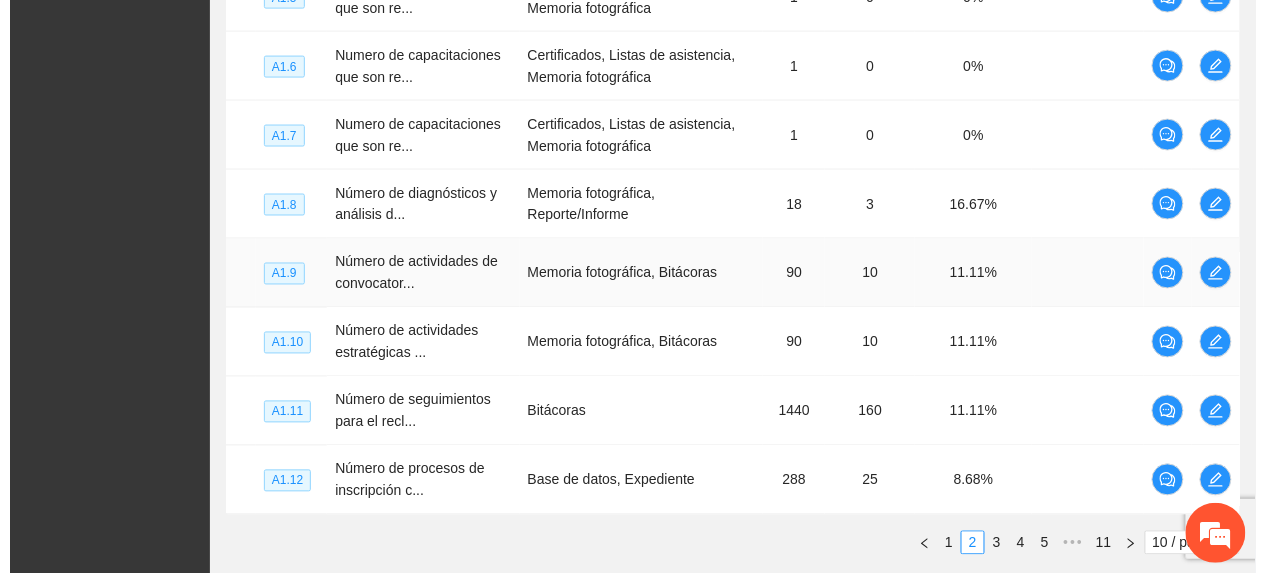 scroll, scrollTop: 726, scrollLeft: 0, axis: vertical 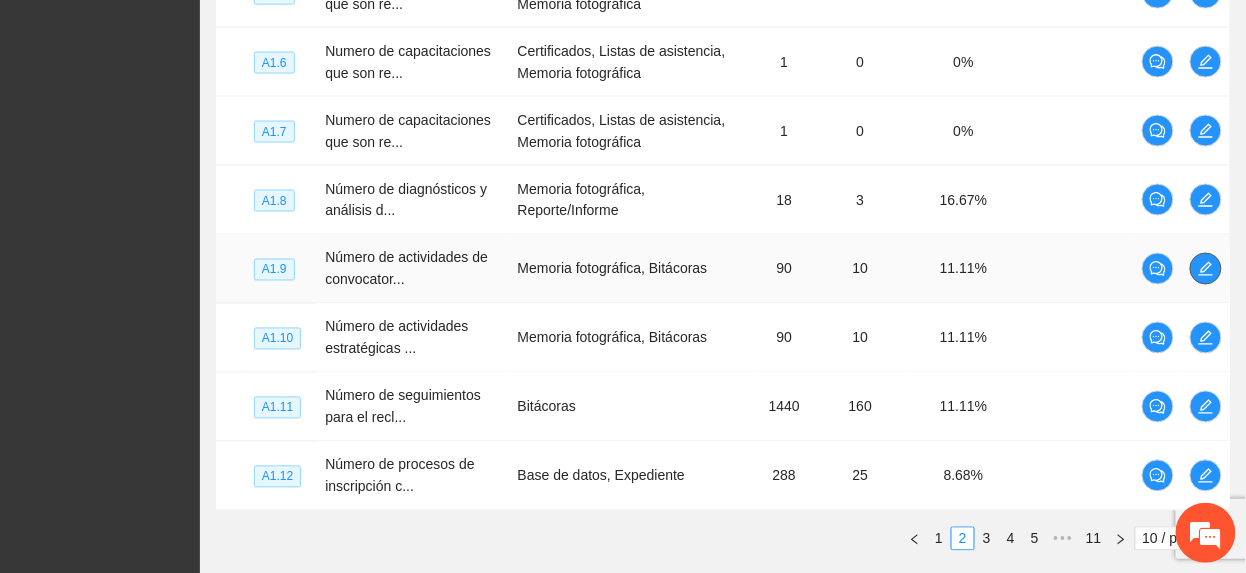 click 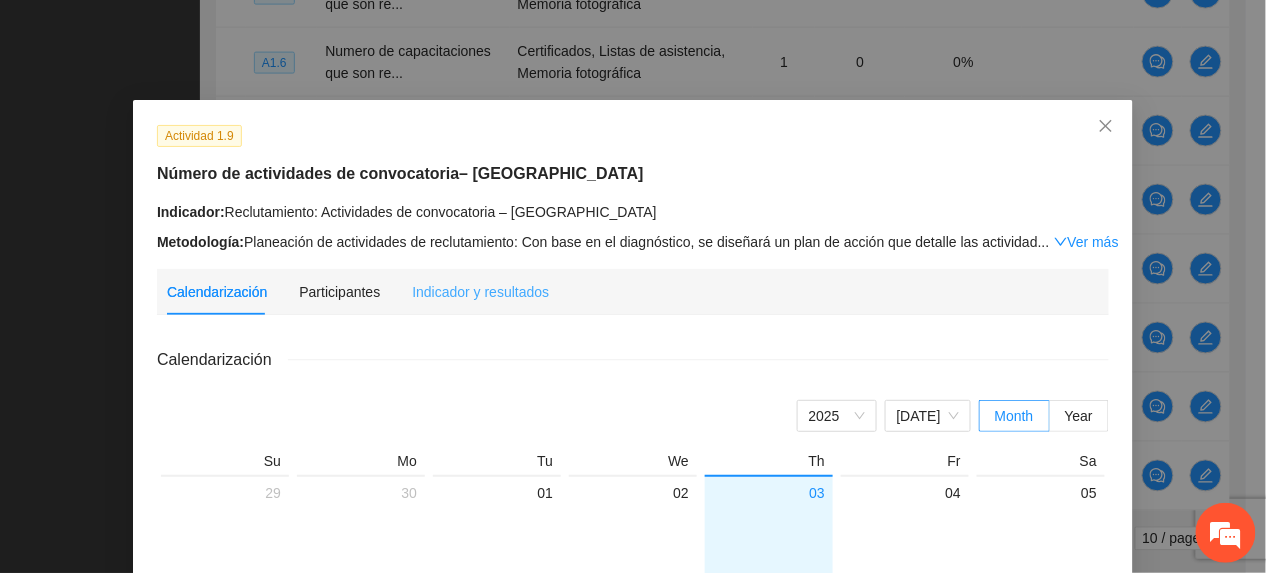 click on "Indicador y resultados" at bounding box center (480, 292) 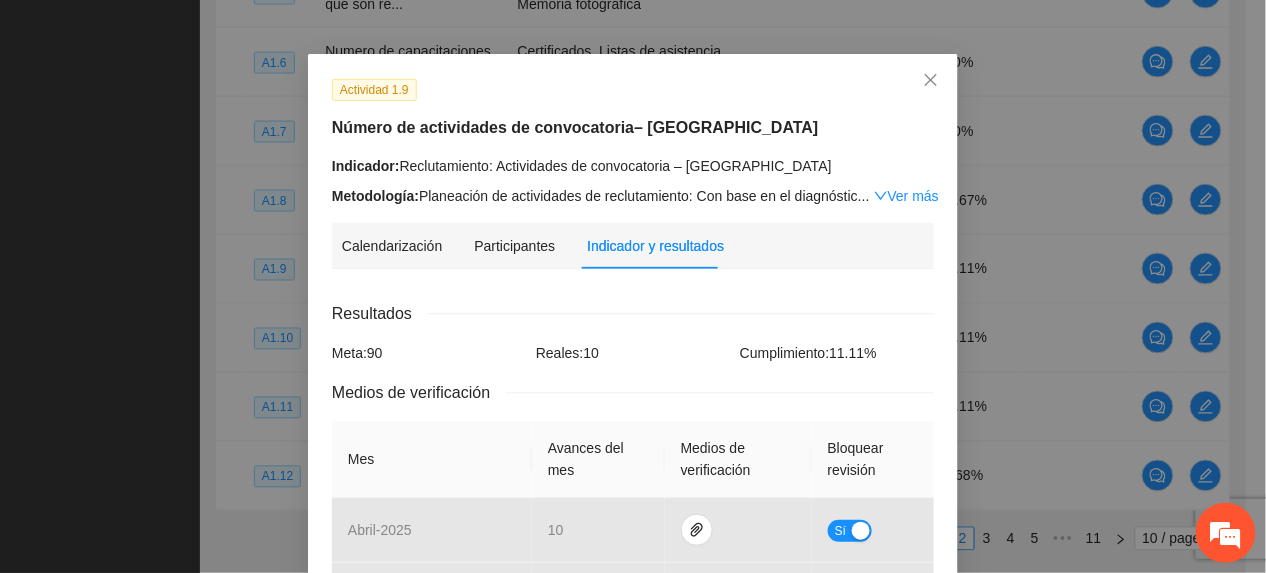 scroll, scrollTop: 0, scrollLeft: 0, axis: both 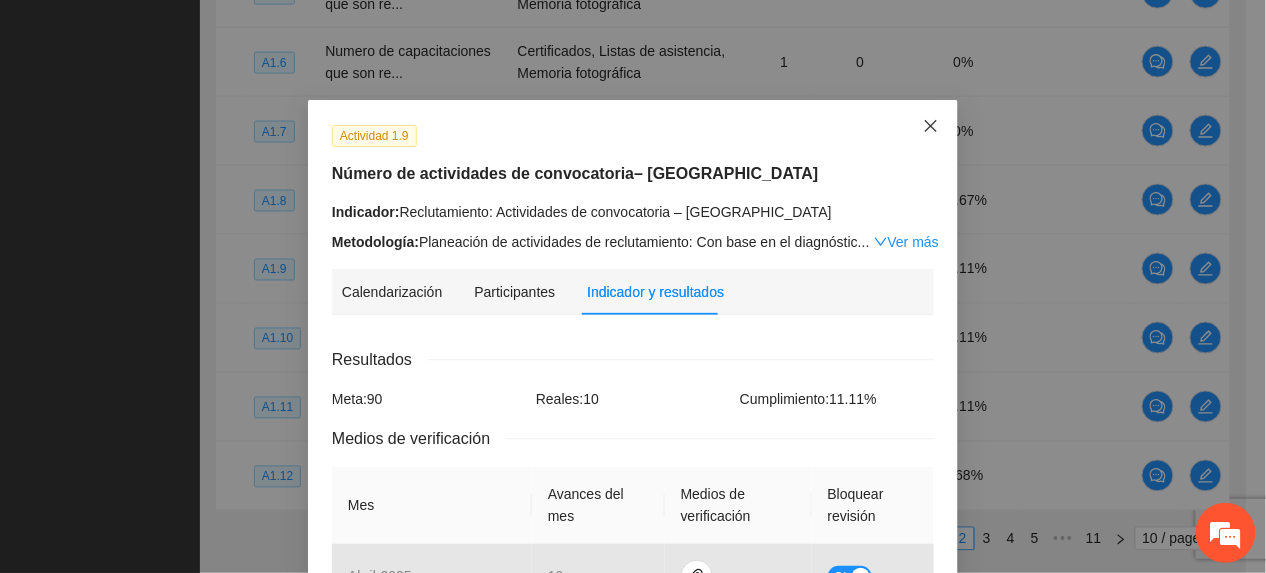 click at bounding box center (931, 127) 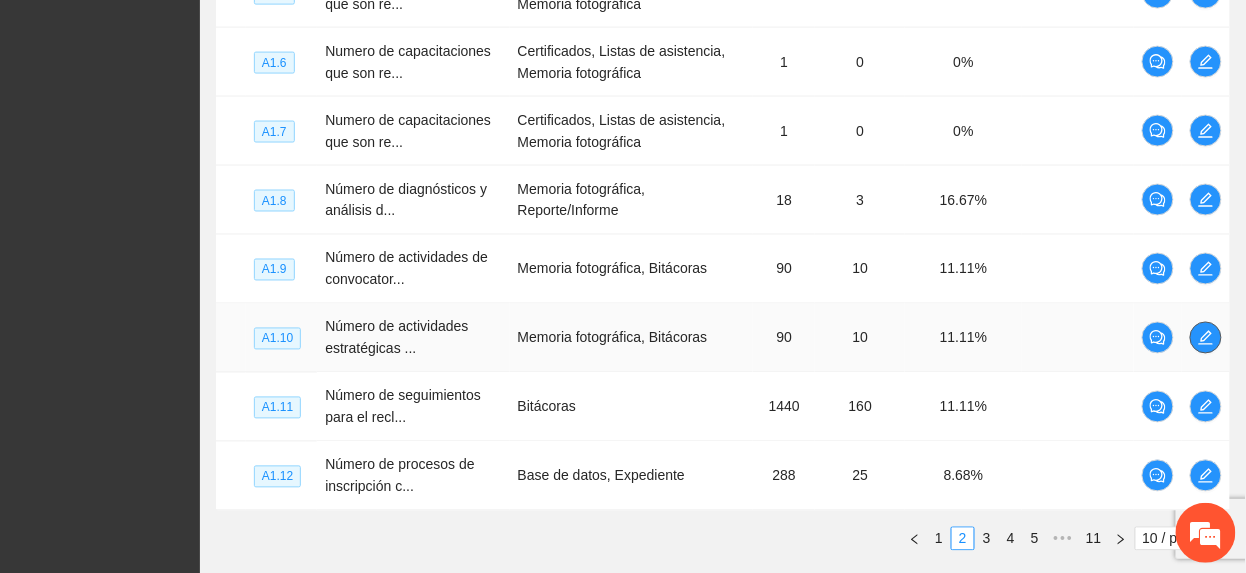 click 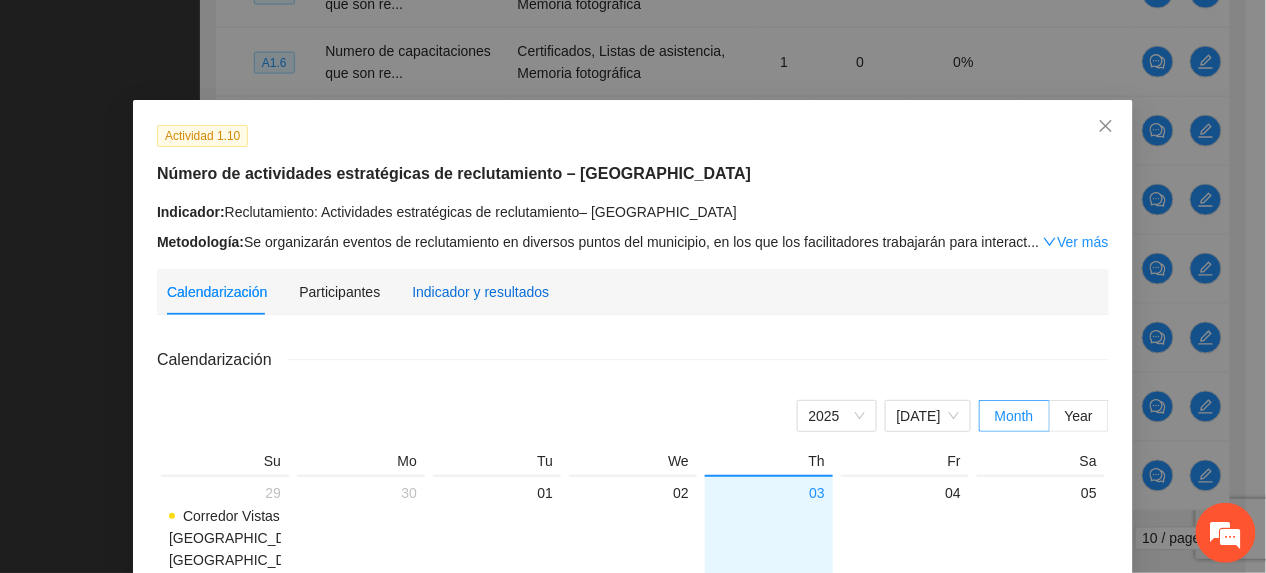 click on "Indicador y resultados" at bounding box center [480, 292] 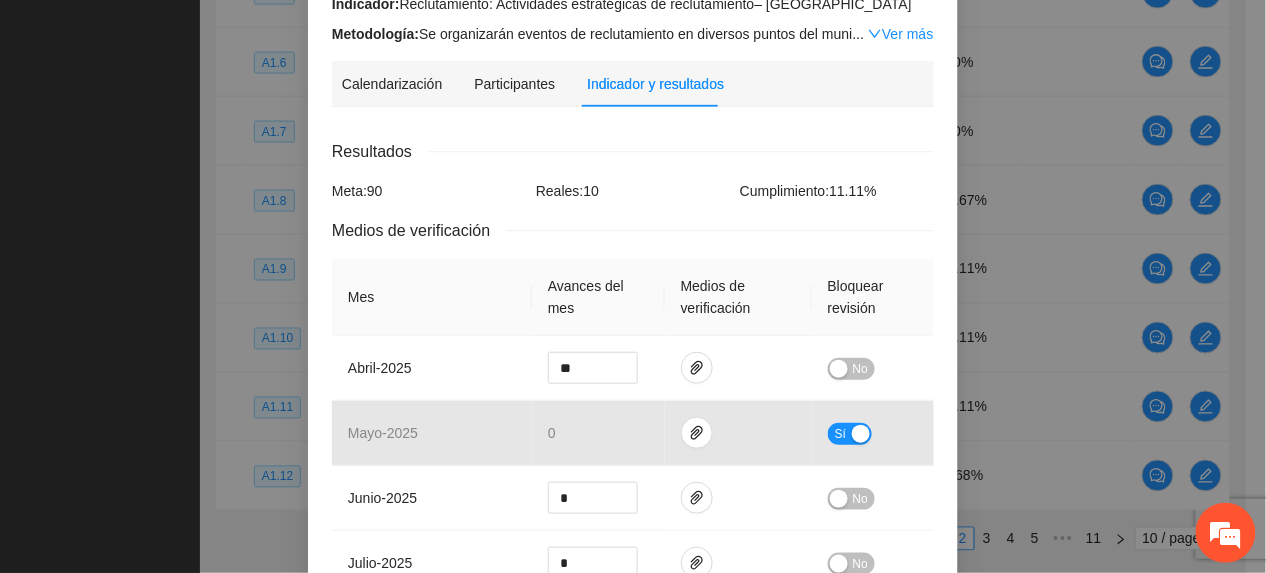scroll, scrollTop: 266, scrollLeft: 0, axis: vertical 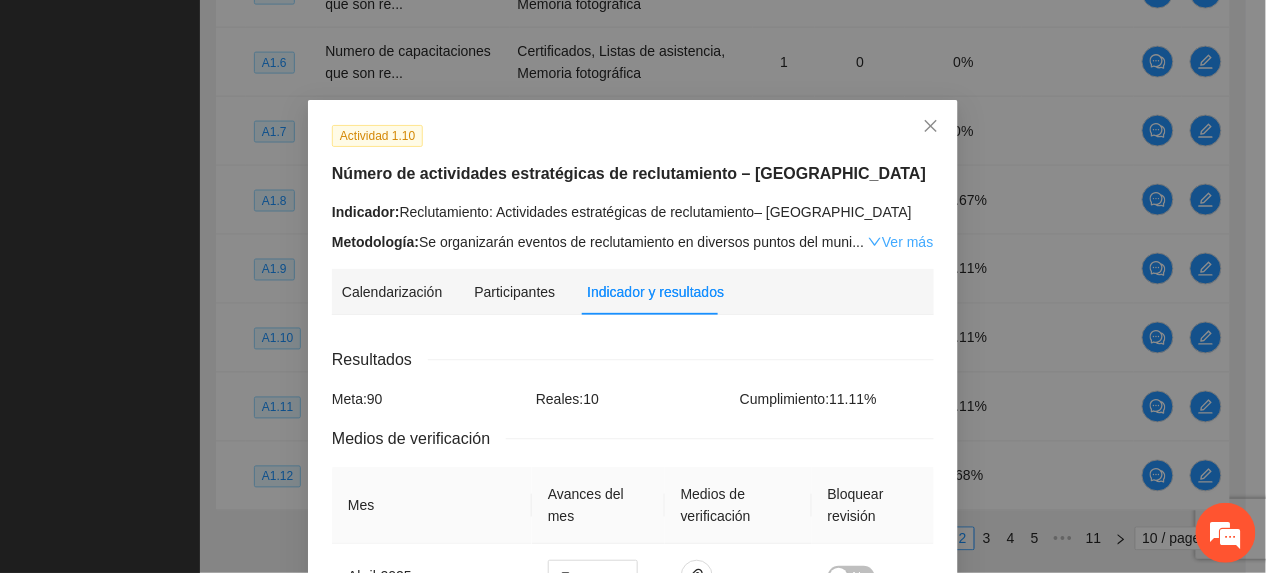 click on "Ver más" at bounding box center (900, 242) 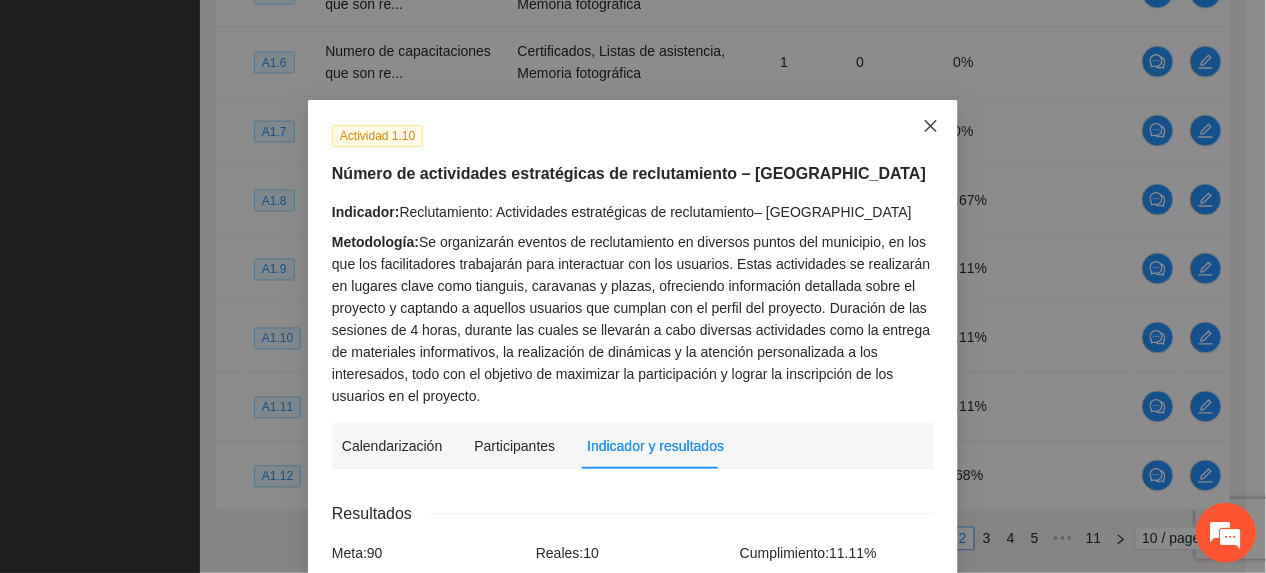 click at bounding box center [931, 127] 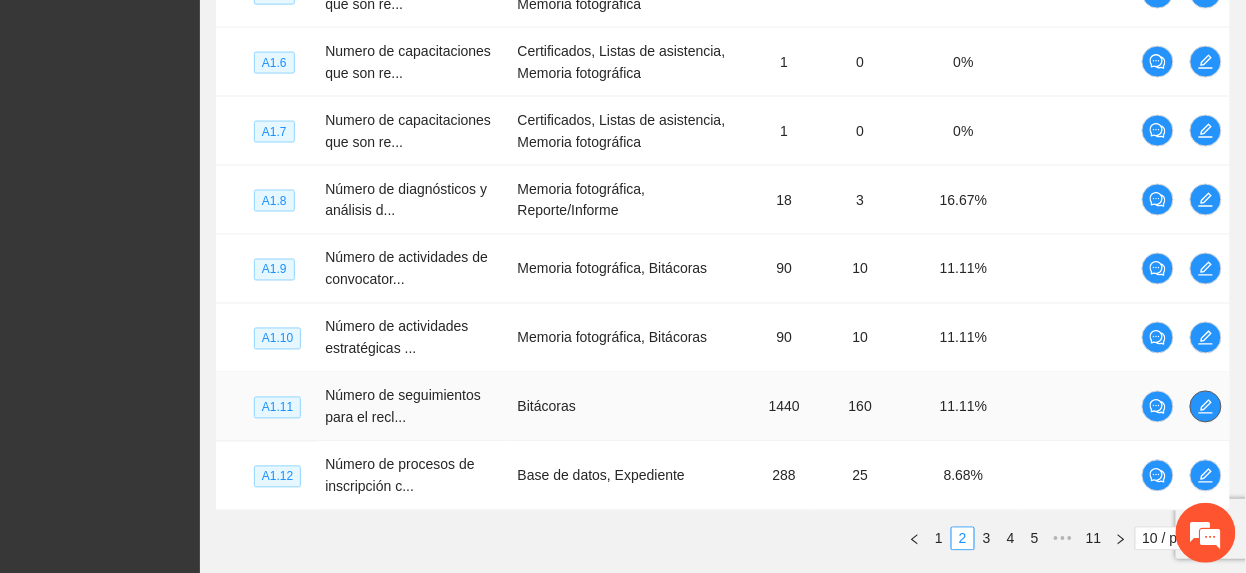 click 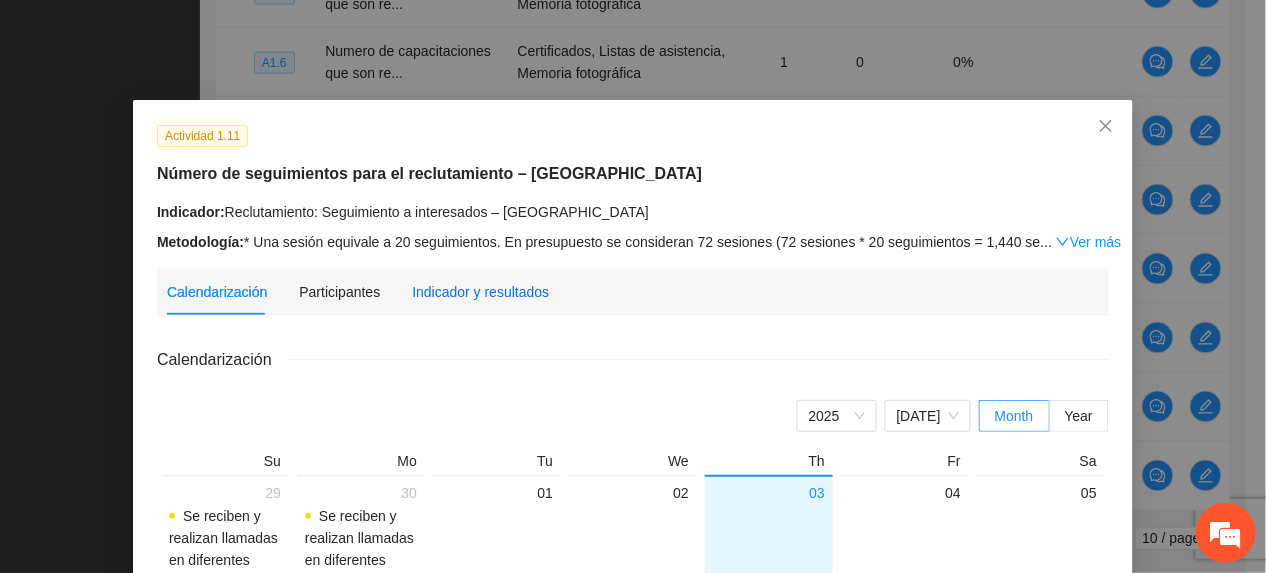 click on "Indicador y resultados" at bounding box center (480, 292) 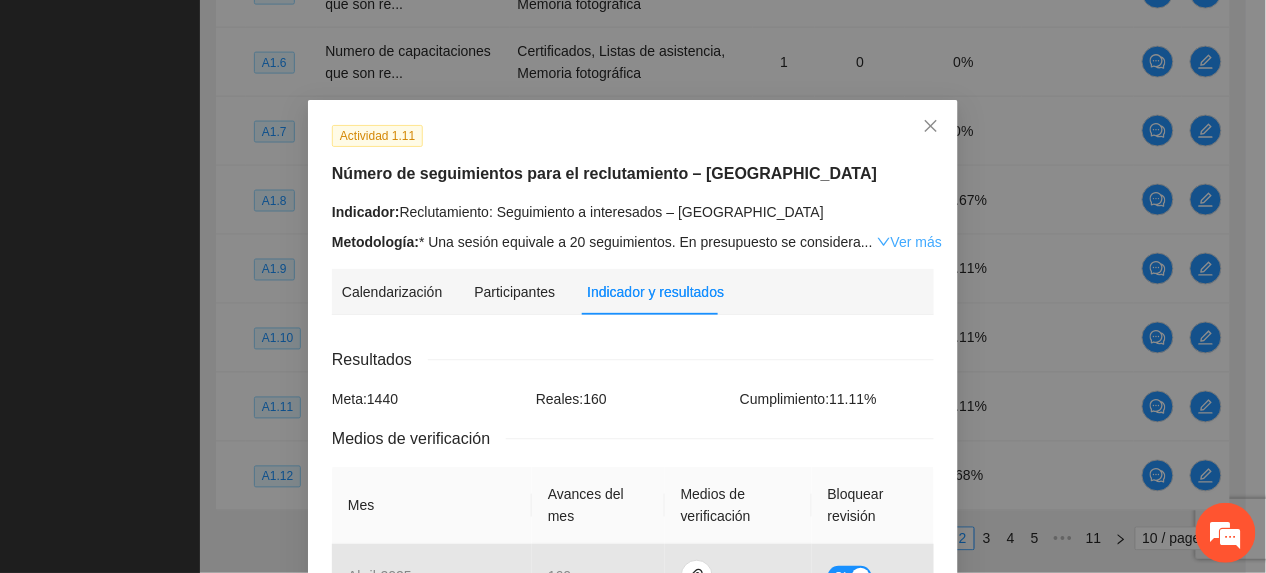 click on "Ver más" at bounding box center (909, 242) 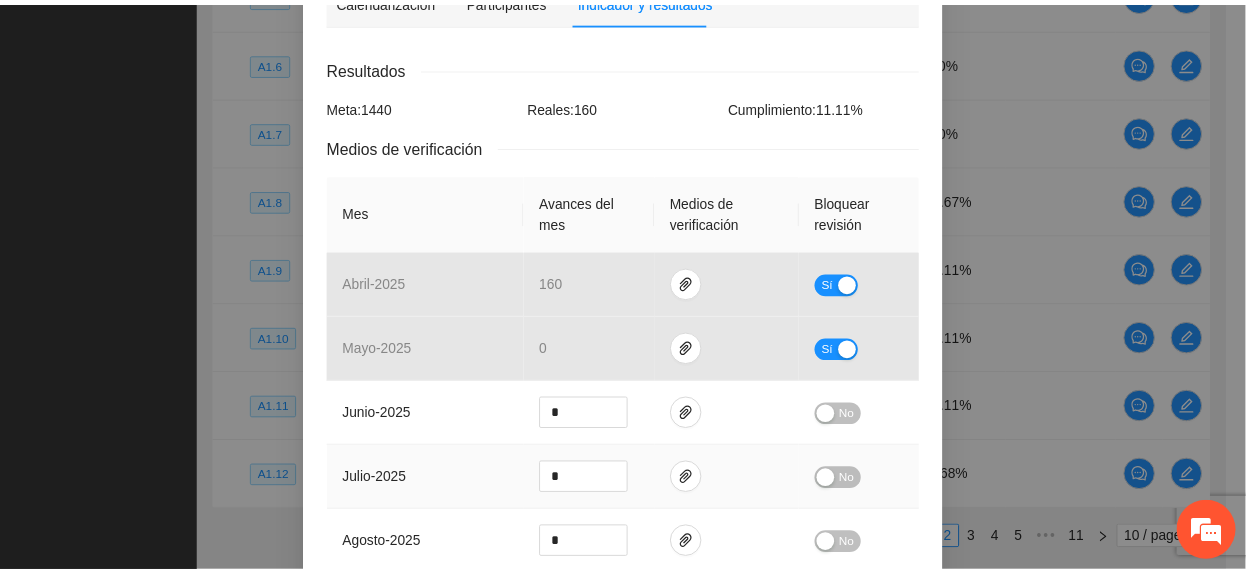 scroll, scrollTop: 0, scrollLeft: 0, axis: both 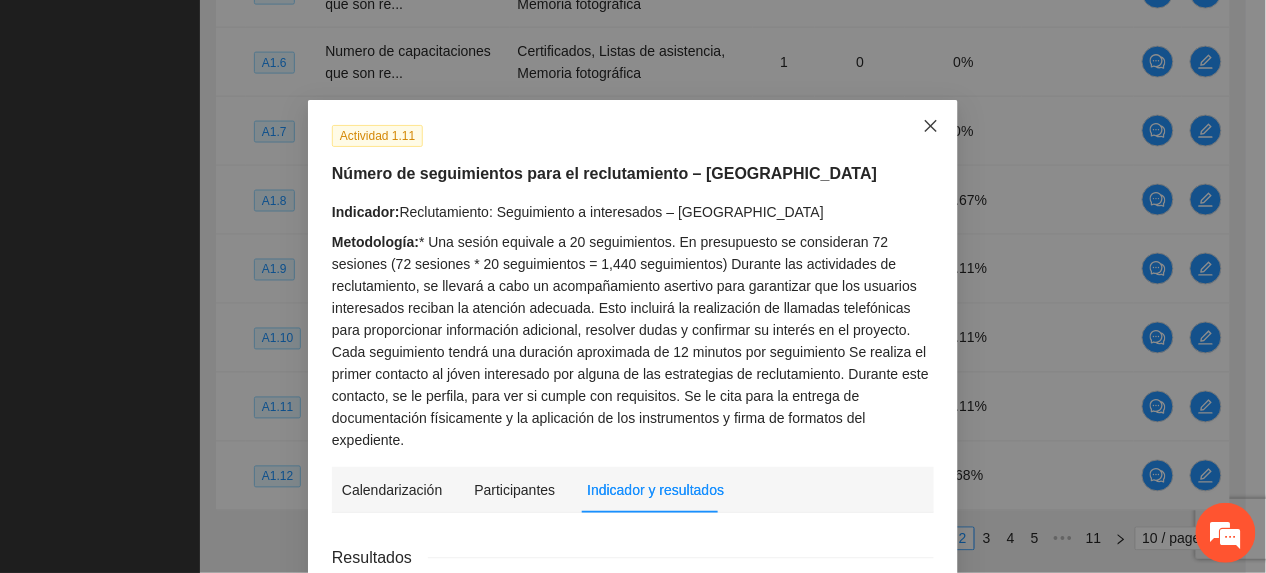 click 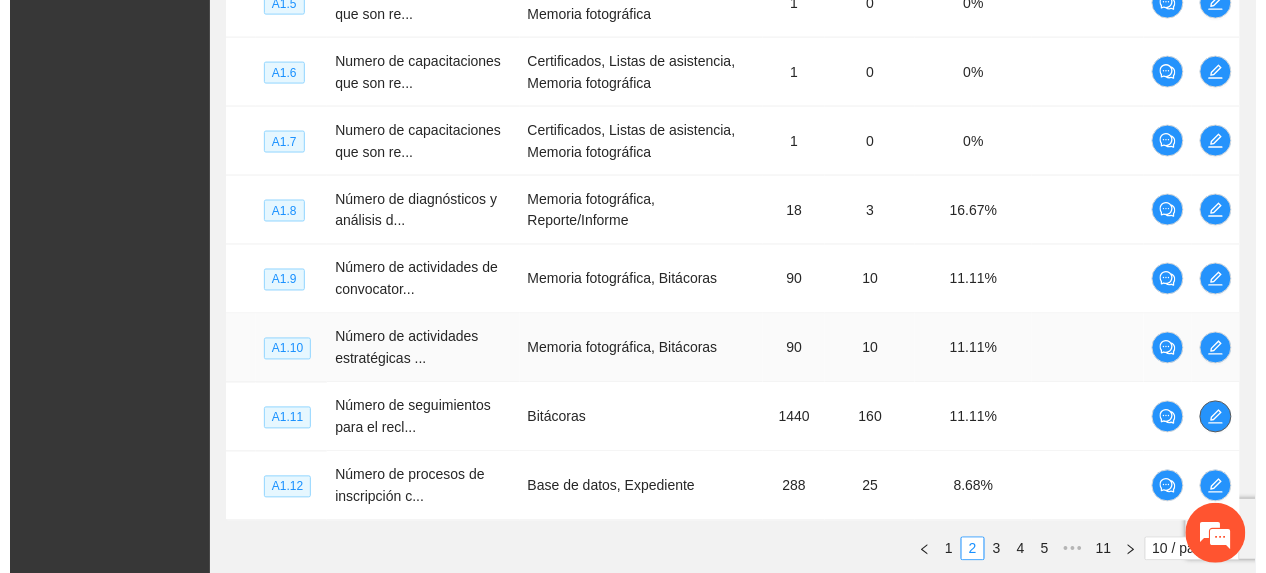scroll, scrollTop: 726, scrollLeft: 0, axis: vertical 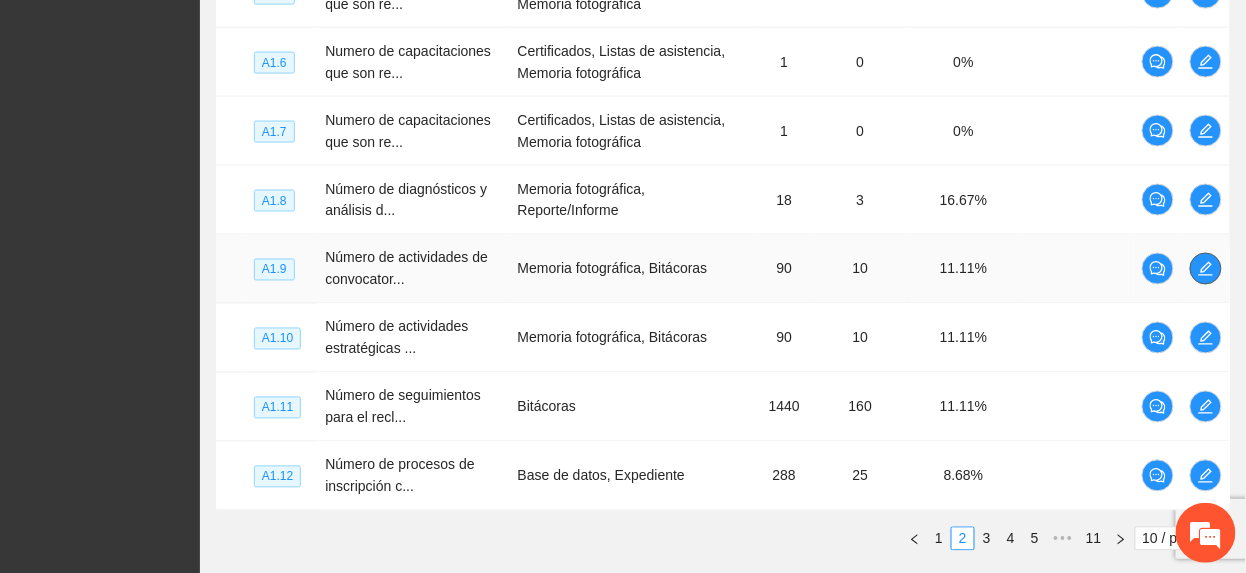 click 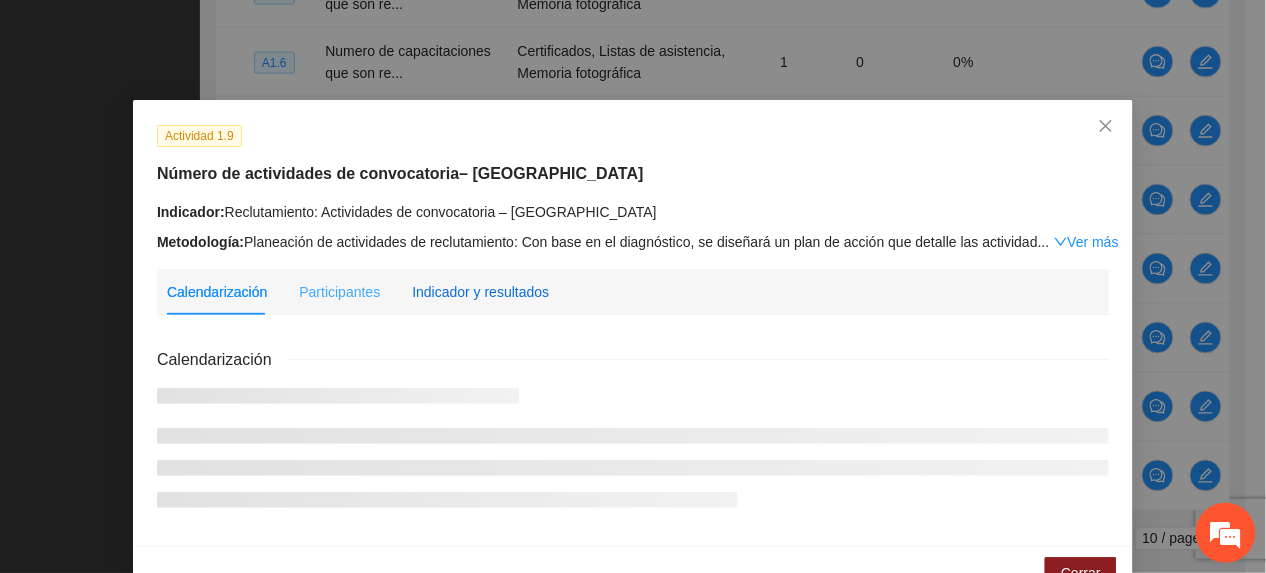 click on "Indicador y resultados" at bounding box center (480, 292) 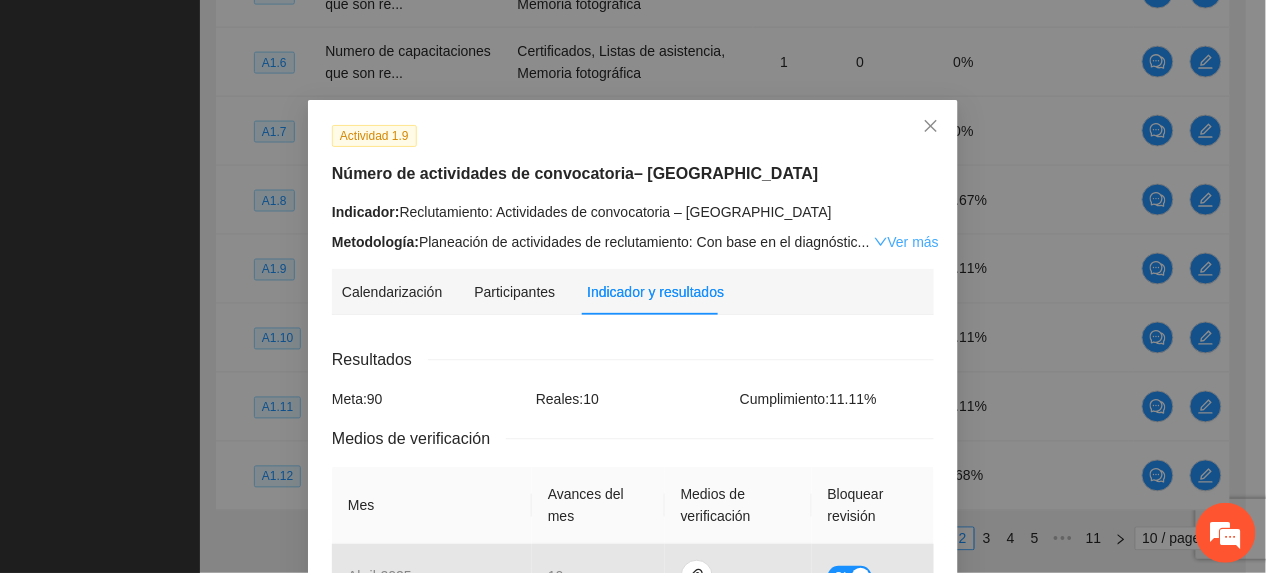 click on "Ver más" at bounding box center (906, 242) 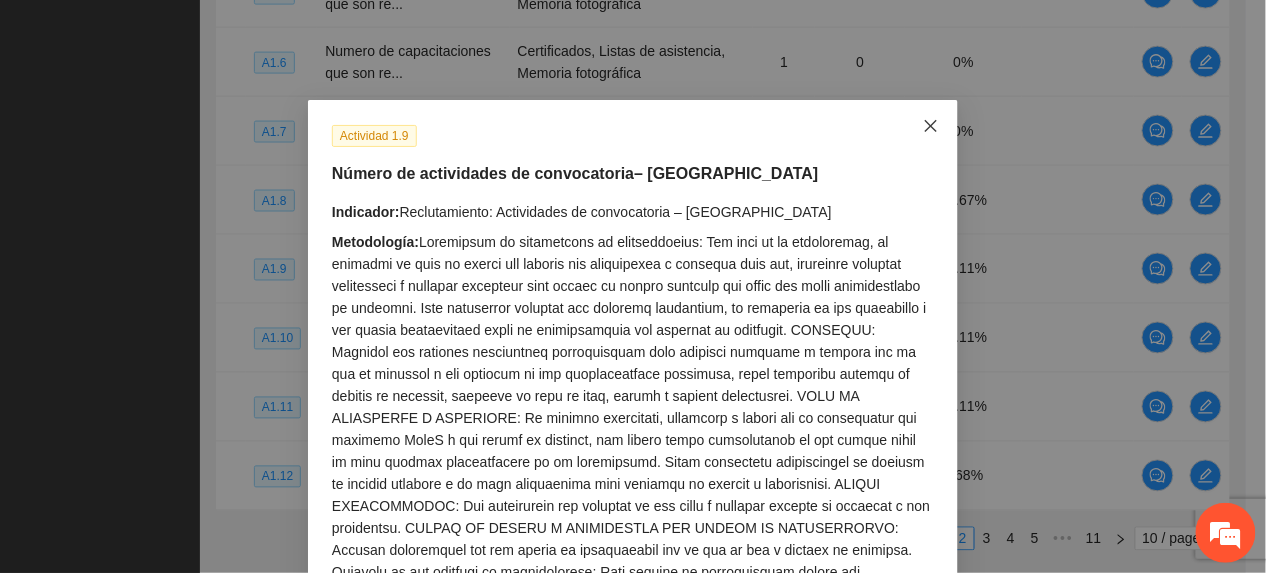 click at bounding box center [931, 127] 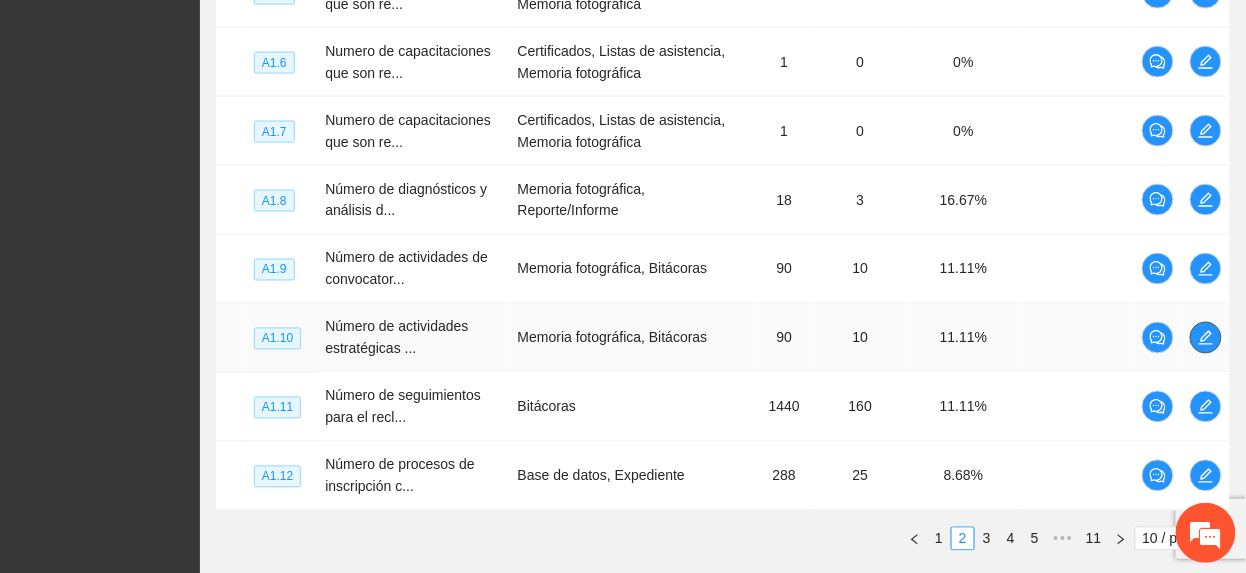 click at bounding box center (1206, 338) 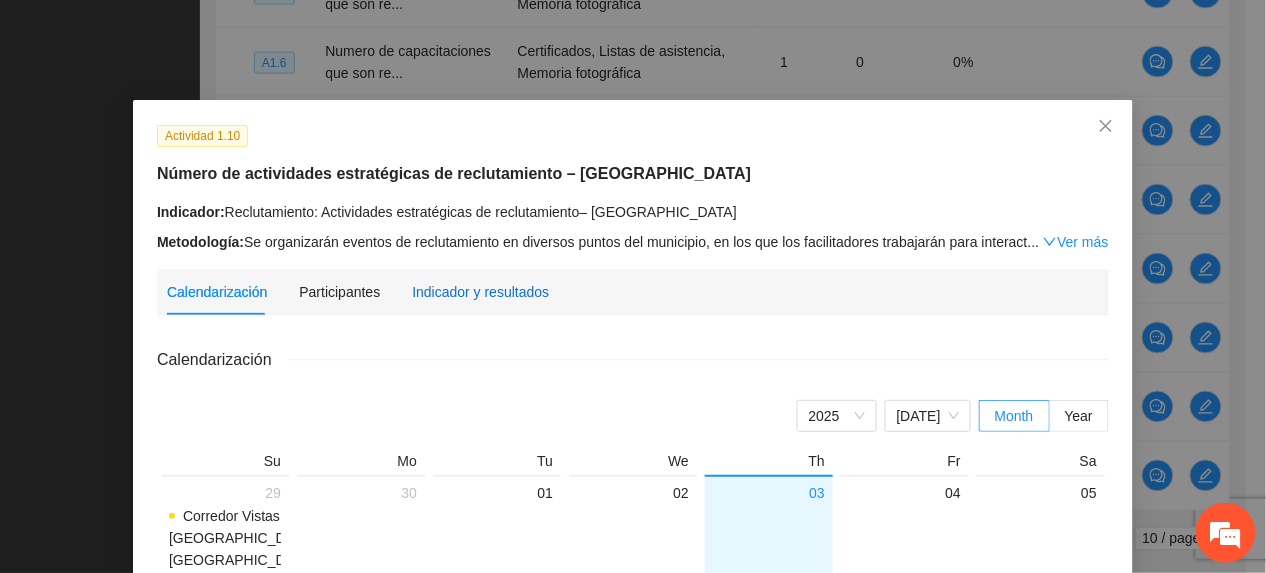 click on "Indicador y resultados" at bounding box center [480, 292] 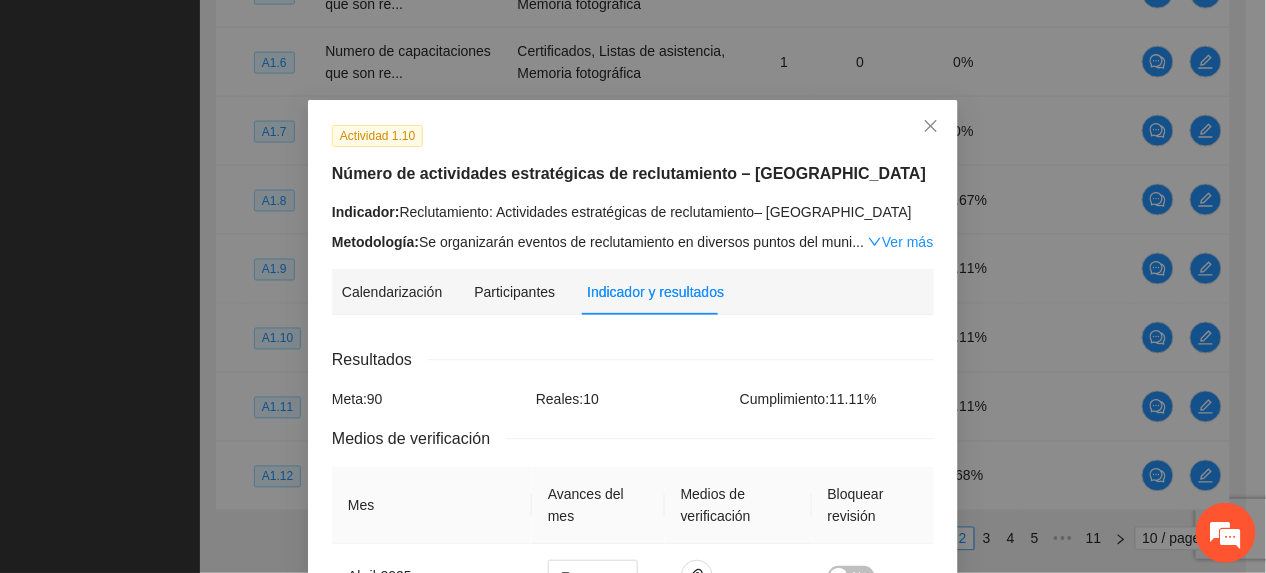 click on "Metodología:  Se organizarán eventos de reclutamiento en diversos puntos del muni ...  Ver más" at bounding box center (633, 242) 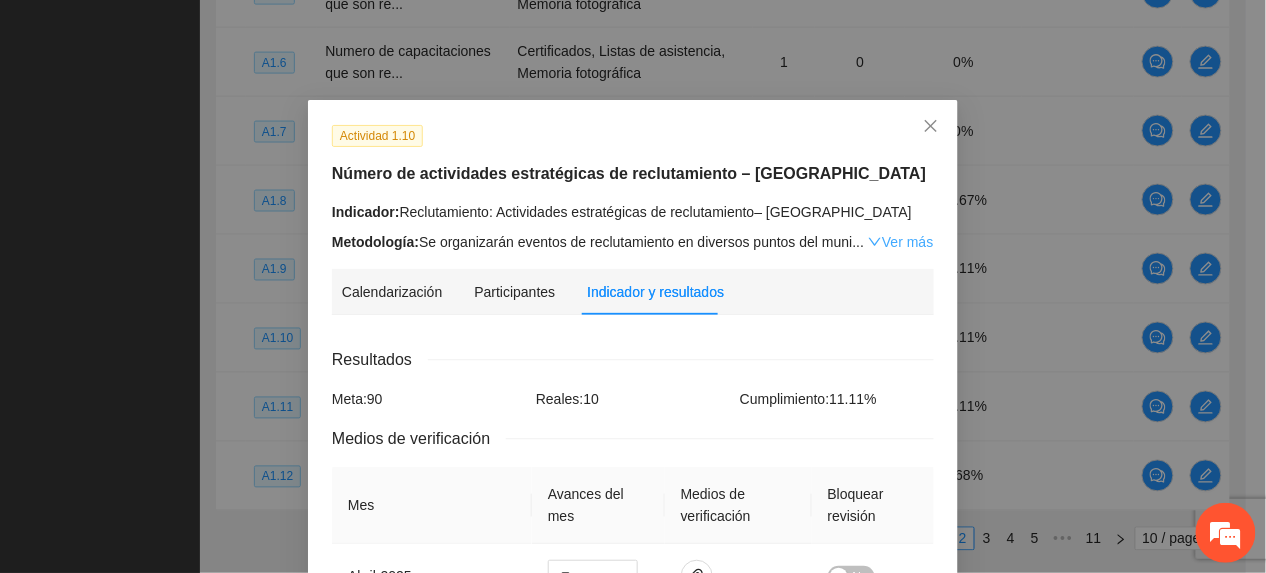 click on "Ver más" at bounding box center [900, 242] 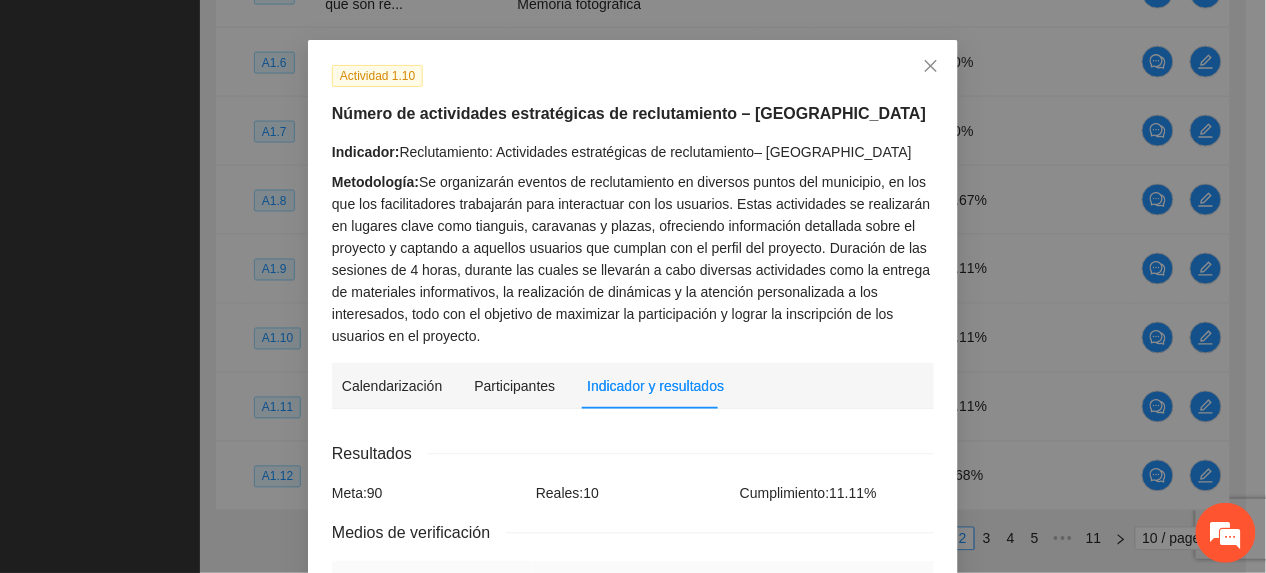 scroll, scrollTop: 0, scrollLeft: 0, axis: both 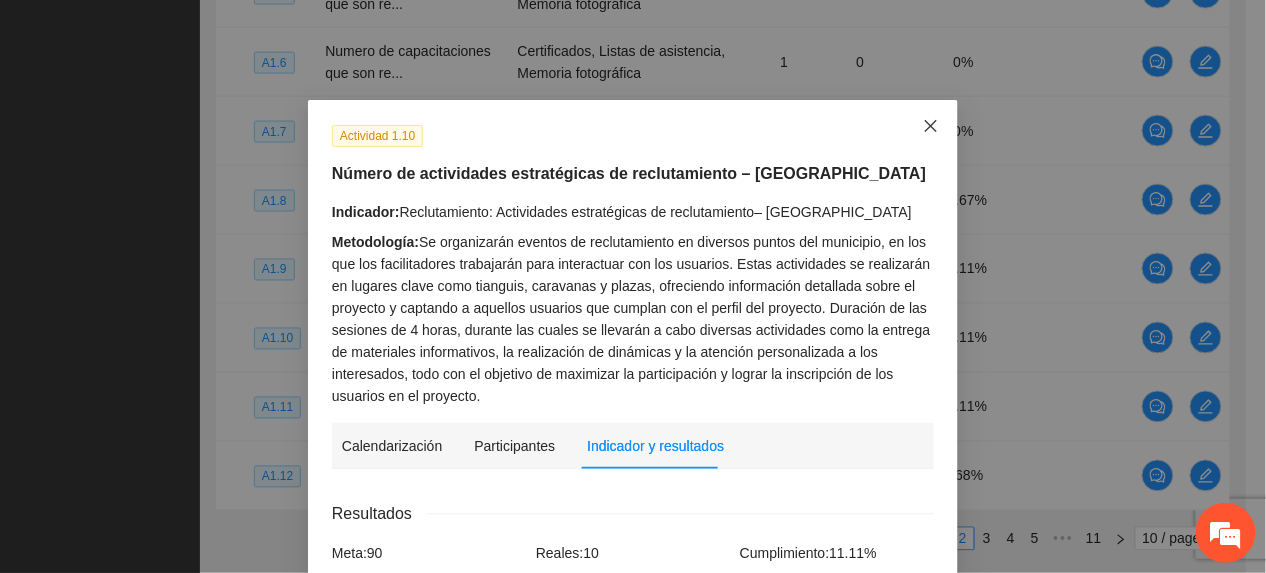 drag, startPoint x: 914, startPoint y: 122, endPoint x: 890, endPoint y: 133, distance: 26.400757 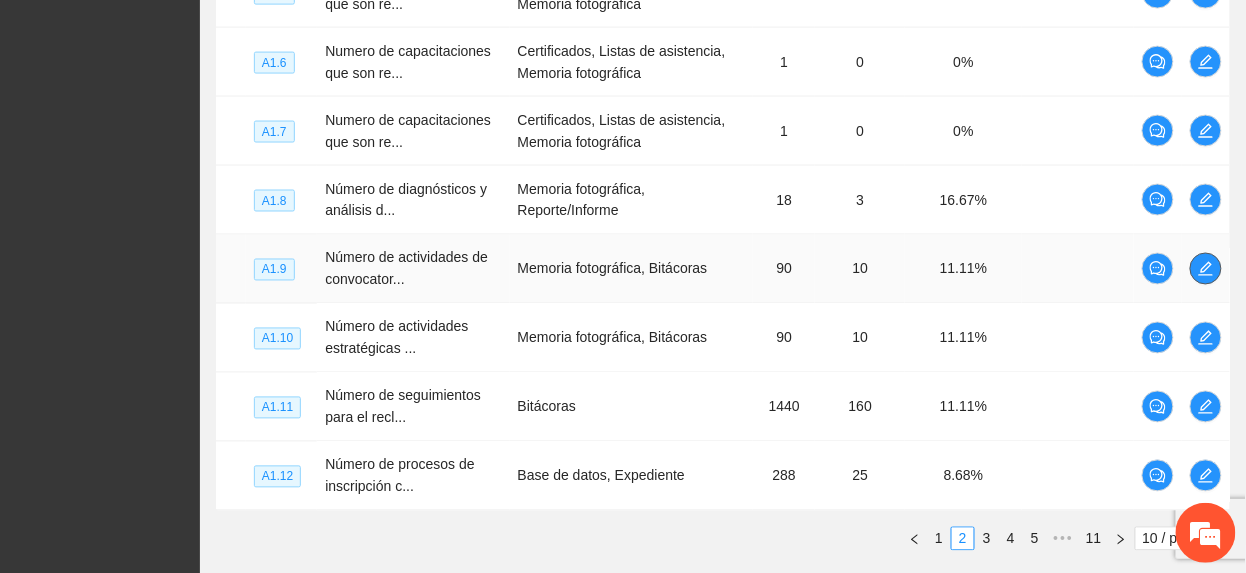 click 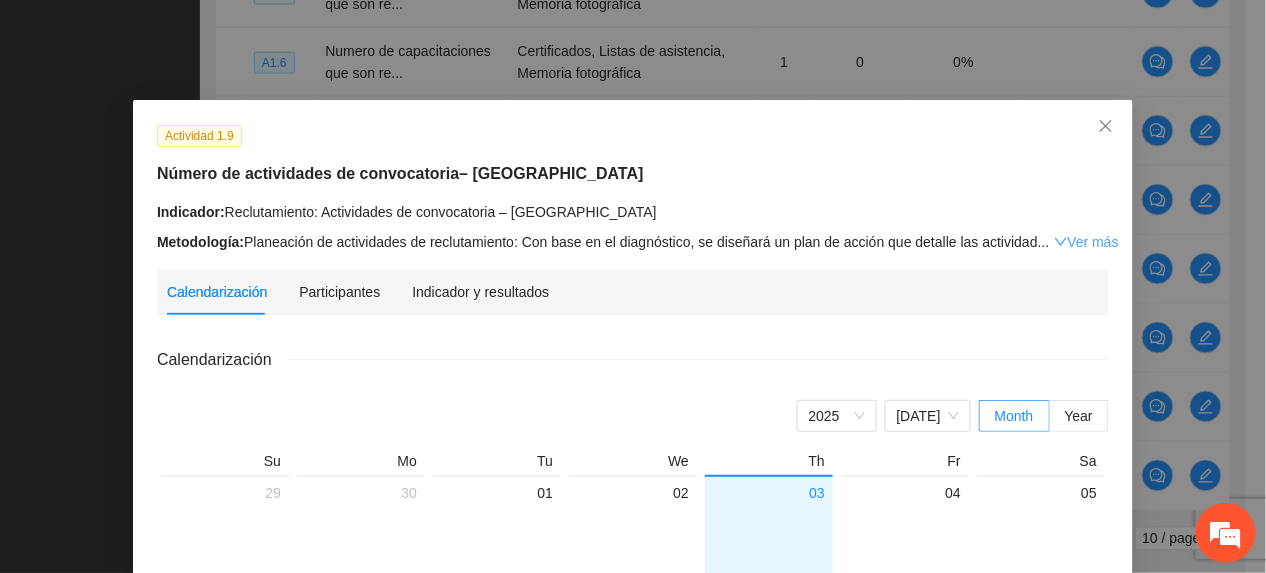 click on "Ver más" at bounding box center (1086, 242) 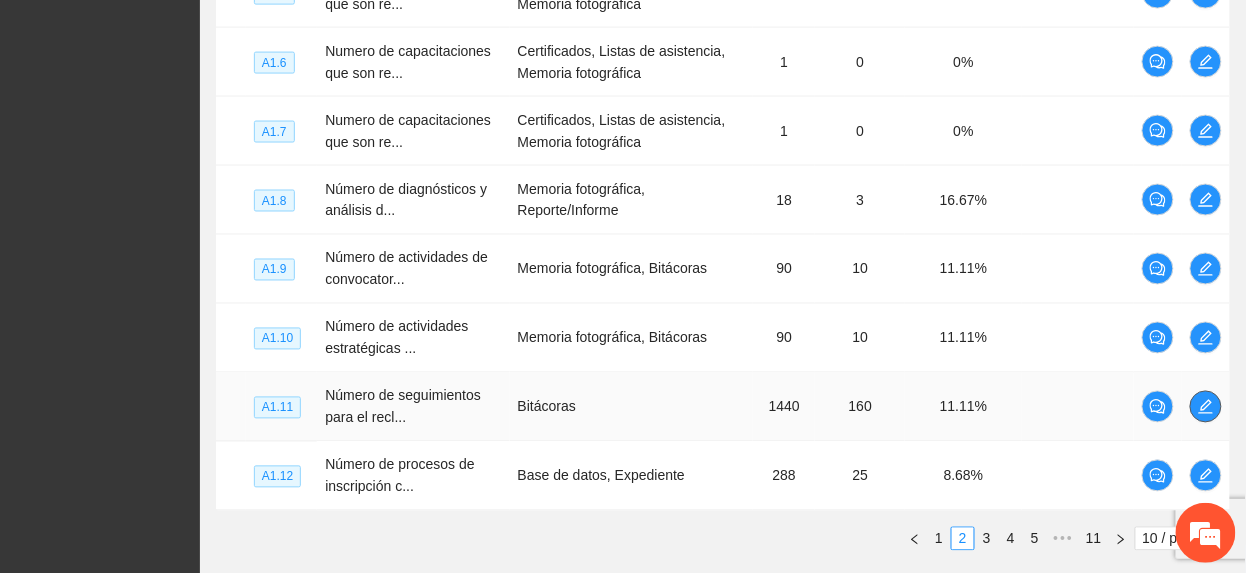 click 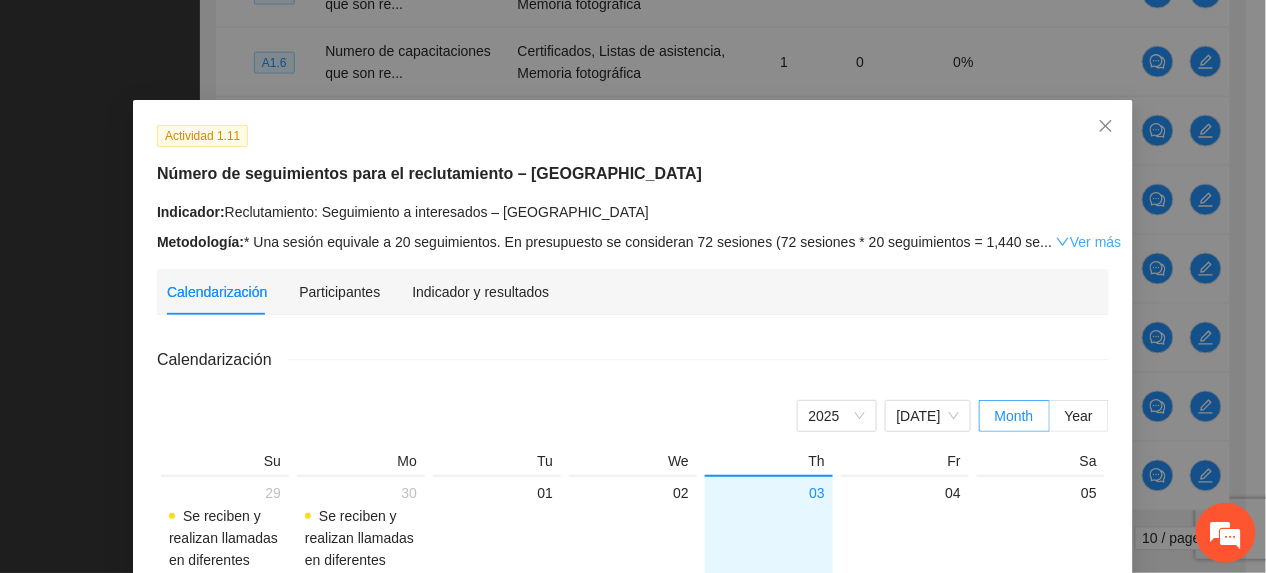 click on "Ver más" at bounding box center (1088, 242) 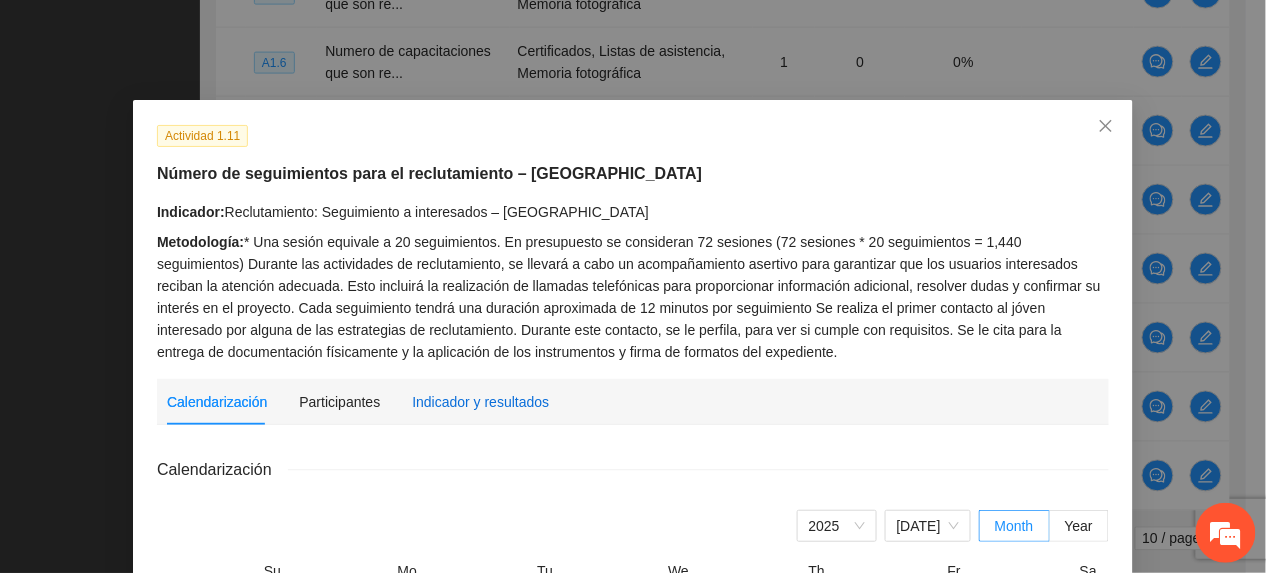 click on "Indicador y resultados" at bounding box center (480, 402) 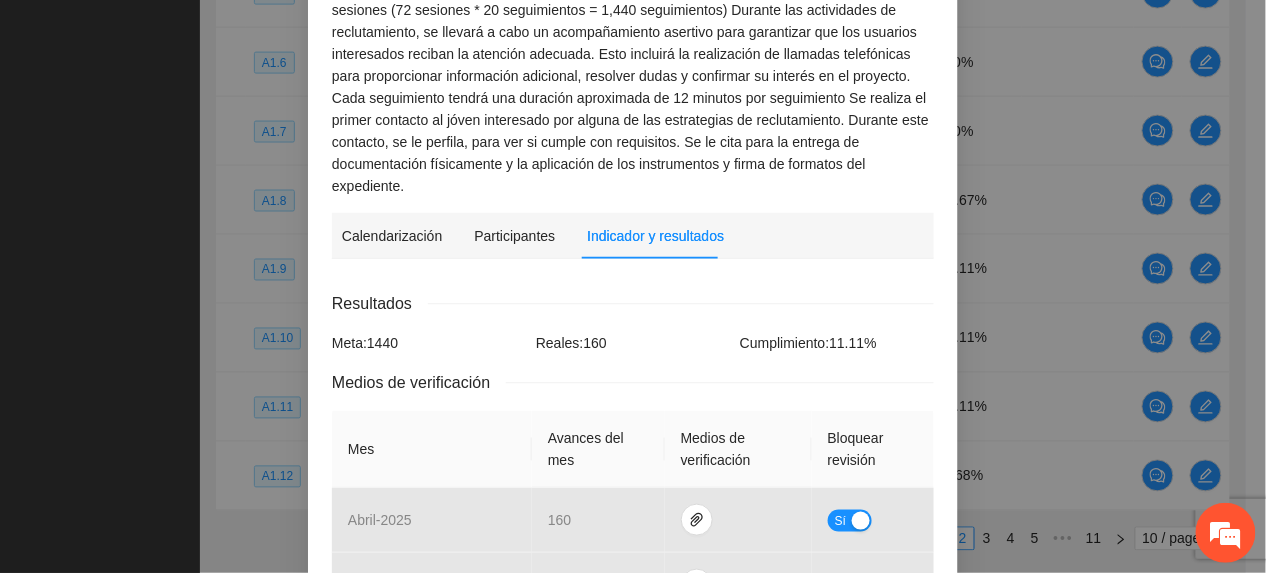 scroll, scrollTop: 0, scrollLeft: 0, axis: both 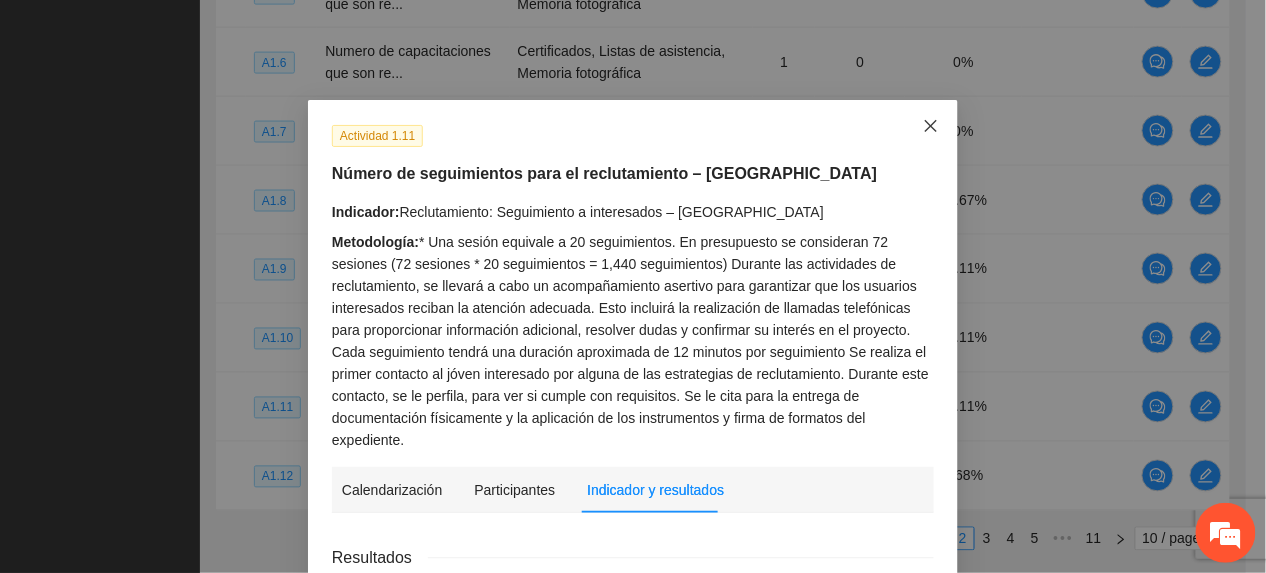 click 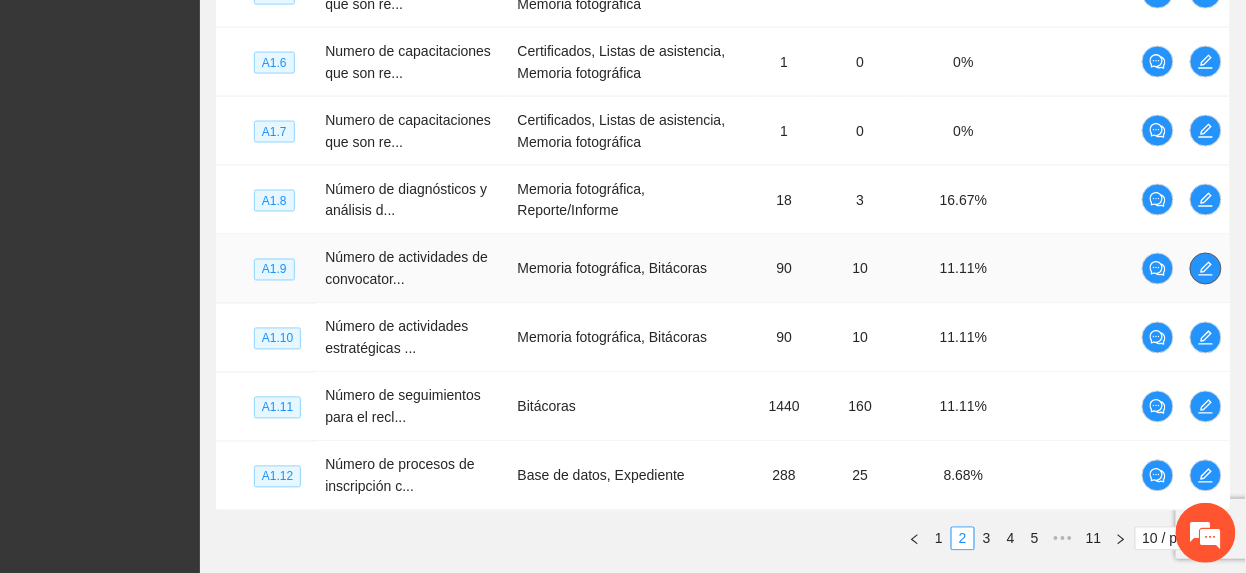 click 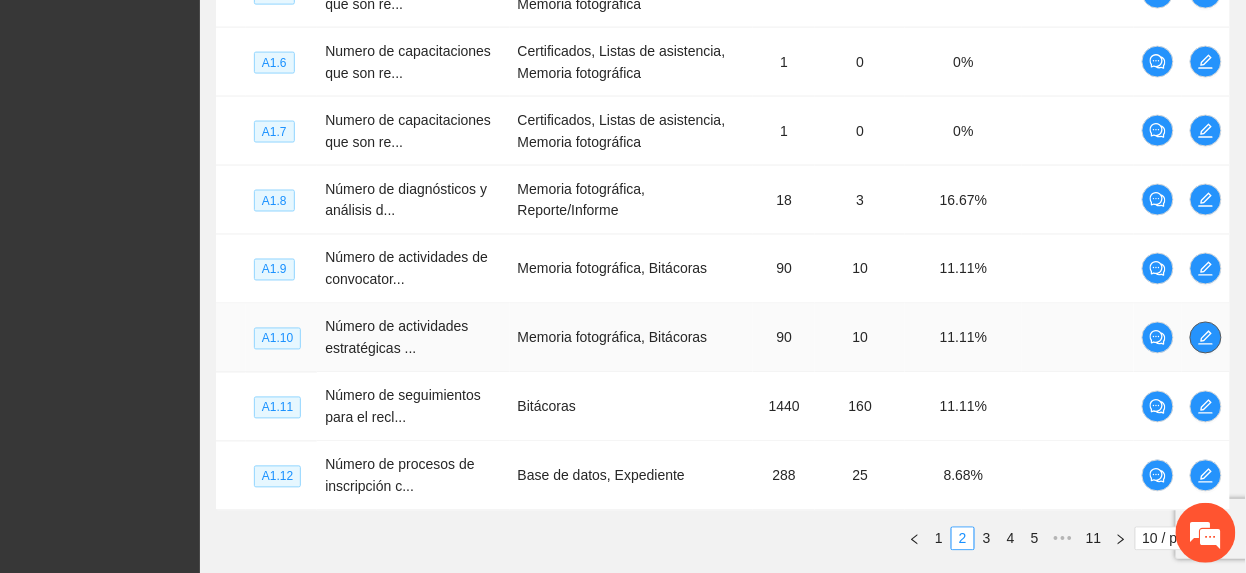 click at bounding box center [1206, 338] 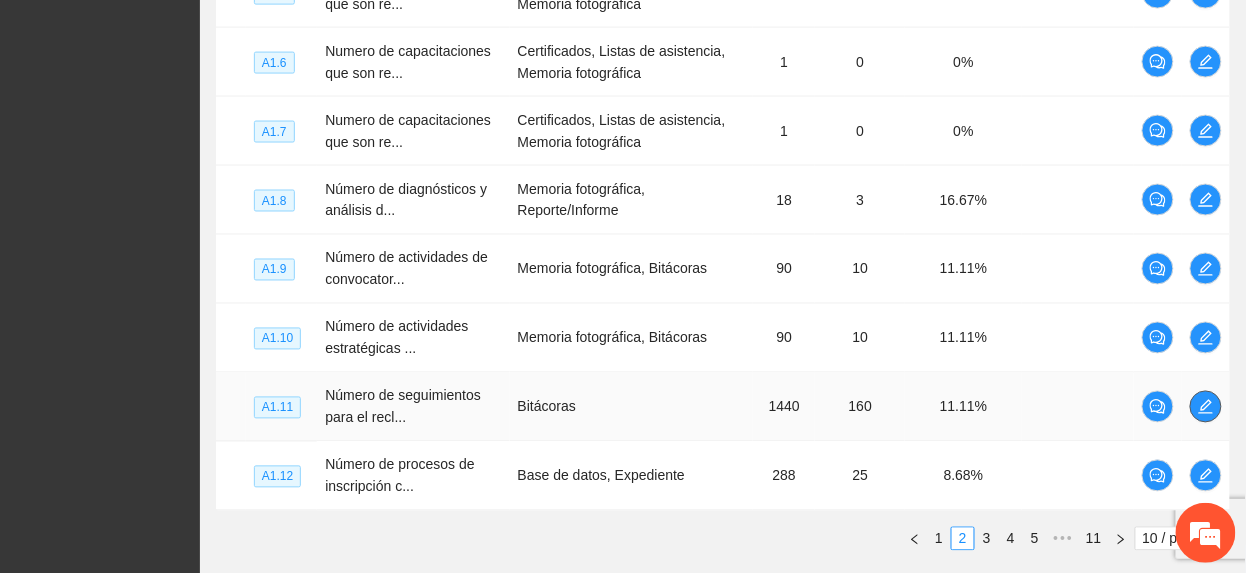 click 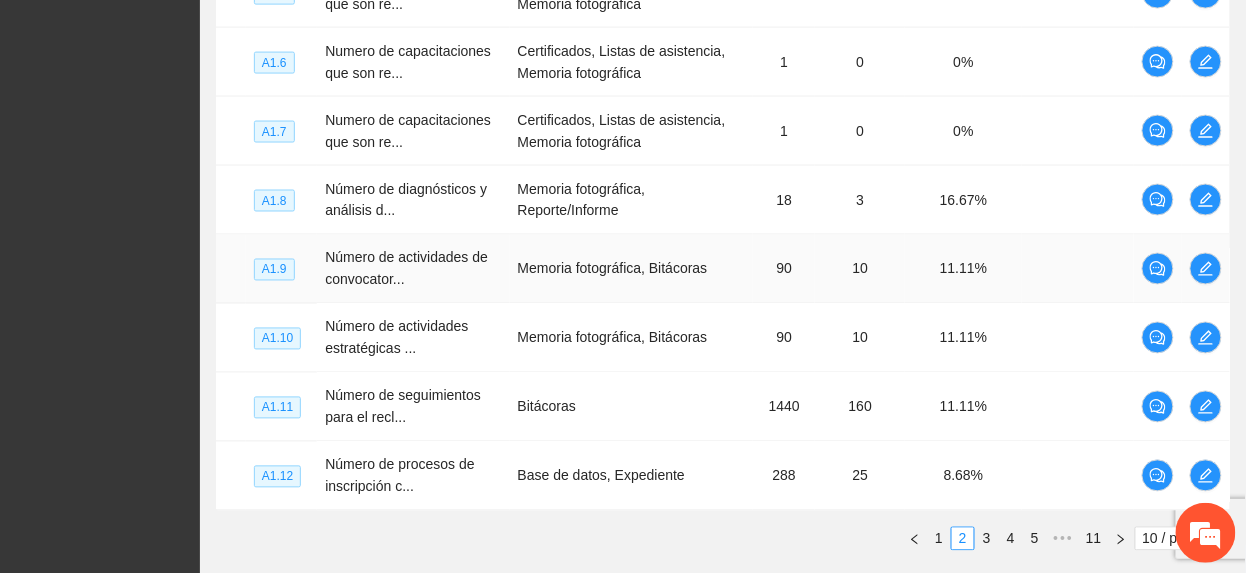 click at bounding box center [1206, 269] 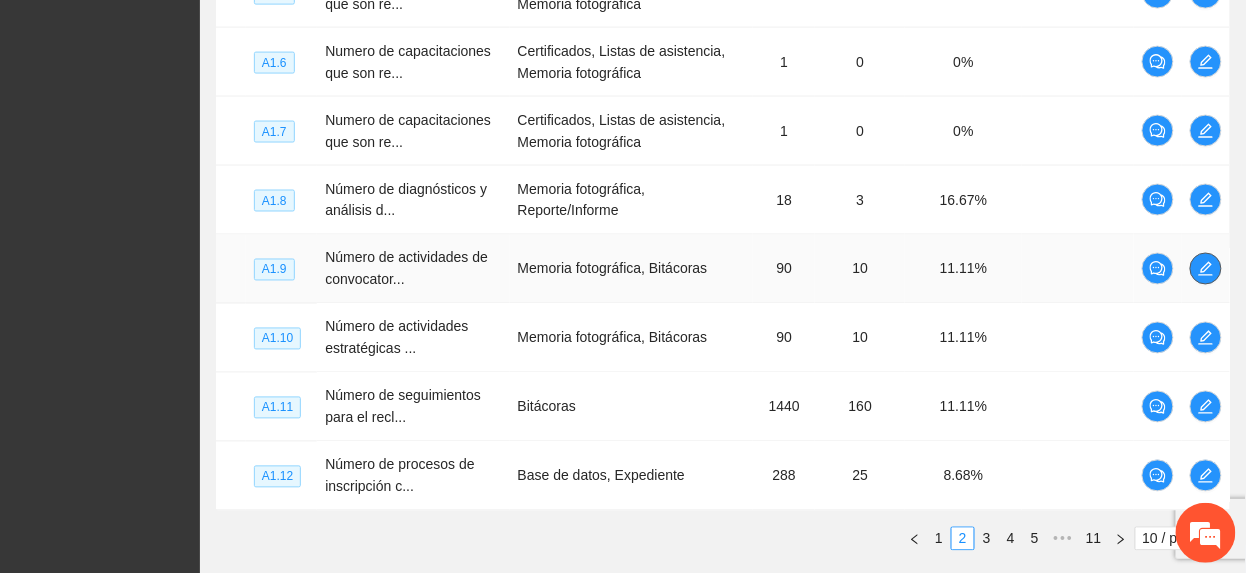 click at bounding box center (1206, 269) 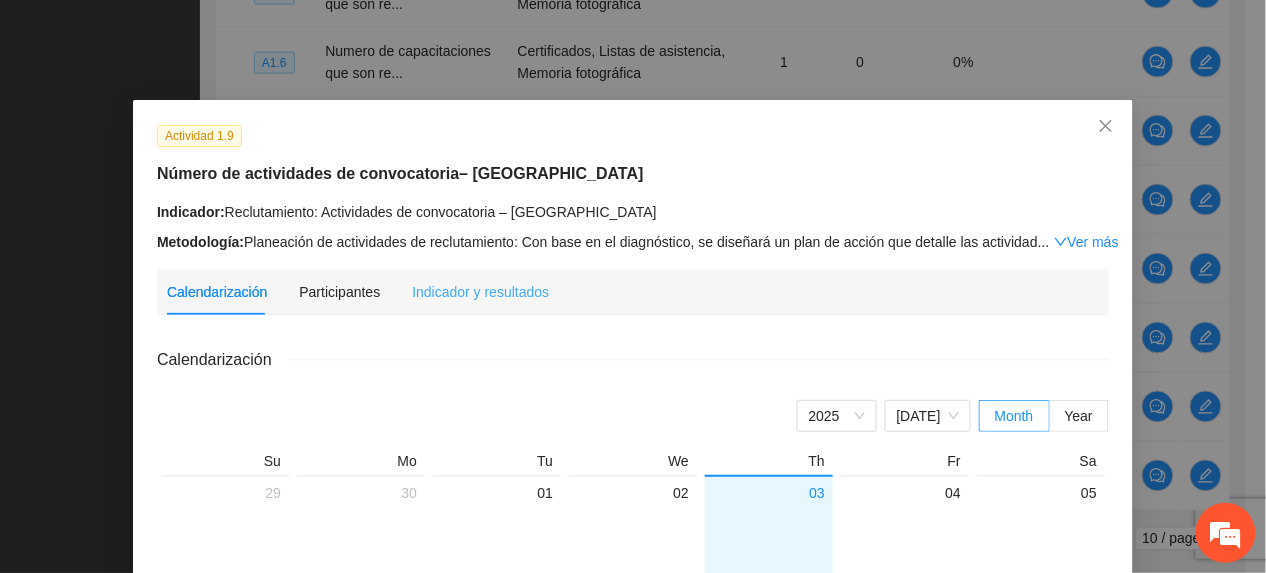 click on "Calendarización Participantes Indicador y resultados" at bounding box center [358, 292] 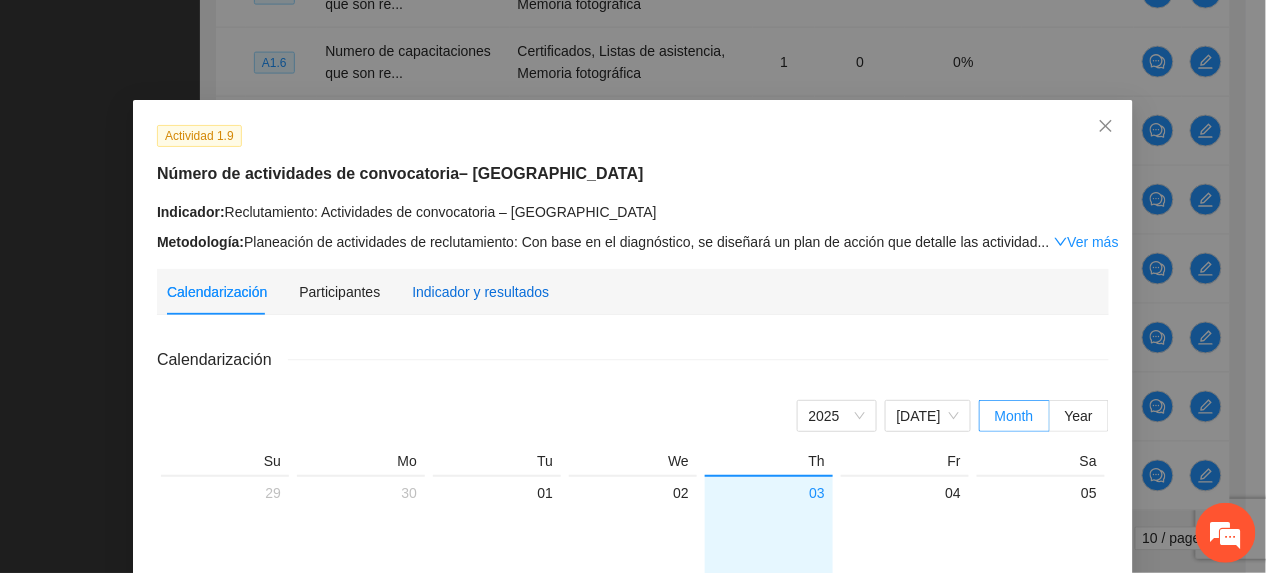 click on "Indicador y resultados" at bounding box center (480, 292) 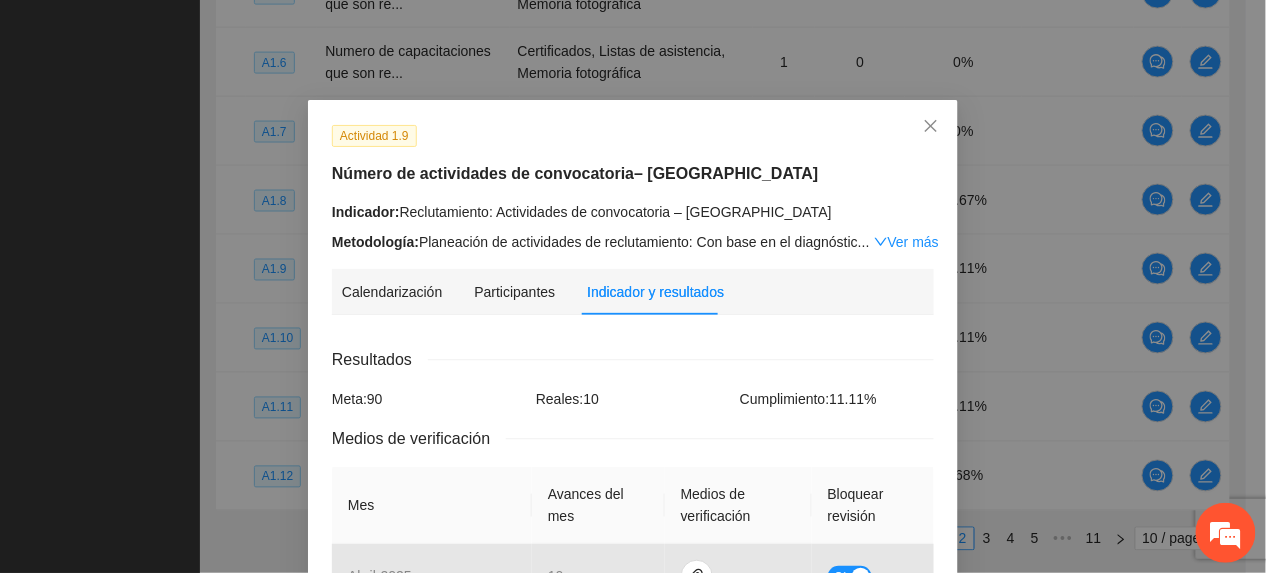 click on "Indicador:  Reclutamiento: Actividades de convocatoria  – Chihuahua  Metodología:  Planeación de actividades de reclutamiento:
Con base en el diagnóstic ...  Ver más" at bounding box center [633, 227] 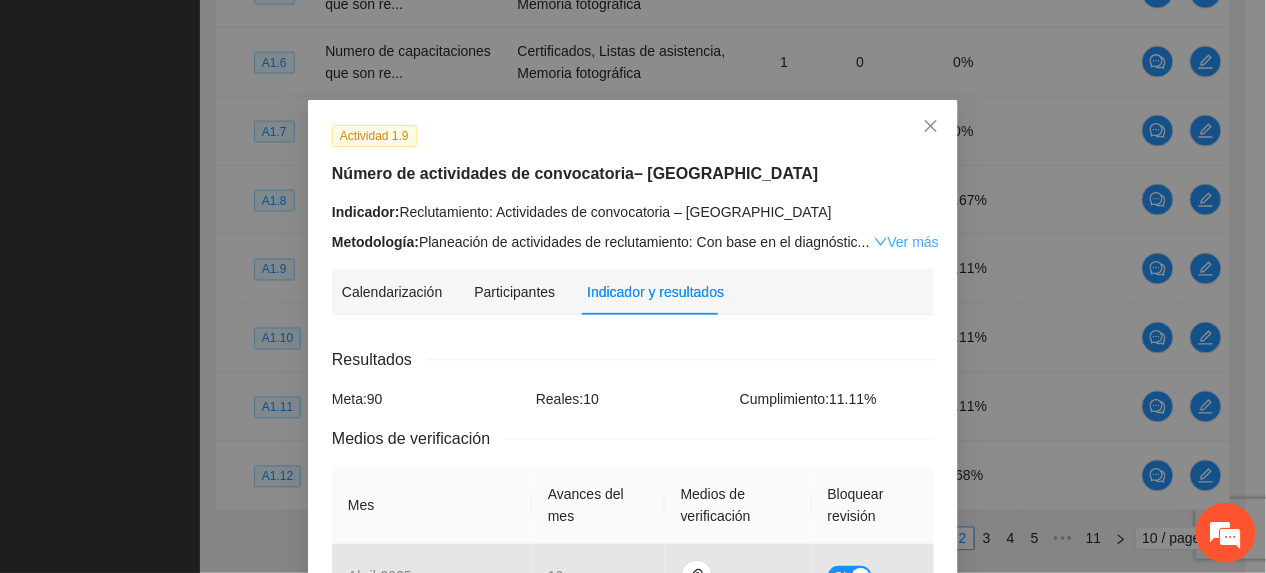 click on "Ver más" at bounding box center [906, 242] 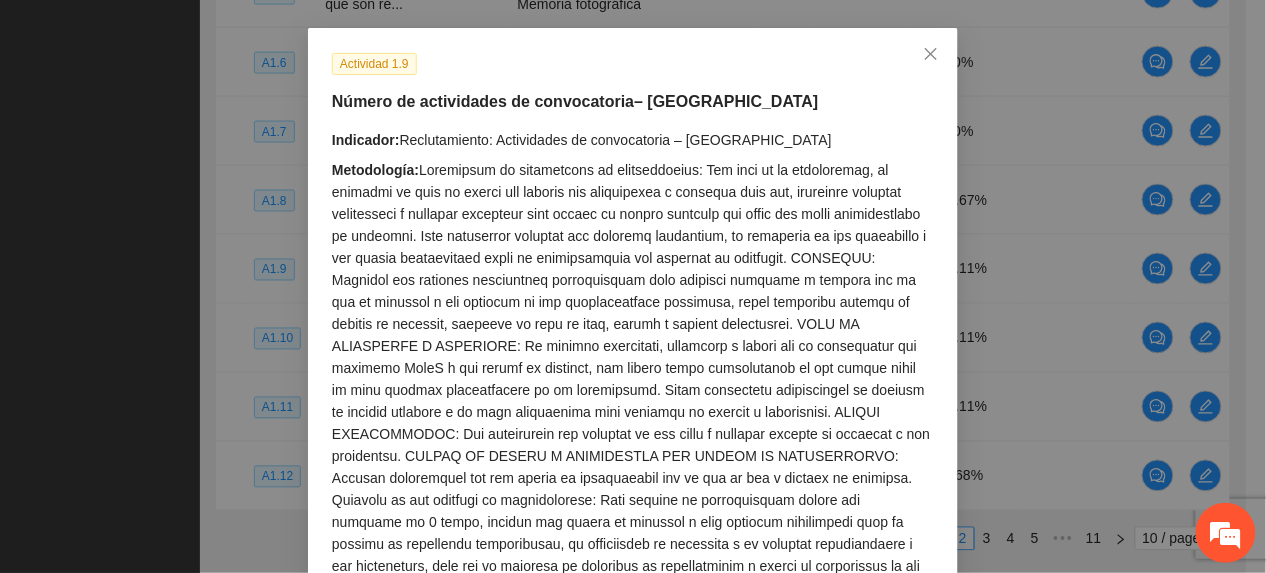 scroll, scrollTop: 133, scrollLeft: 0, axis: vertical 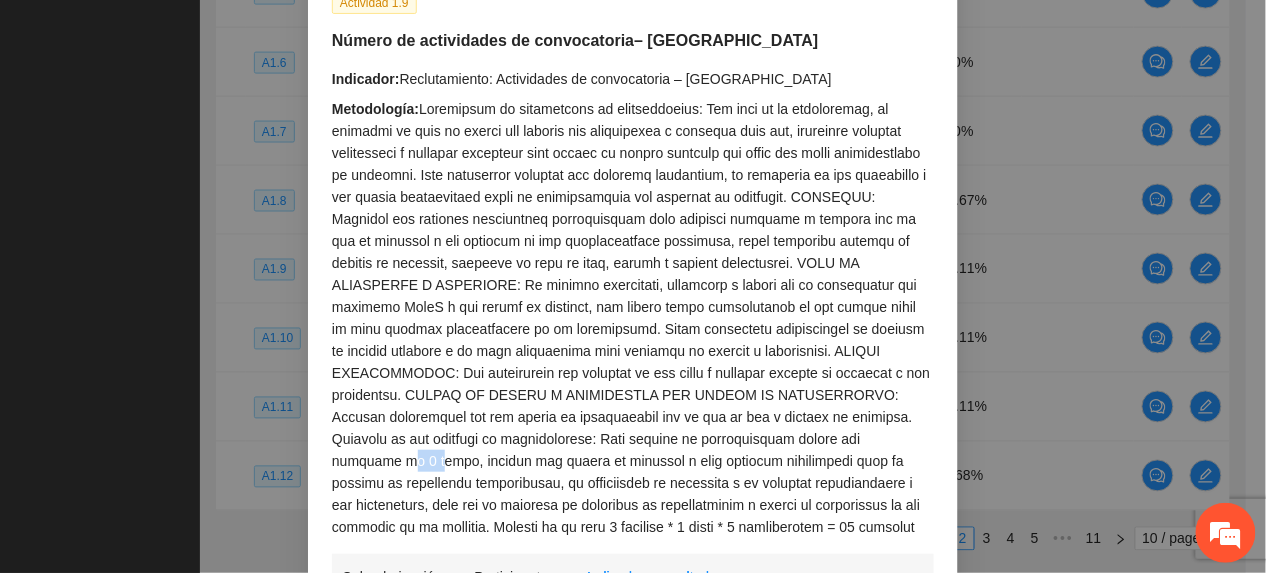 drag, startPoint x: 652, startPoint y: 442, endPoint x: 684, endPoint y: 438, distance: 32.24903 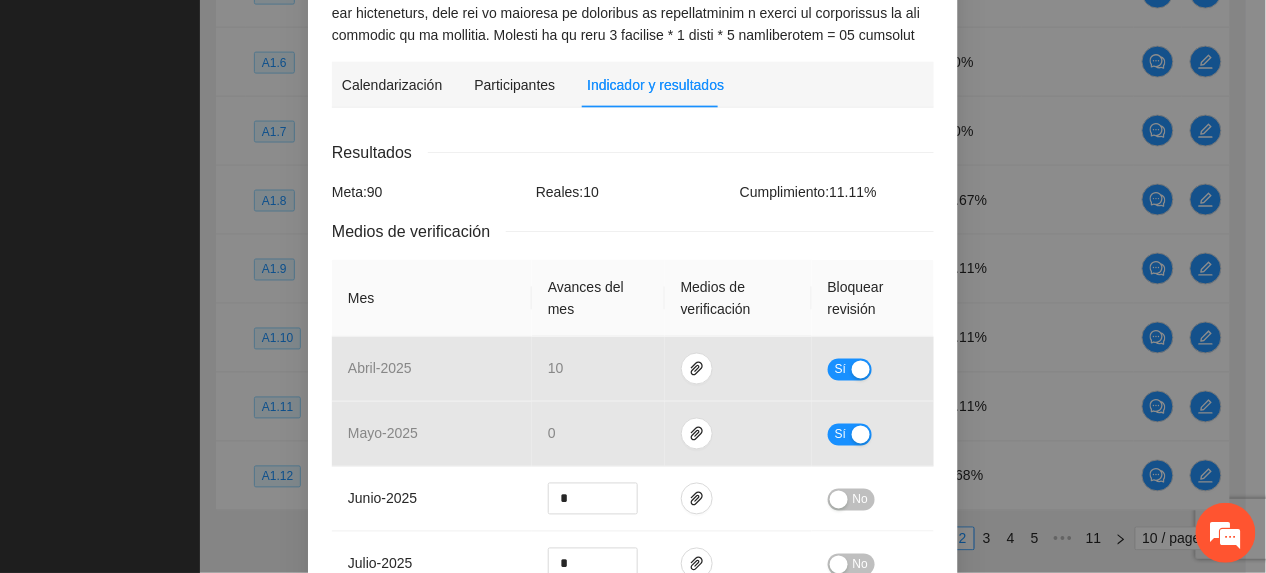 scroll, scrollTop: 666, scrollLeft: 0, axis: vertical 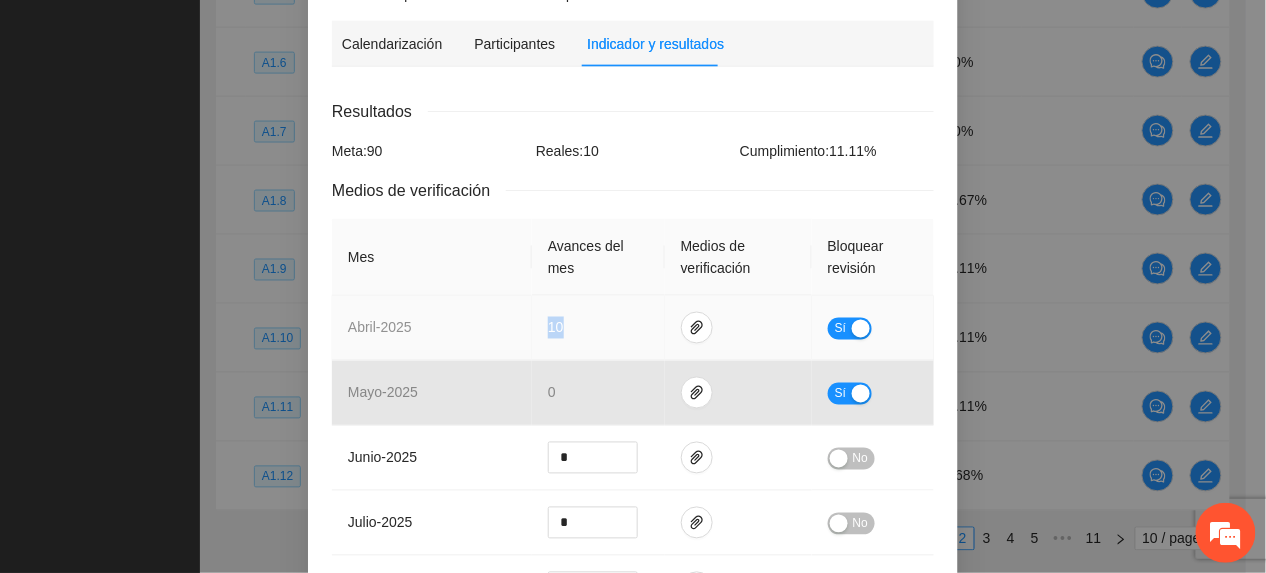 drag, startPoint x: 540, startPoint y: 320, endPoint x: 569, endPoint y: 320, distance: 29 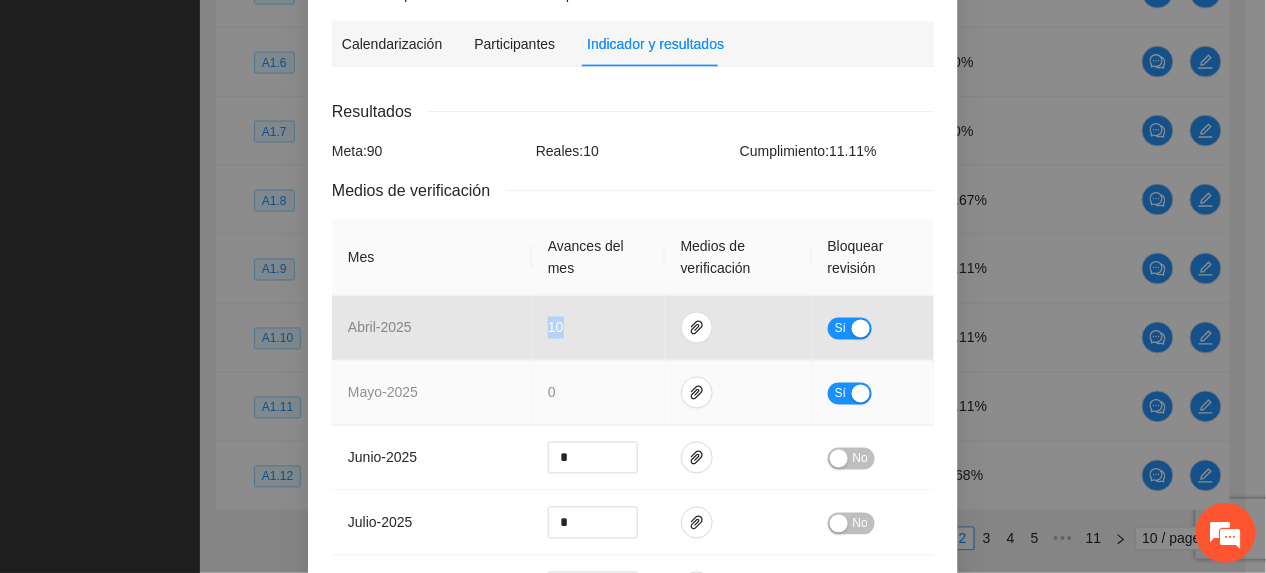 scroll, scrollTop: 0, scrollLeft: 0, axis: both 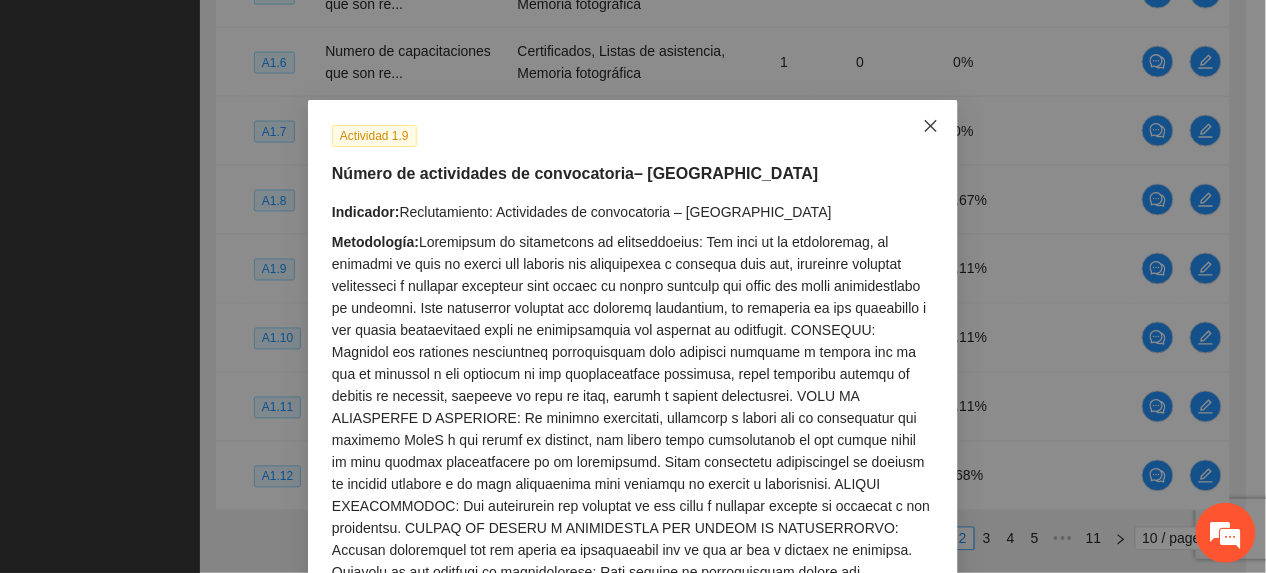 click at bounding box center [931, 127] 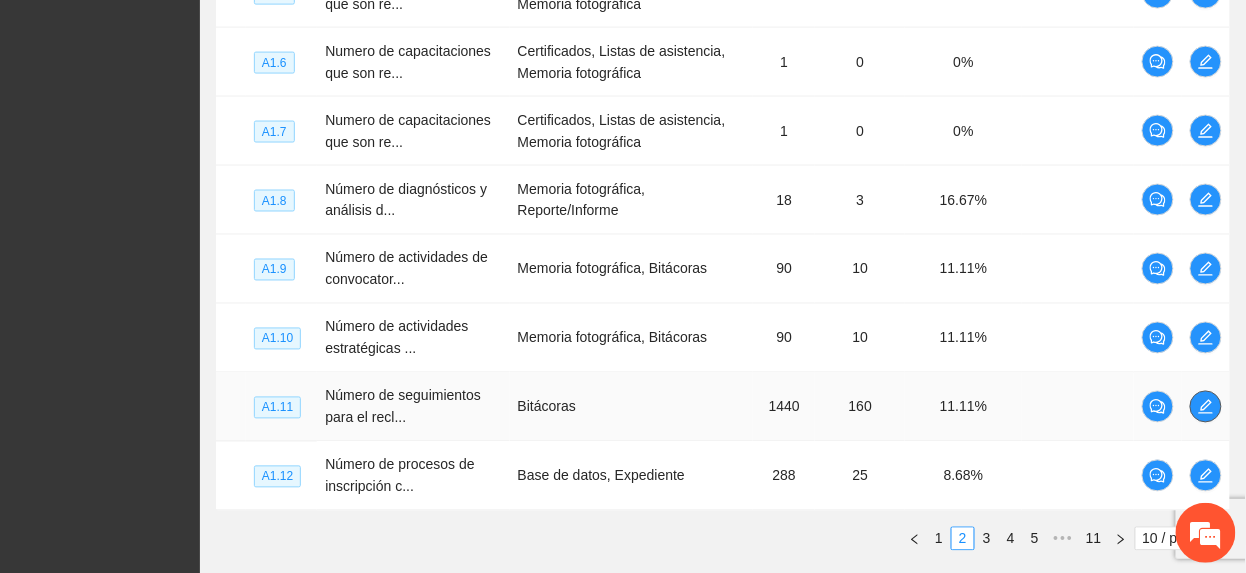 click at bounding box center [1206, 407] 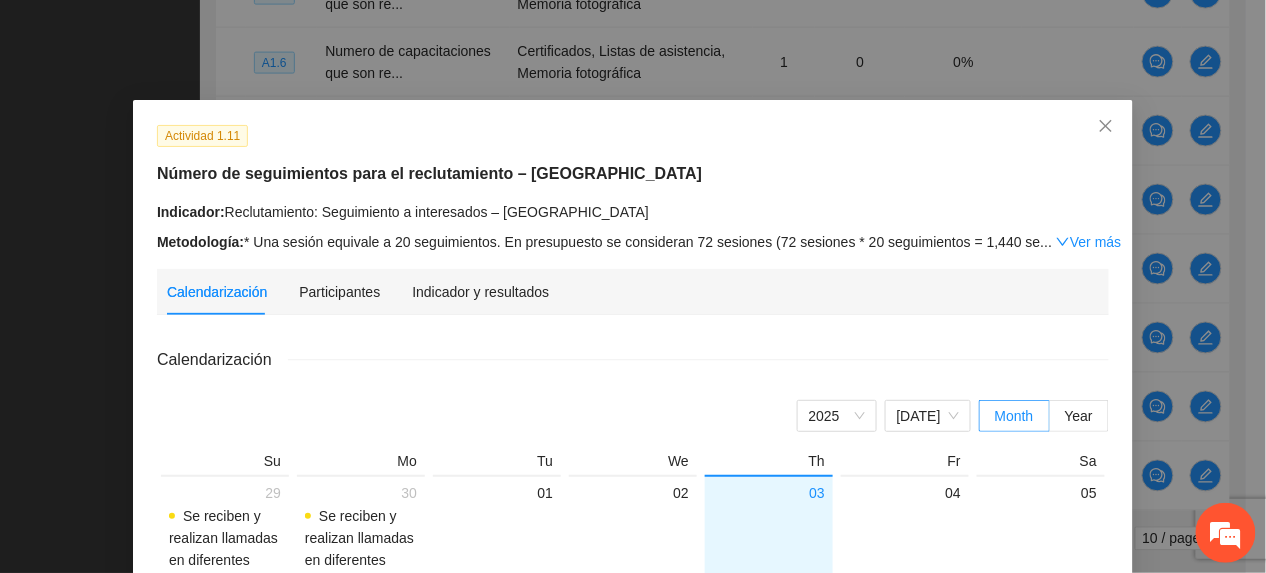 click on "Indicador y resultados" at bounding box center [480, 292] 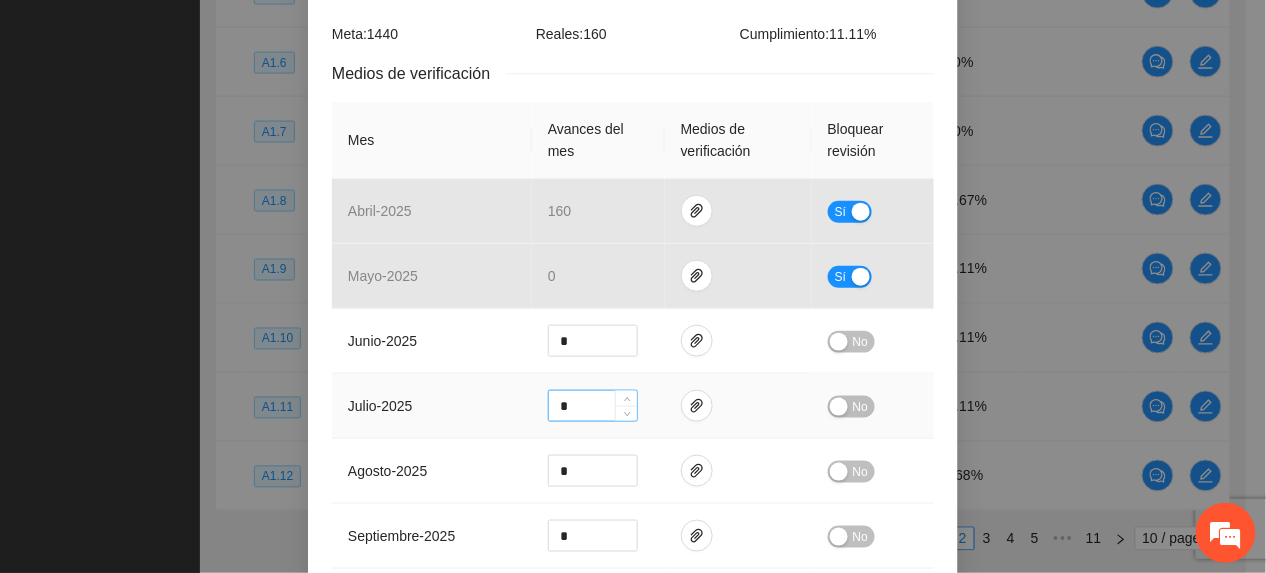 scroll, scrollTop: 400, scrollLeft: 0, axis: vertical 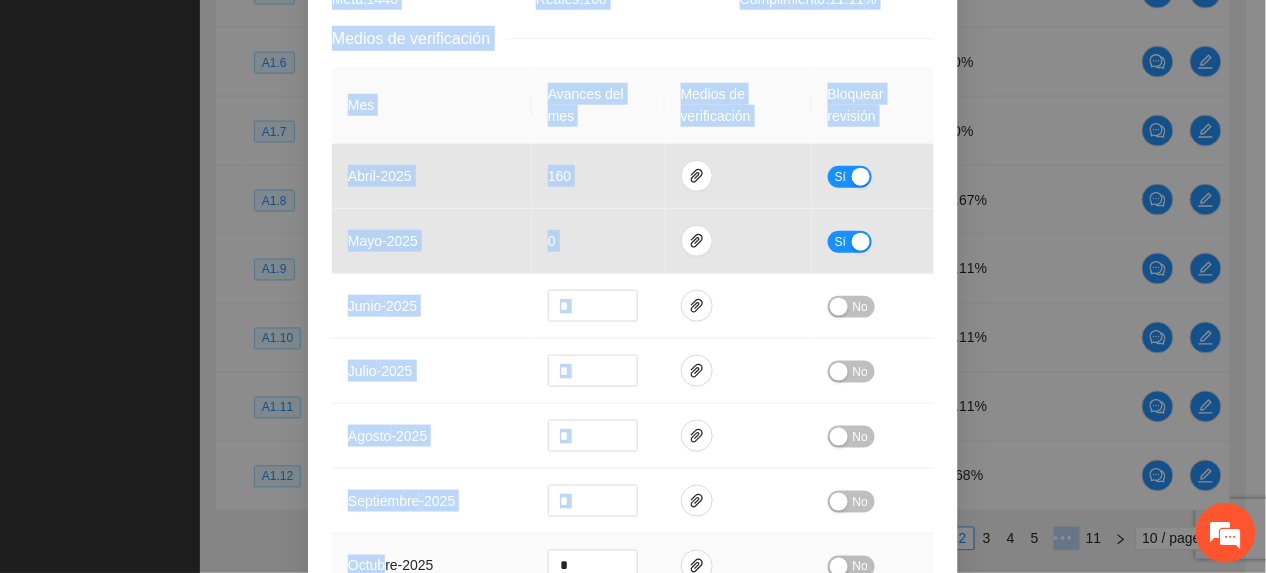 drag, startPoint x: 376, startPoint y: 569, endPoint x: 394, endPoint y: 620, distance: 54.08327 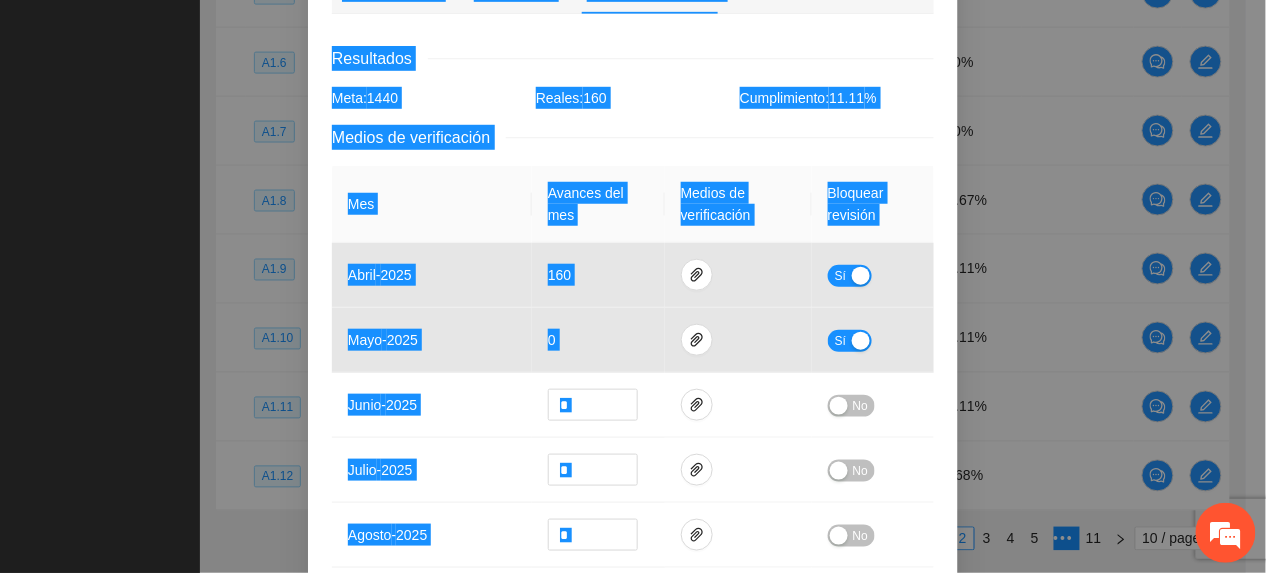 scroll, scrollTop: 0, scrollLeft: 0, axis: both 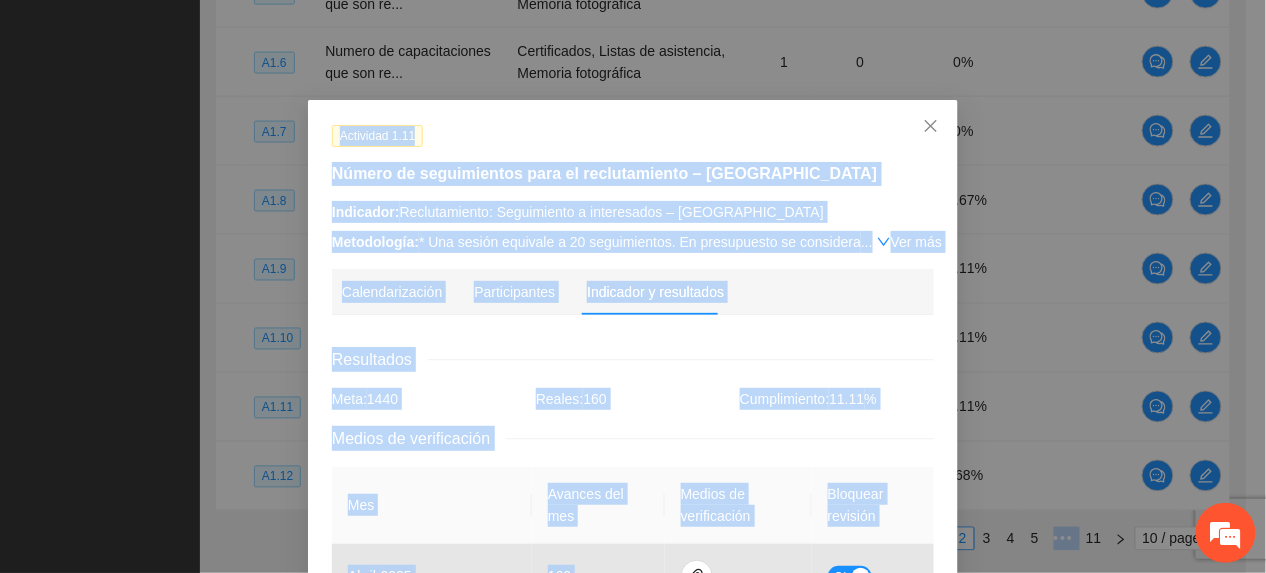 click on "Actividad 1.11" at bounding box center (633, 135) 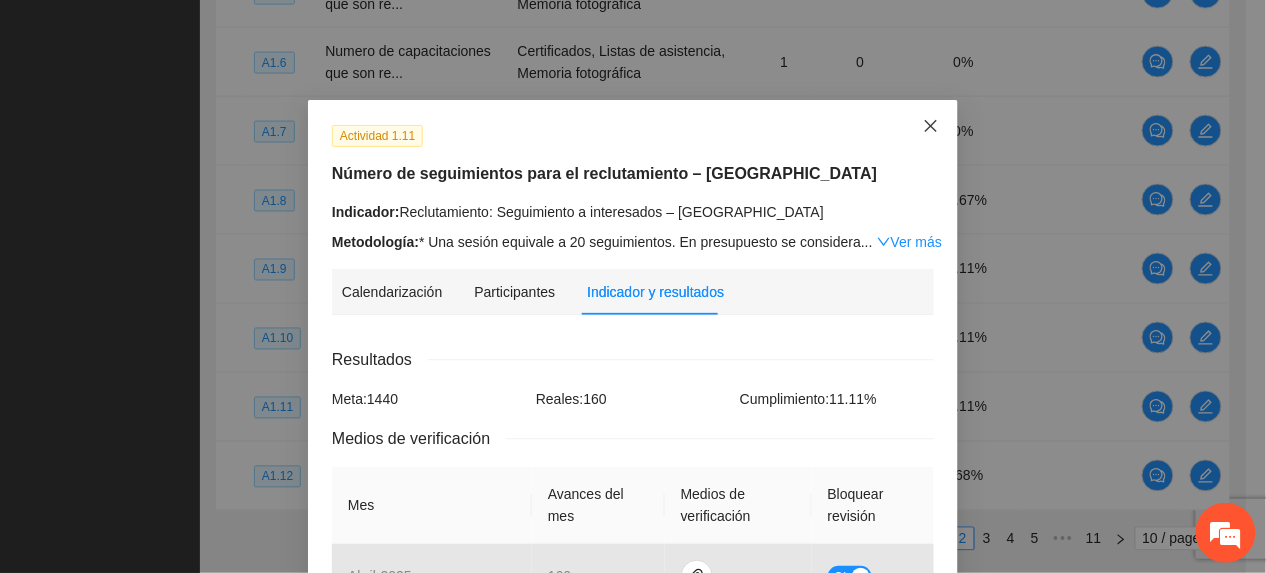 drag, startPoint x: 901, startPoint y: 126, endPoint x: 573, endPoint y: 168, distance: 330.6781 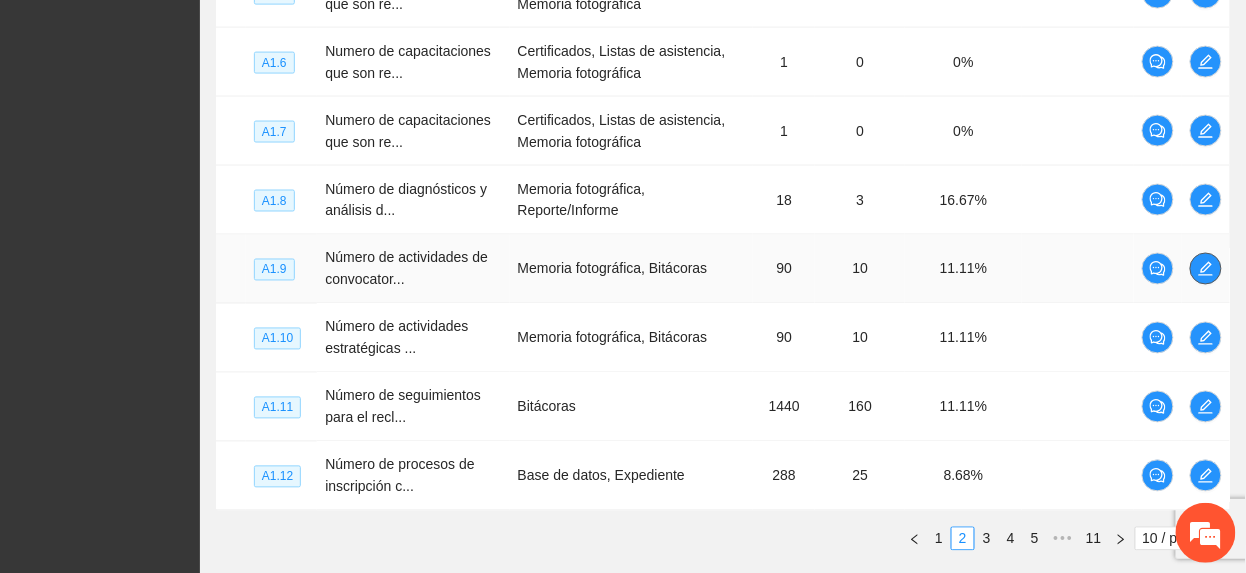 click 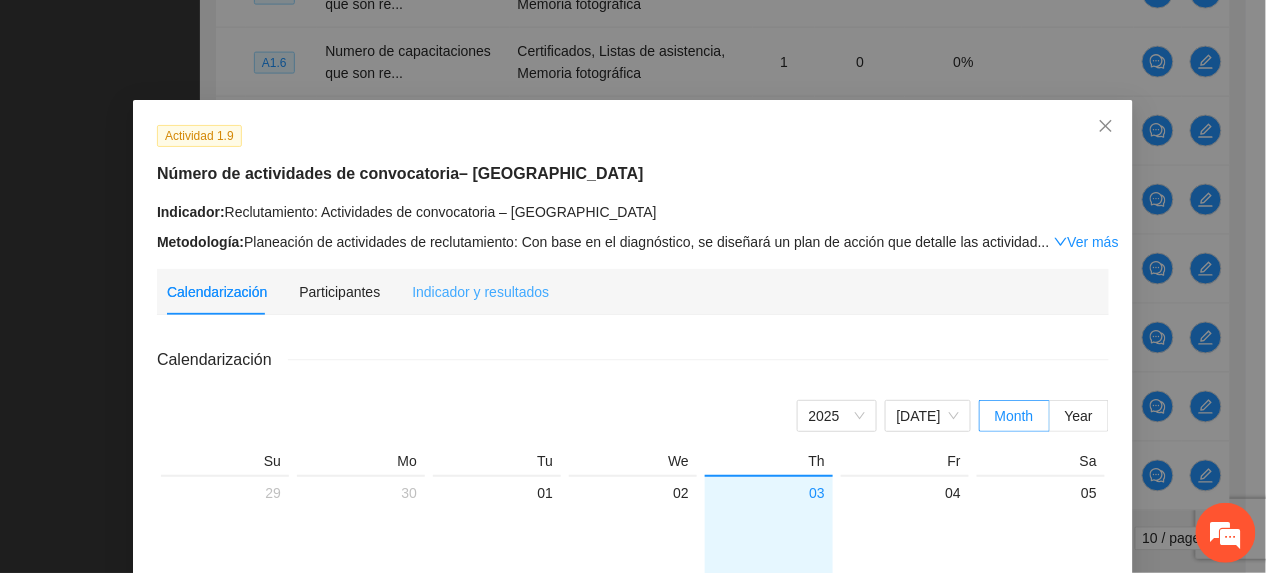 click on "Indicador y resultados" at bounding box center [480, 292] 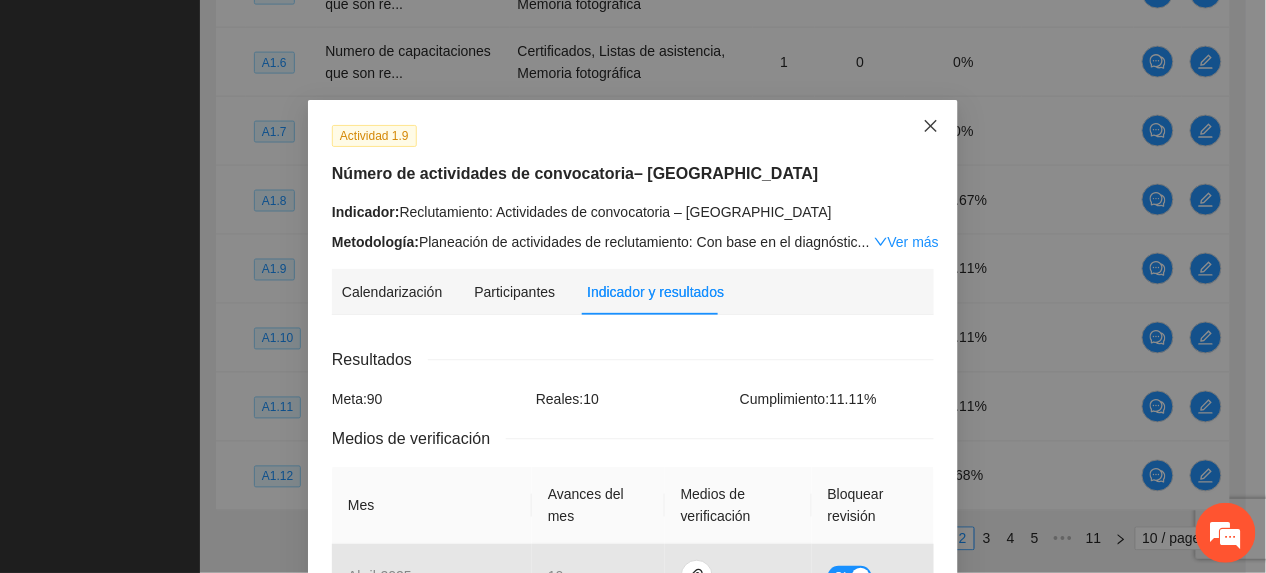 click 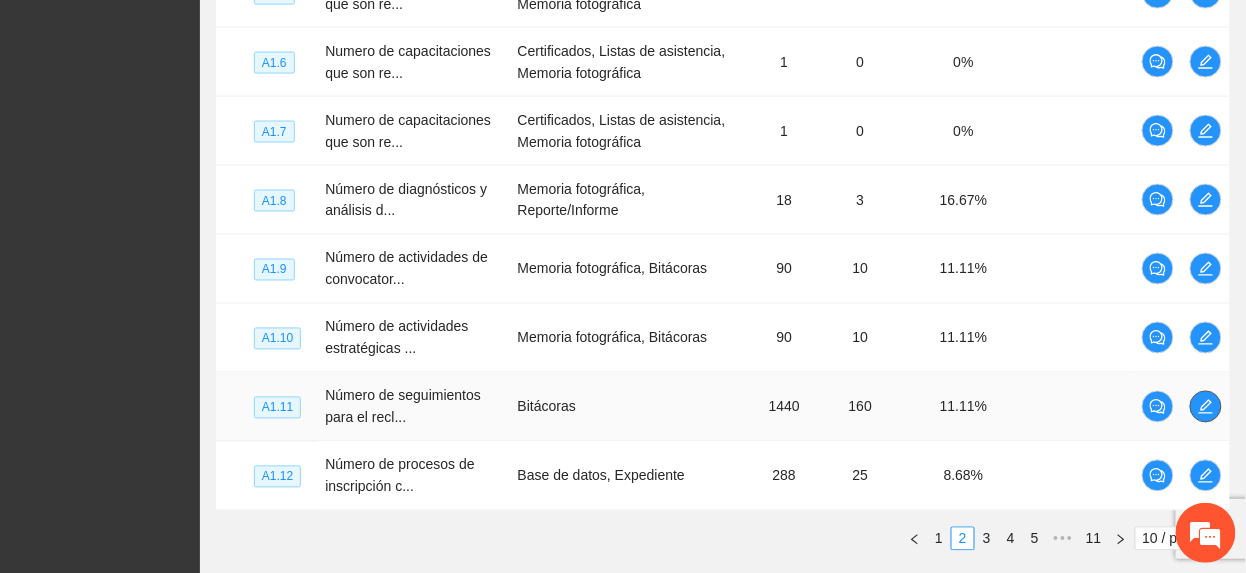 click 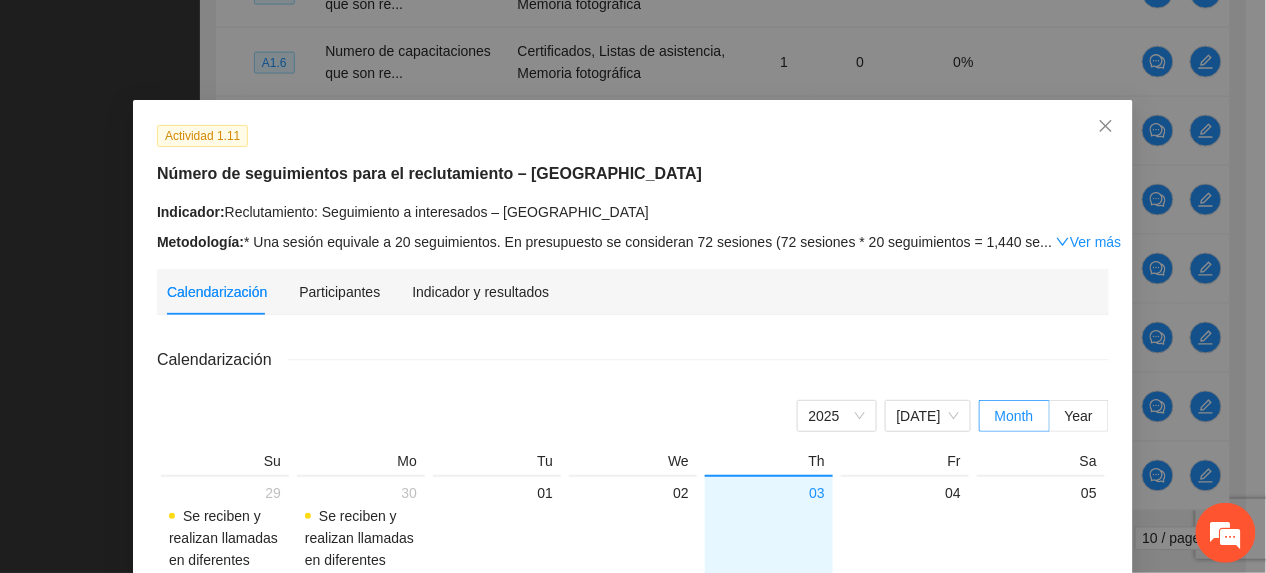 click on "Ver más" at bounding box center (1088, 242) 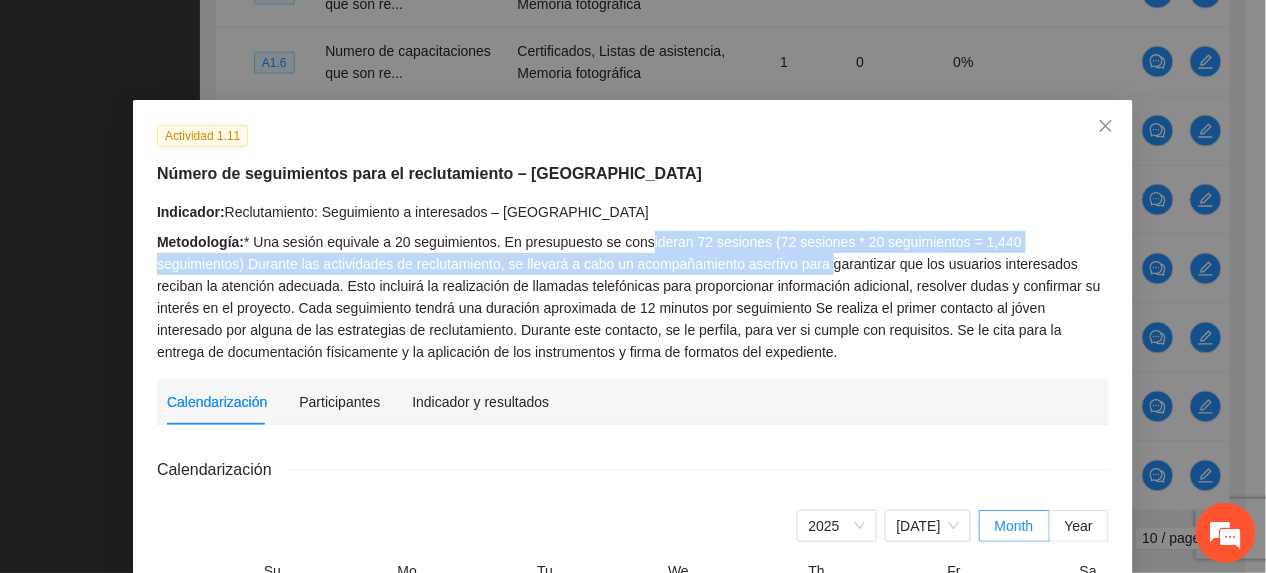 drag, startPoint x: 636, startPoint y: 230, endPoint x: 728, endPoint y: 257, distance: 95.880135 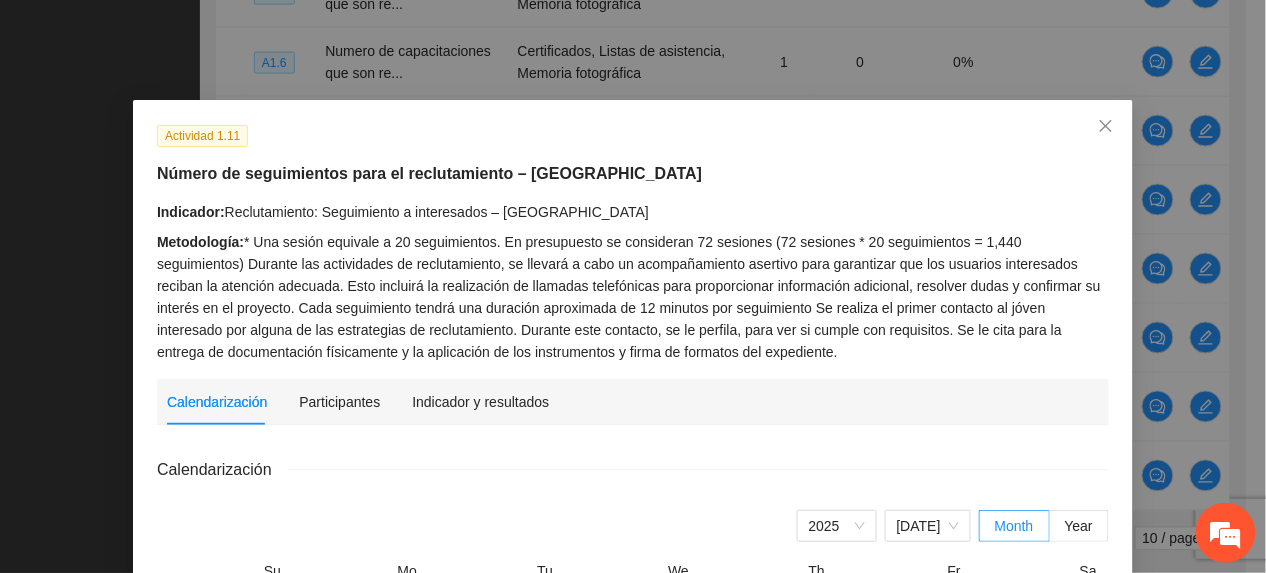 click on "Indicador:  Reclutamiento: Seguimiento a interesados – Chihuahua  Metodología:  * Una sesión equivale a 20 seguimientos.
En presupuesto se consideran 72 sesiones (72 sesiones * 20 seguimientos = 1,440 seguimientos)
Durante las actividades de reclutamiento, se llevará a cabo un acompañamiento asertivo para garantizar que los usuarios interesados reciban la atención adecuada. Esto incluirá la realización de llamadas telefónicas para proporcionar información adicional, resolver dudas y confirmar su interés en el proyecto.
Cada seguimiento tendrá una duración aproximada de 12 minutos por seguimiento
Se realiza el primer contacto al jóven interesado por alguna de las estrategias de reclutamiento. Durante este contacto, se le perfila, para ver si cumple con requisitos.
Se le cita para la entrega de documentación físicamente y la aplicación de los instrumentos y firma de formatos del expediente." at bounding box center (633, 282) 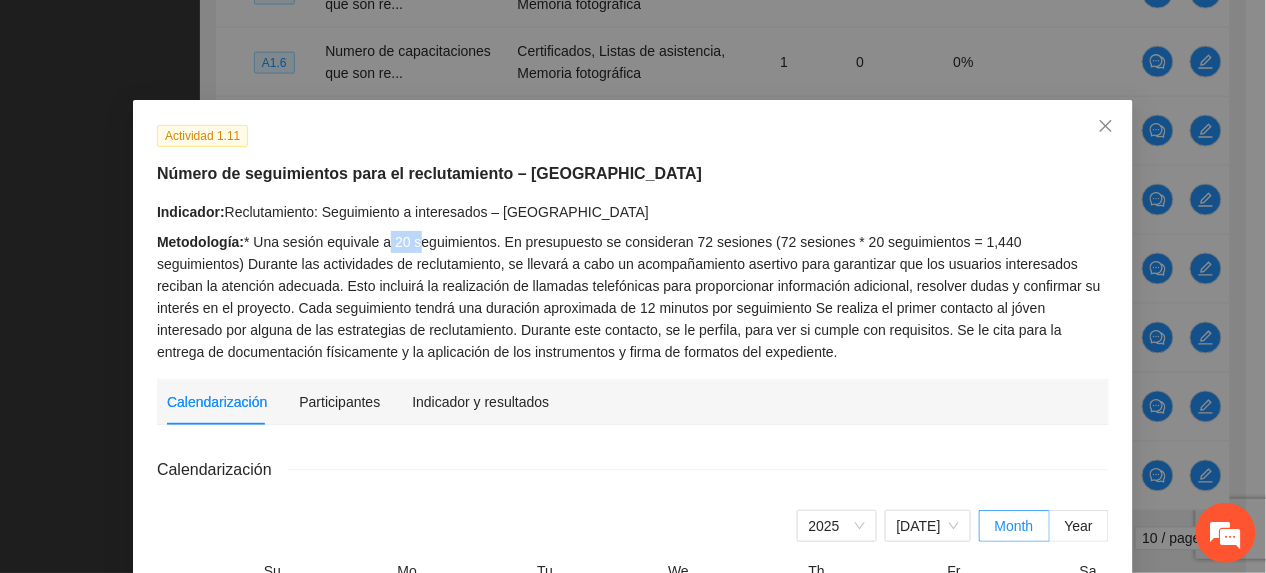 drag, startPoint x: 378, startPoint y: 237, endPoint x: 410, endPoint y: 242, distance: 32.38827 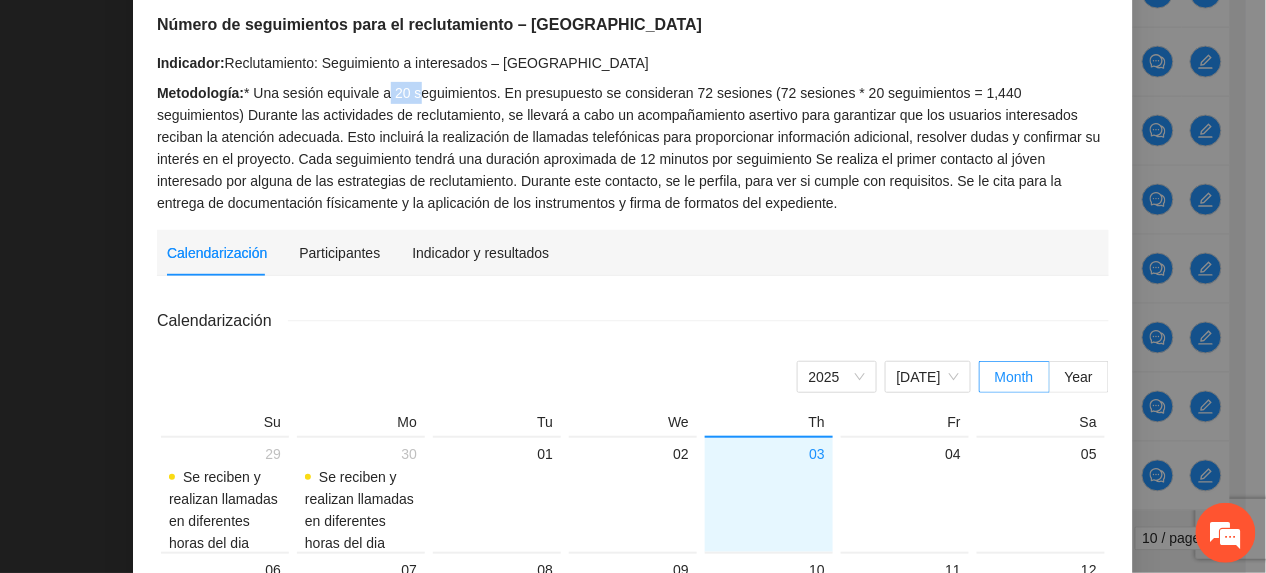 scroll, scrollTop: 146, scrollLeft: 0, axis: vertical 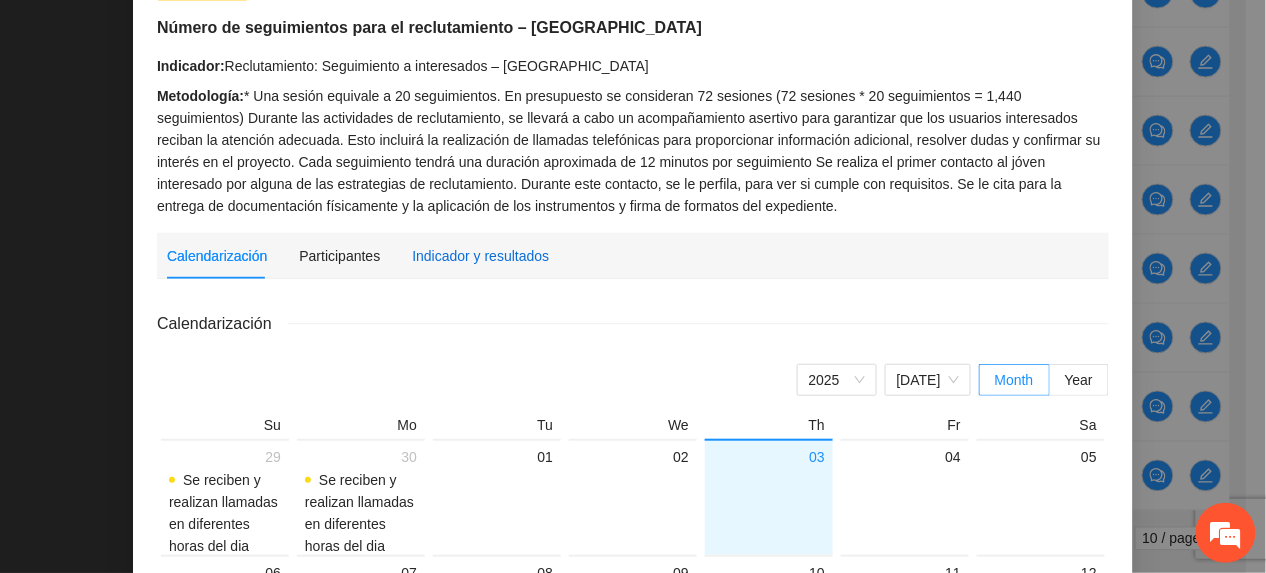 click on "Indicador y resultados" at bounding box center [480, 256] 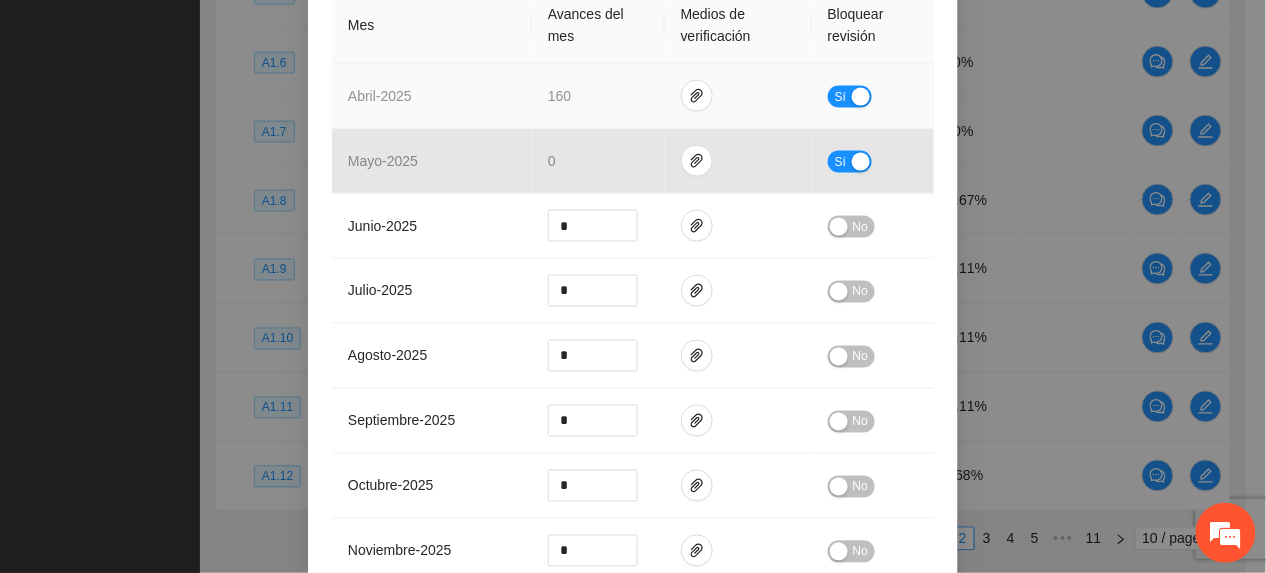 scroll, scrollTop: 680, scrollLeft: 0, axis: vertical 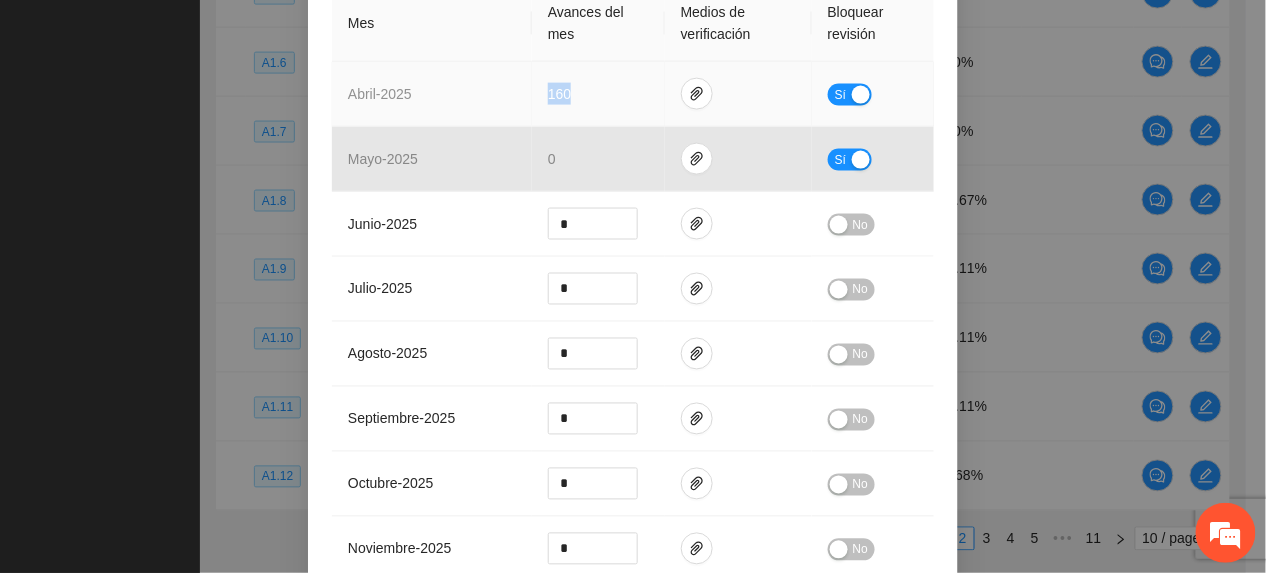 drag, startPoint x: 532, startPoint y: 82, endPoint x: 572, endPoint y: 100, distance: 43.863426 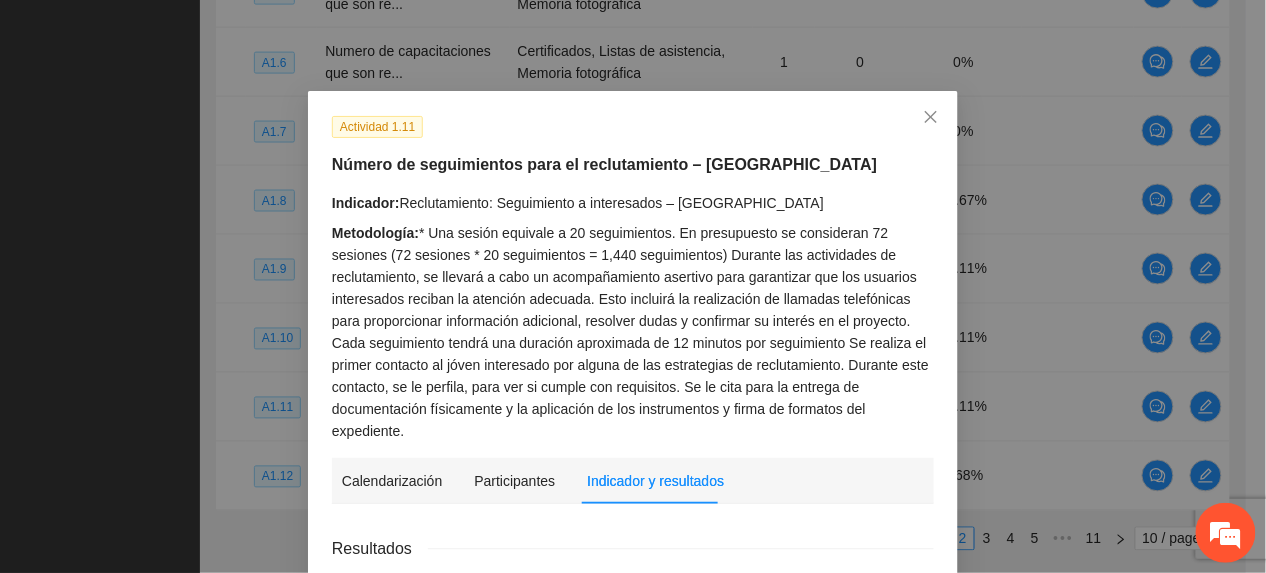 scroll, scrollTop: 0, scrollLeft: 0, axis: both 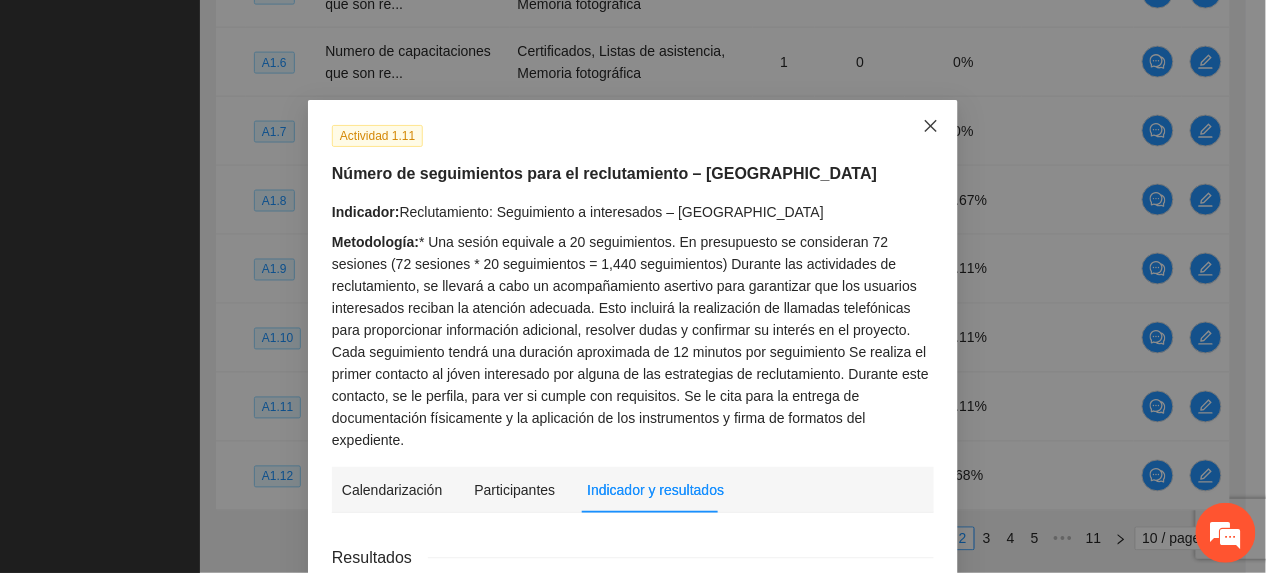 click 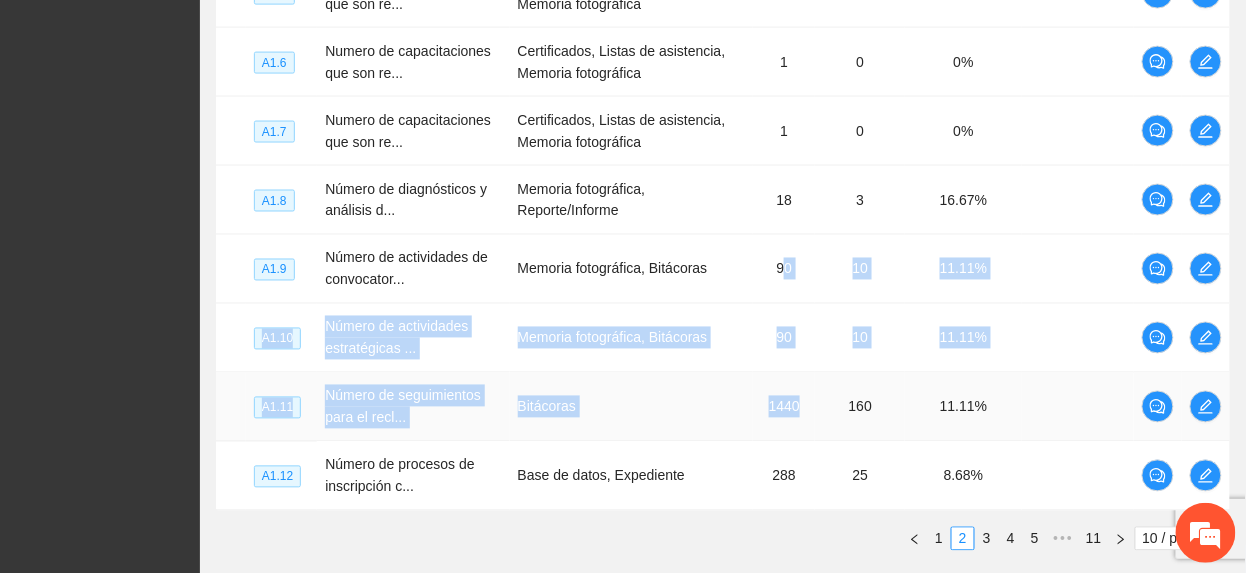 drag, startPoint x: 776, startPoint y: 274, endPoint x: 793, endPoint y: 416, distance: 143.01399 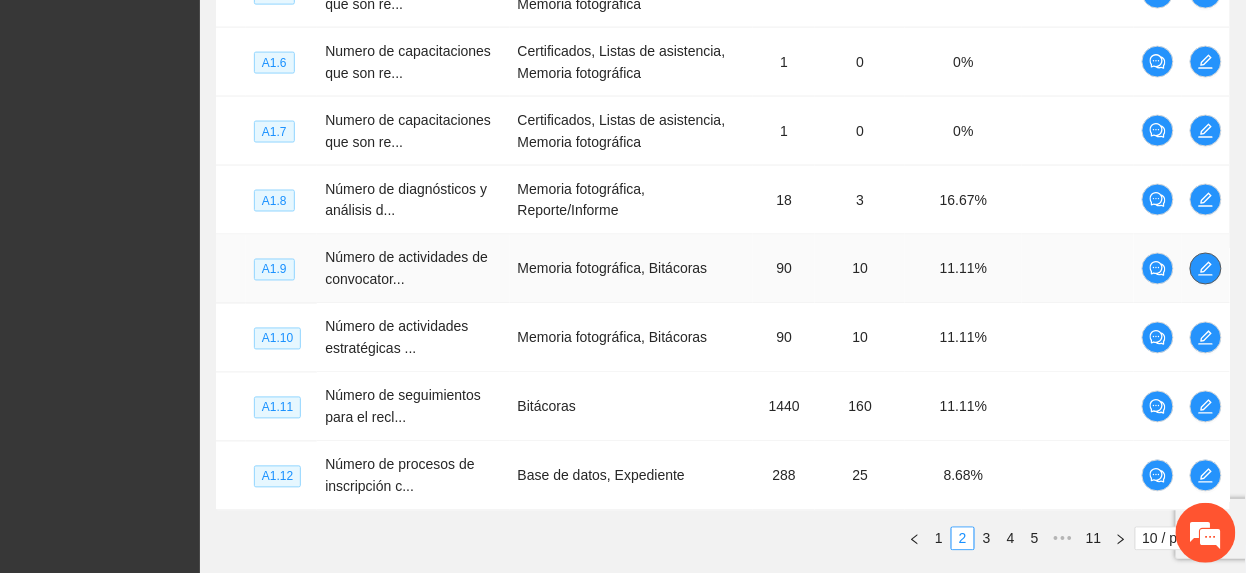 click 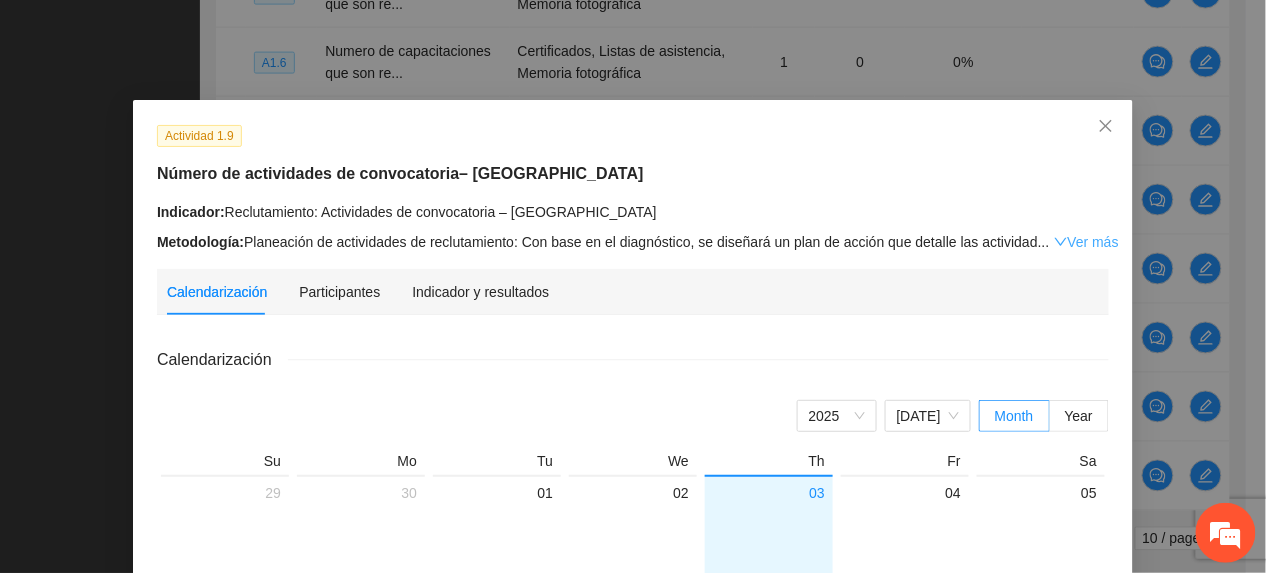 click on "Ver más" at bounding box center (1086, 242) 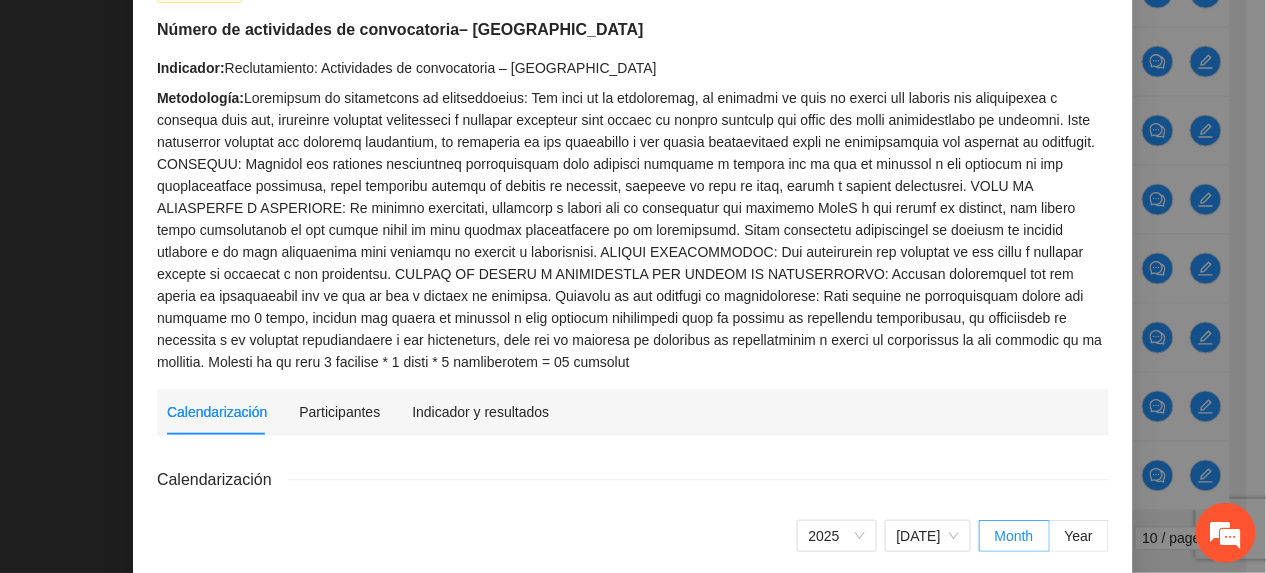 scroll, scrollTop: 133, scrollLeft: 0, axis: vertical 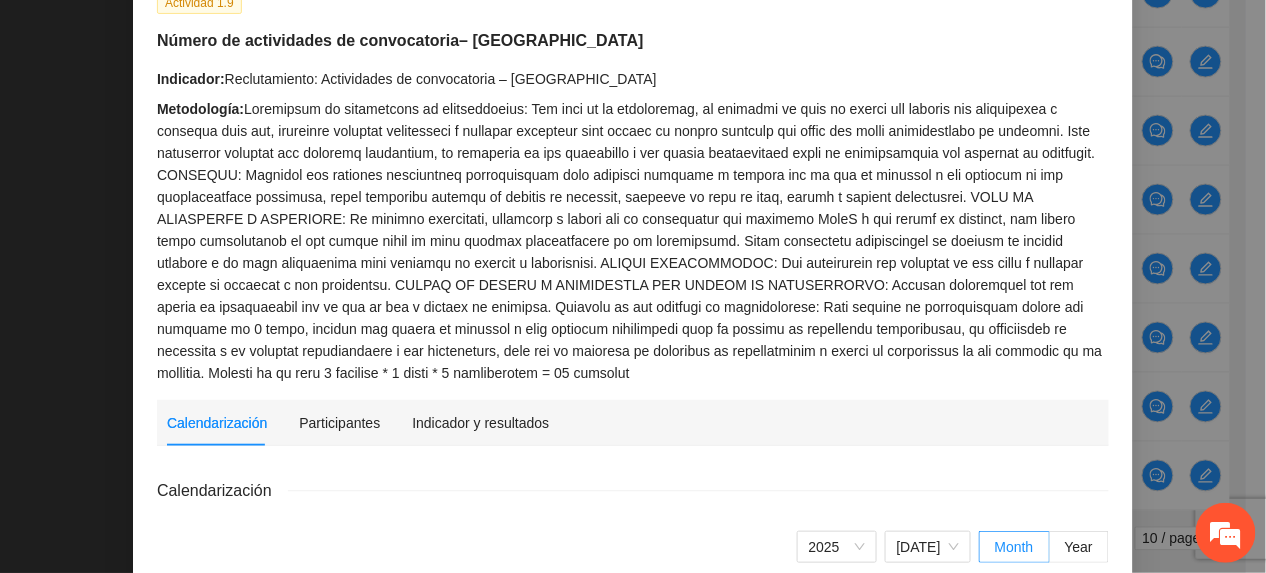 click on "Indicador y resultados" at bounding box center [480, 423] 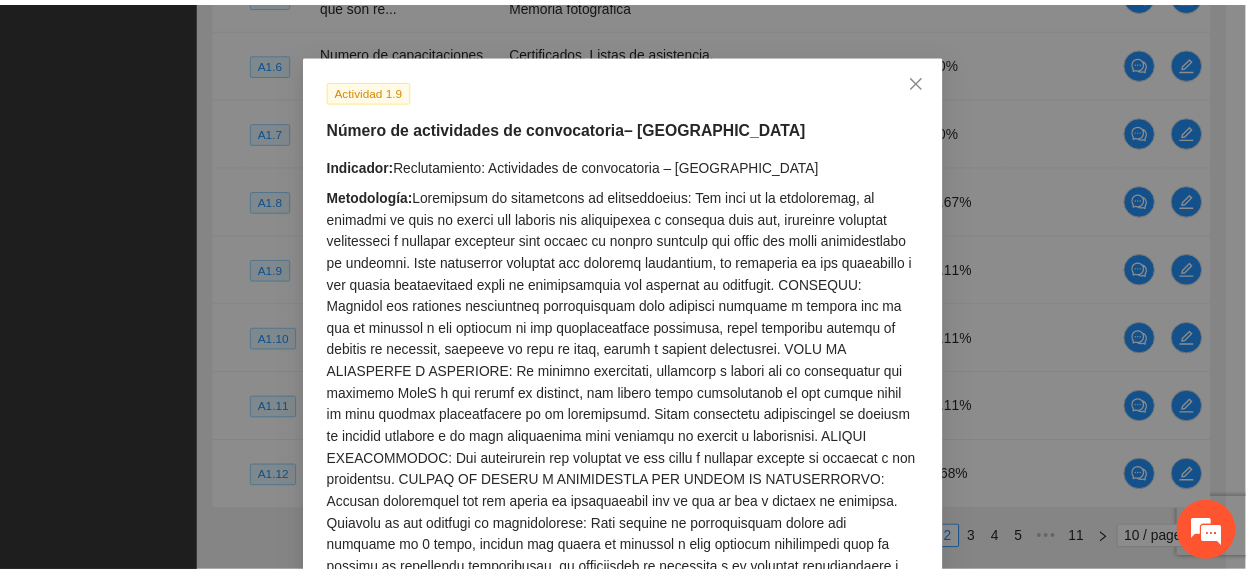 scroll, scrollTop: 0, scrollLeft: 0, axis: both 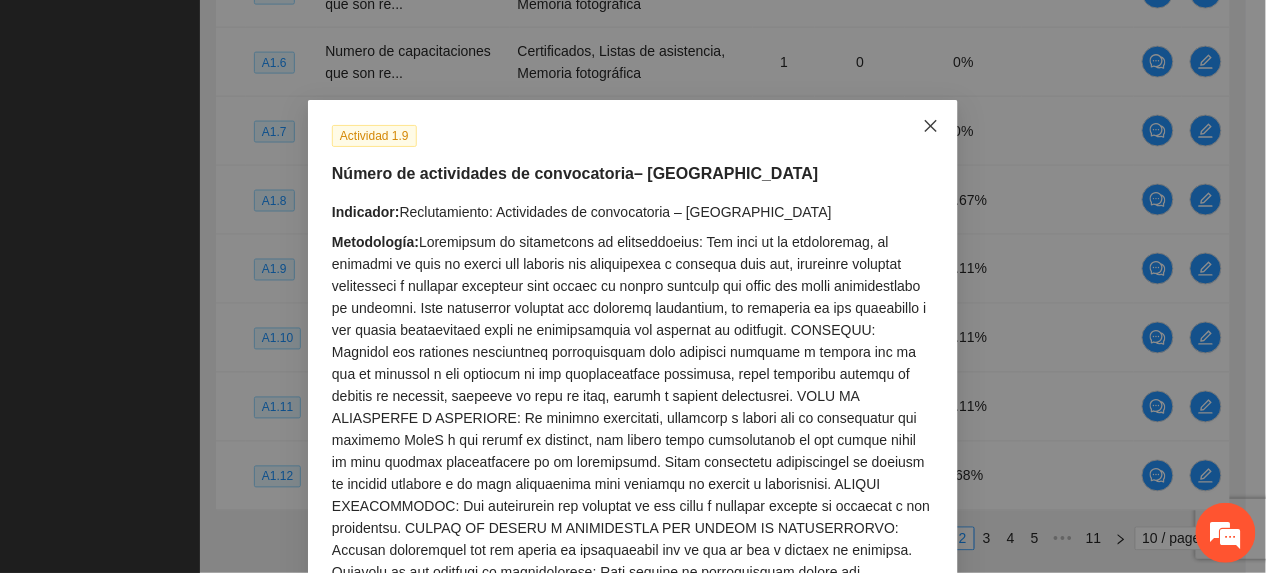 click 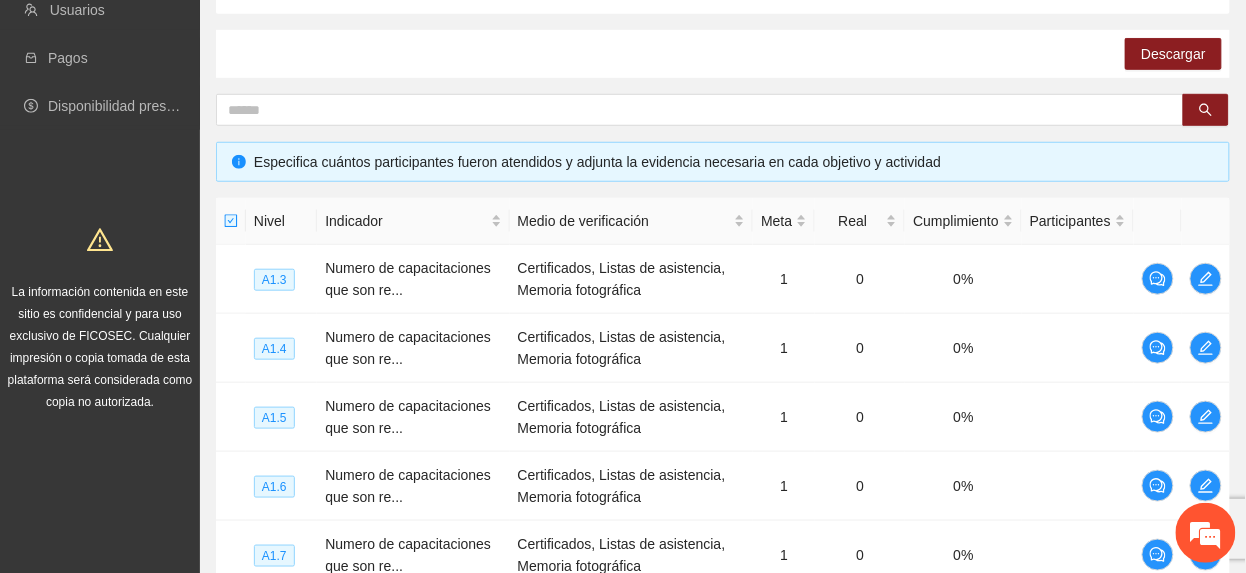 scroll, scrollTop: 0, scrollLeft: 0, axis: both 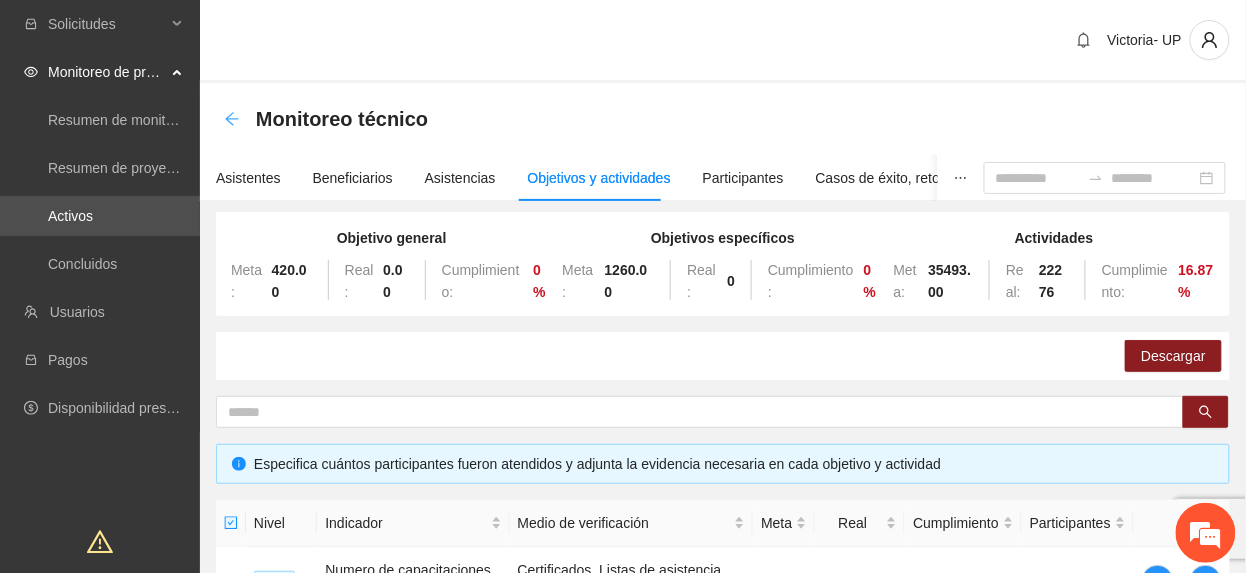 click 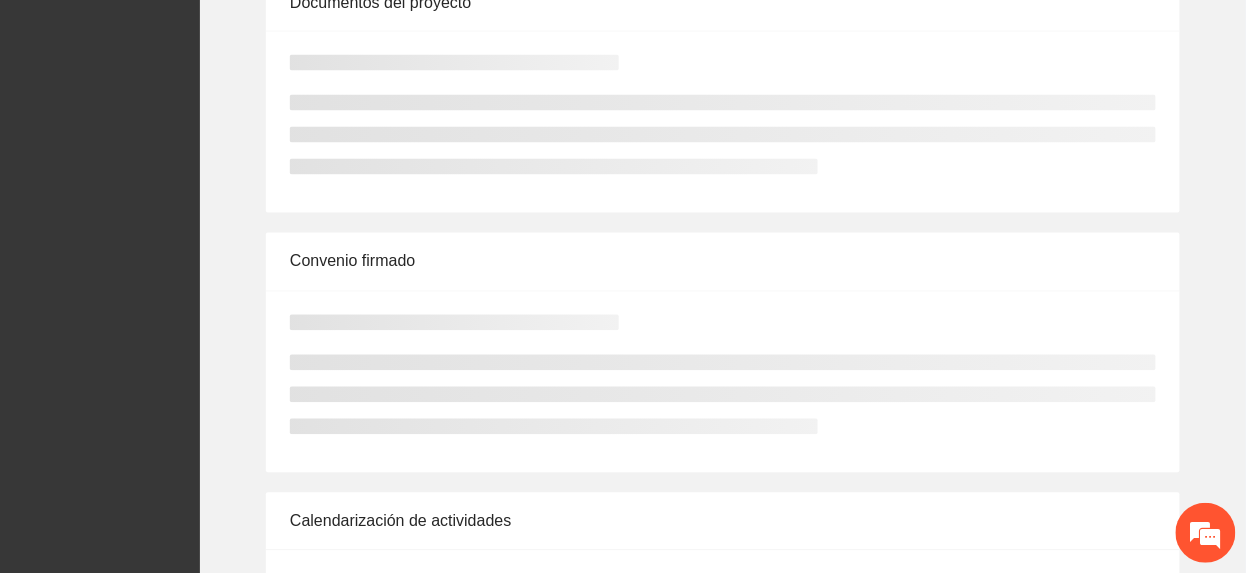 scroll, scrollTop: 0, scrollLeft: 0, axis: both 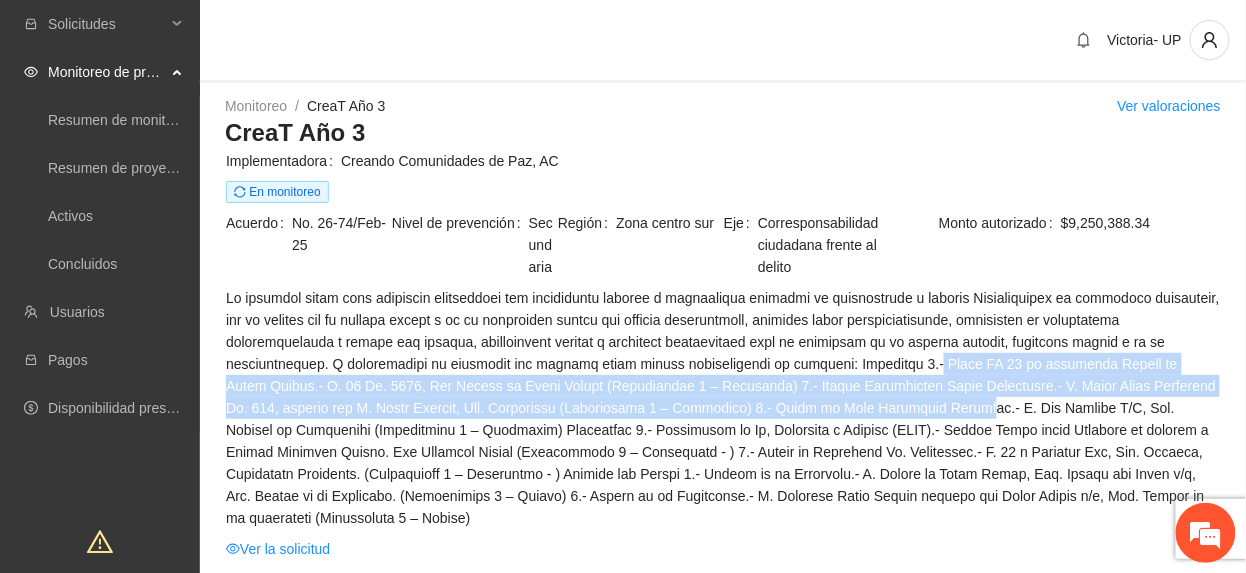 drag, startPoint x: 933, startPoint y: 364, endPoint x: 900, endPoint y: 414, distance: 59.908264 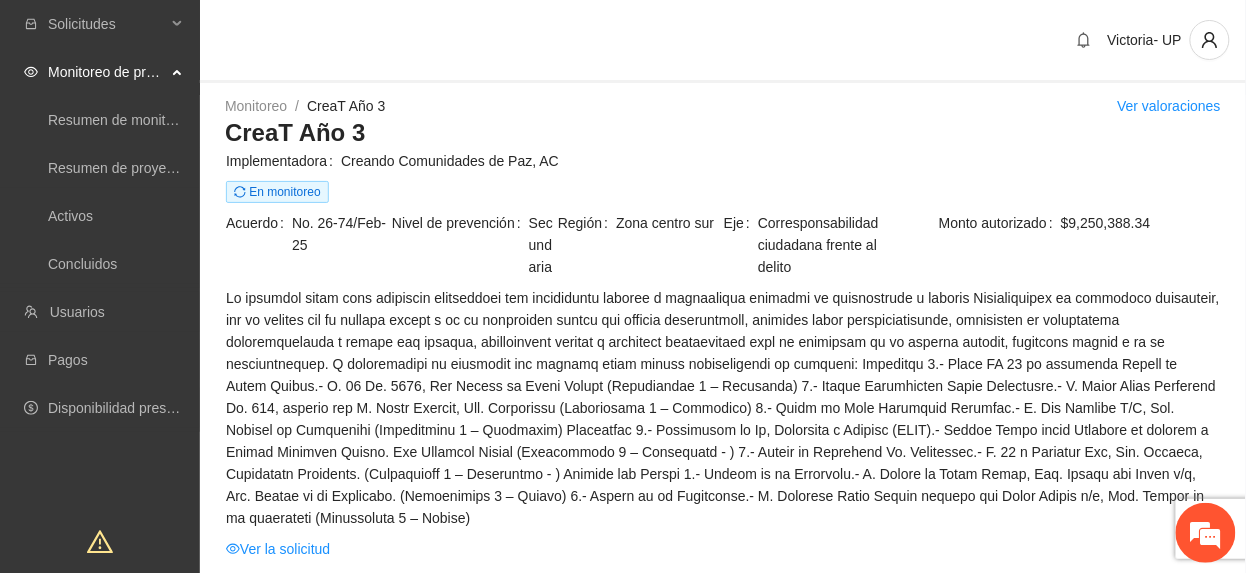 drag, startPoint x: 900, startPoint y: 414, endPoint x: 842, endPoint y: 426, distance: 59.22837 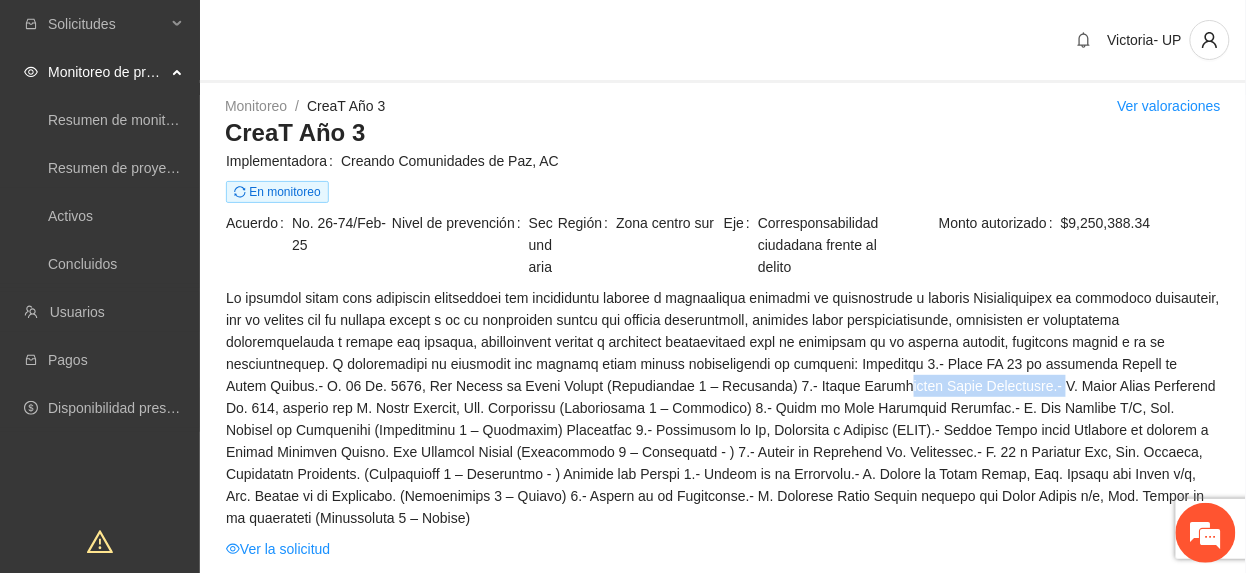 drag, startPoint x: 832, startPoint y: 388, endPoint x: 977, endPoint y: 394, distance: 145.12408 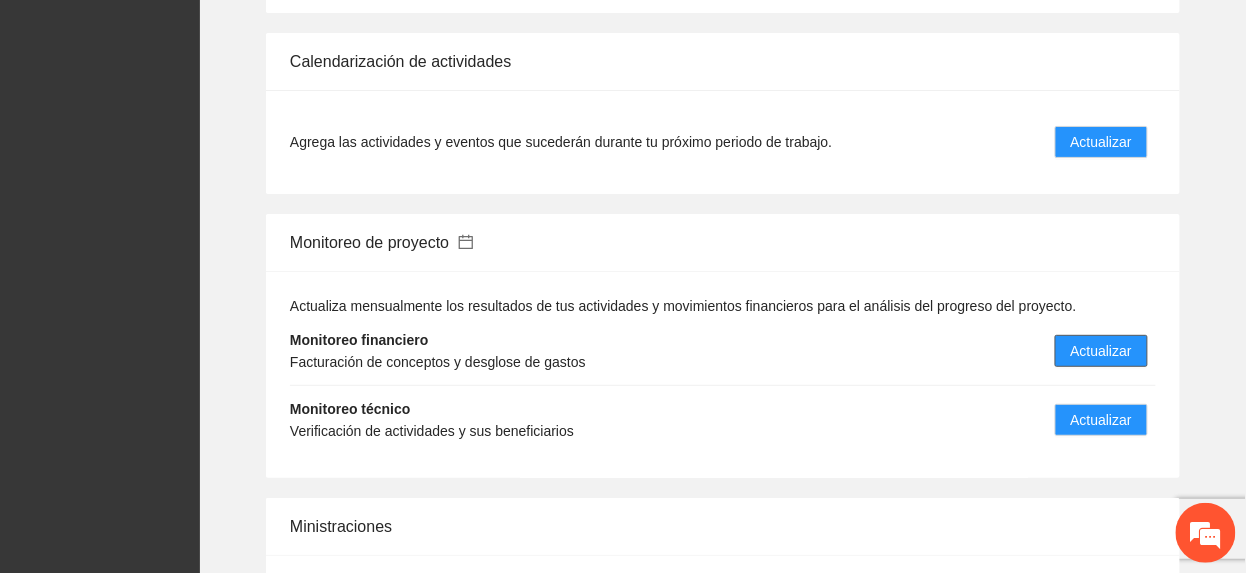 scroll, scrollTop: 1866, scrollLeft: 0, axis: vertical 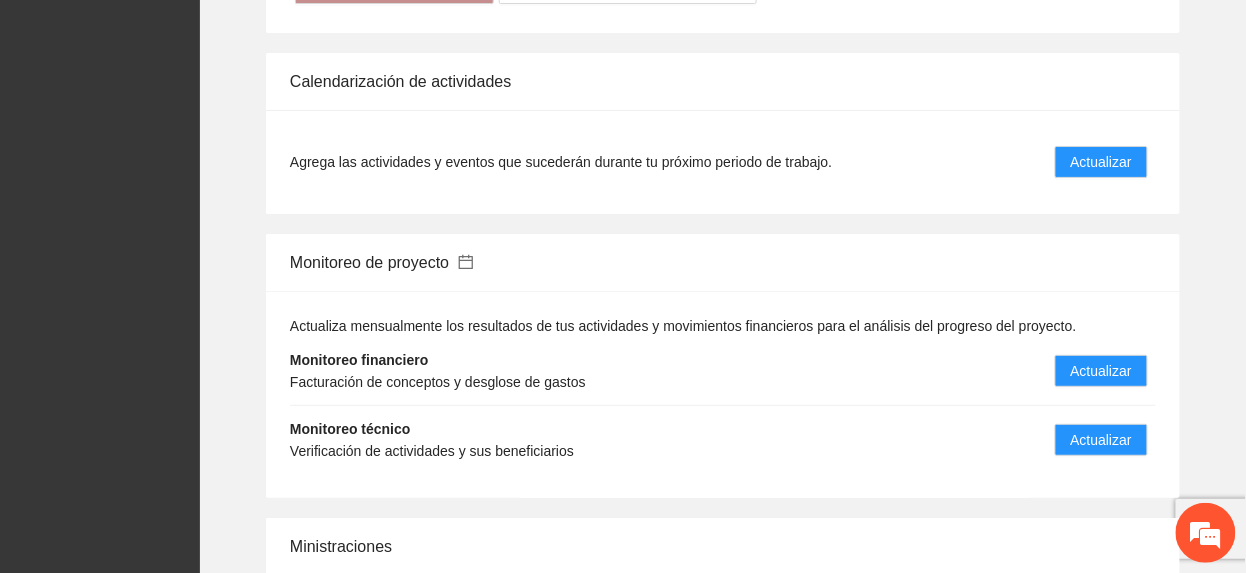 click on "Monitoreo técnico Verificación de actividades y sus beneficiarios Actualizar" at bounding box center [723, 440] 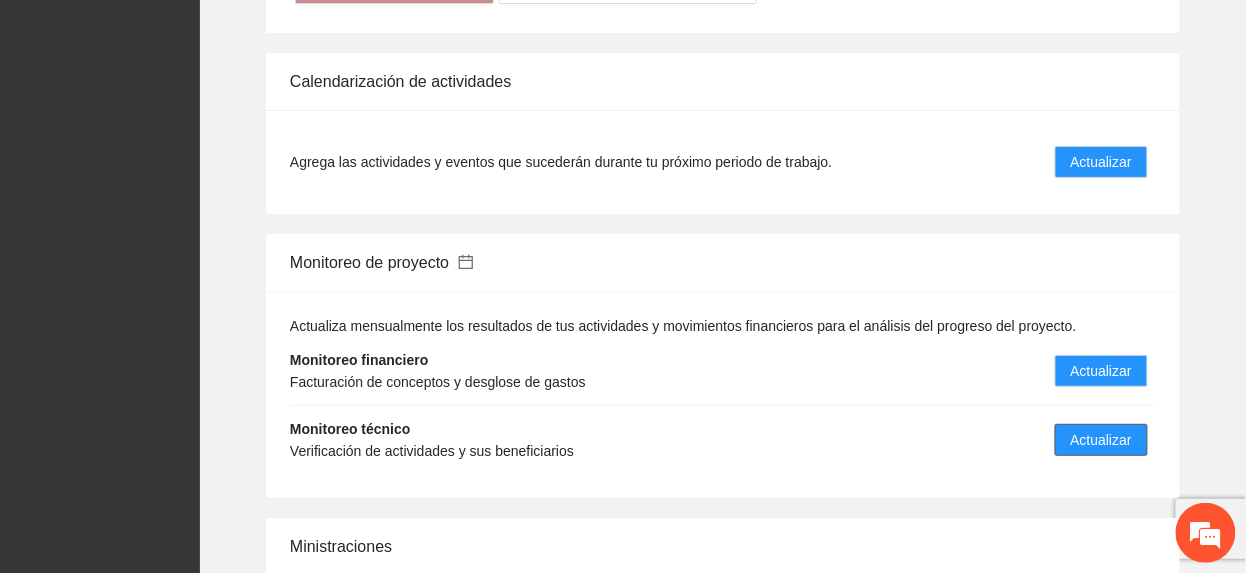 click on "Actualizar" at bounding box center (1101, 440) 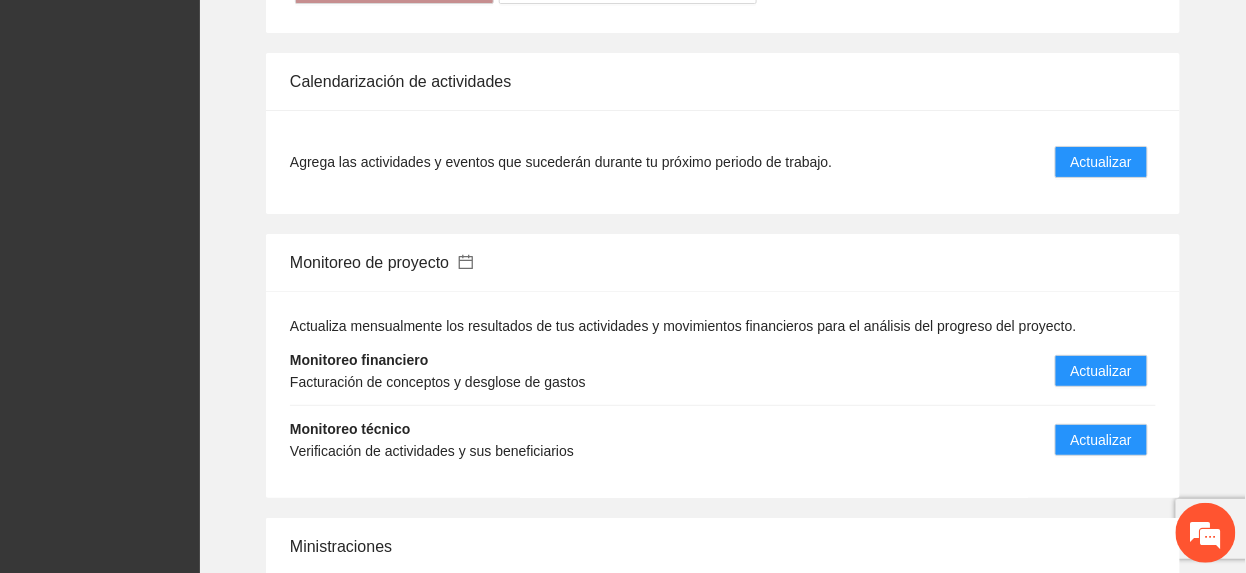 scroll, scrollTop: 0, scrollLeft: 0, axis: both 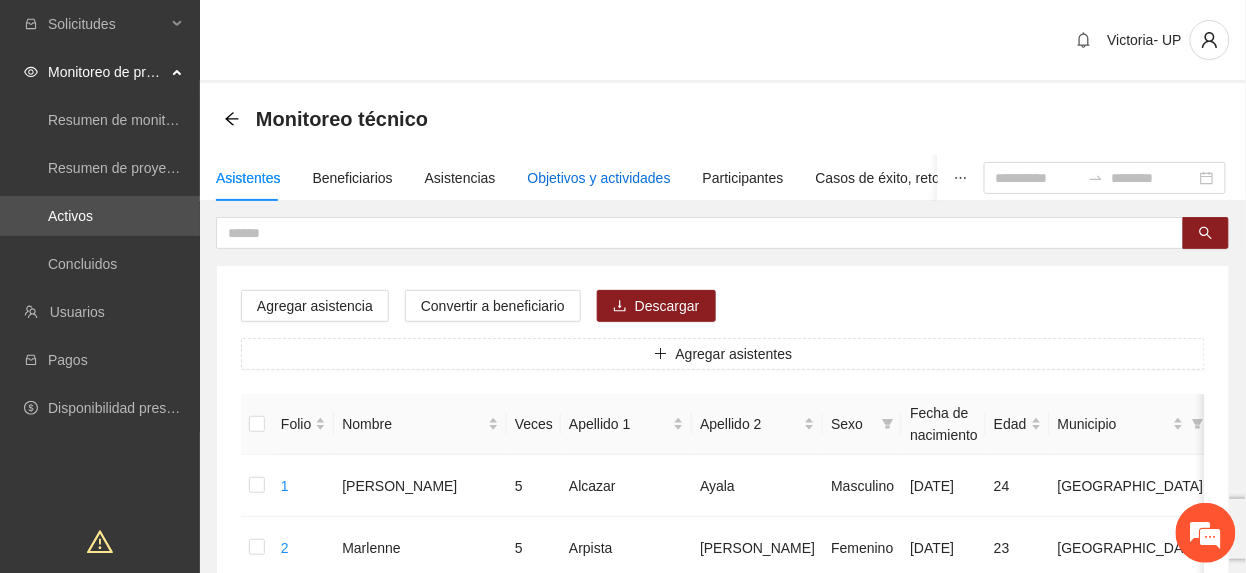 click on "Objetivos y actividades" at bounding box center [599, 178] 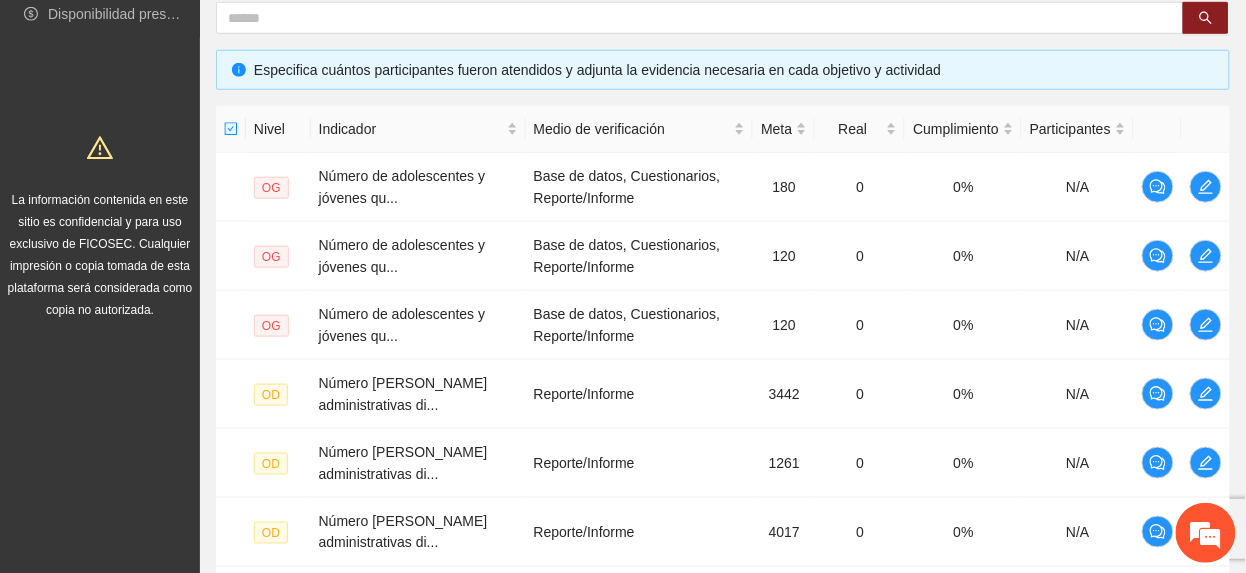 scroll, scrollTop: 860, scrollLeft: 0, axis: vertical 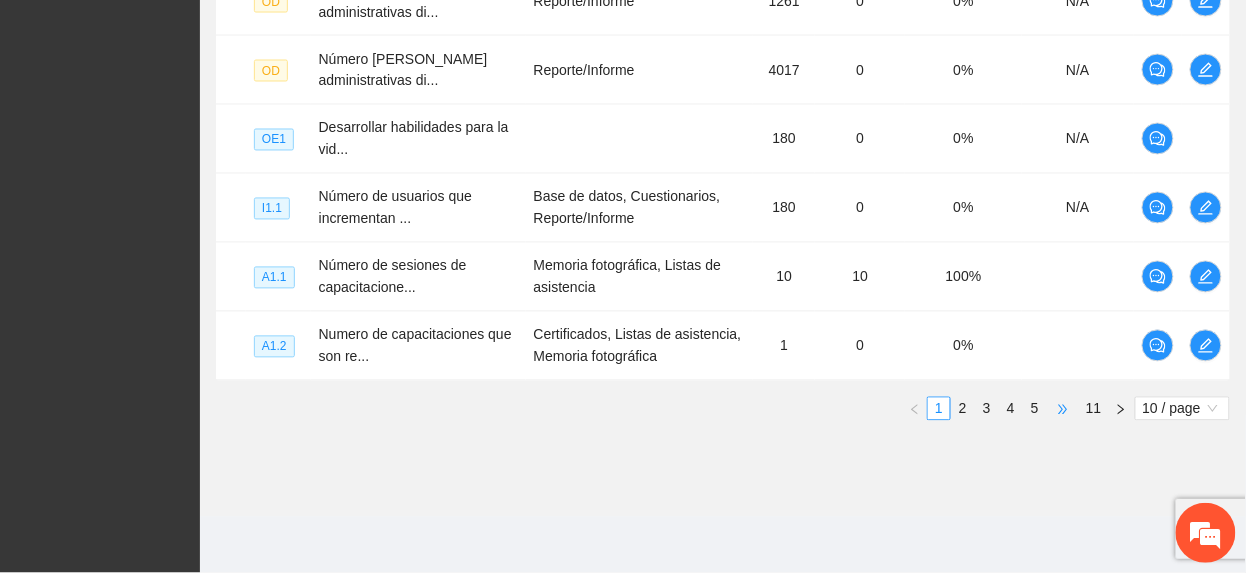 click on "•••" at bounding box center (1063, 409) 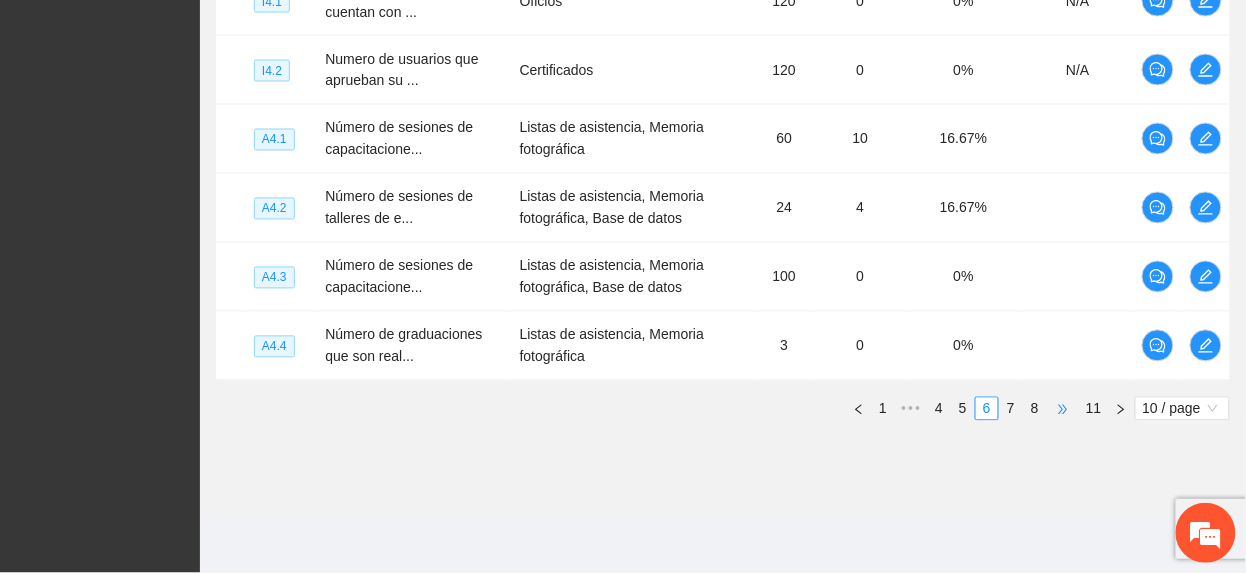 click on "•••" at bounding box center [1063, 409] 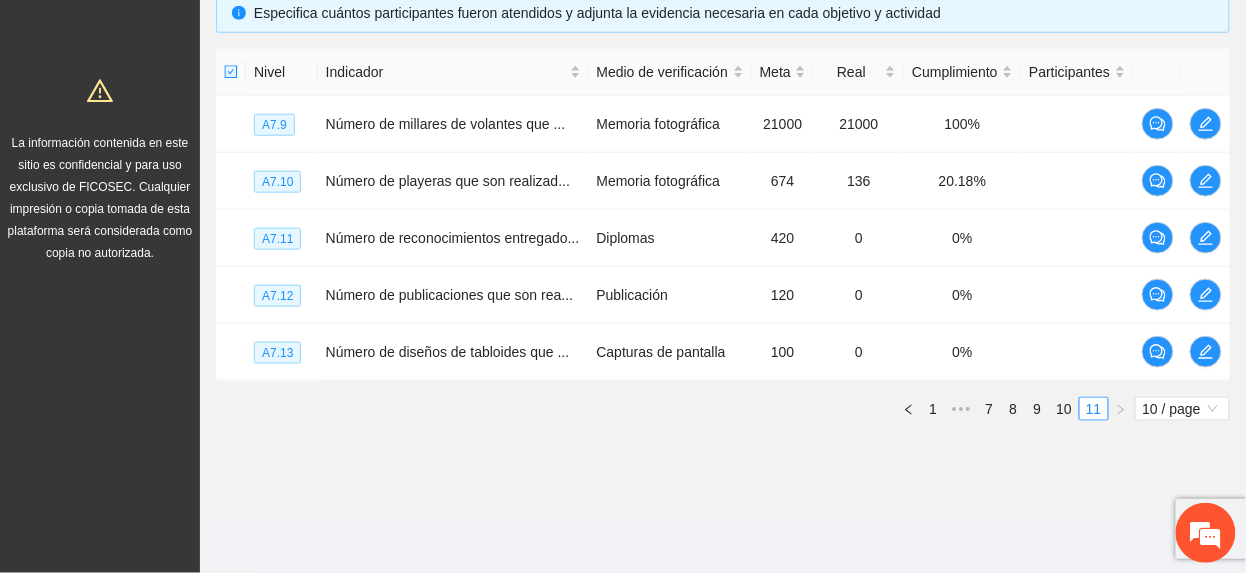 scroll, scrollTop: 488, scrollLeft: 0, axis: vertical 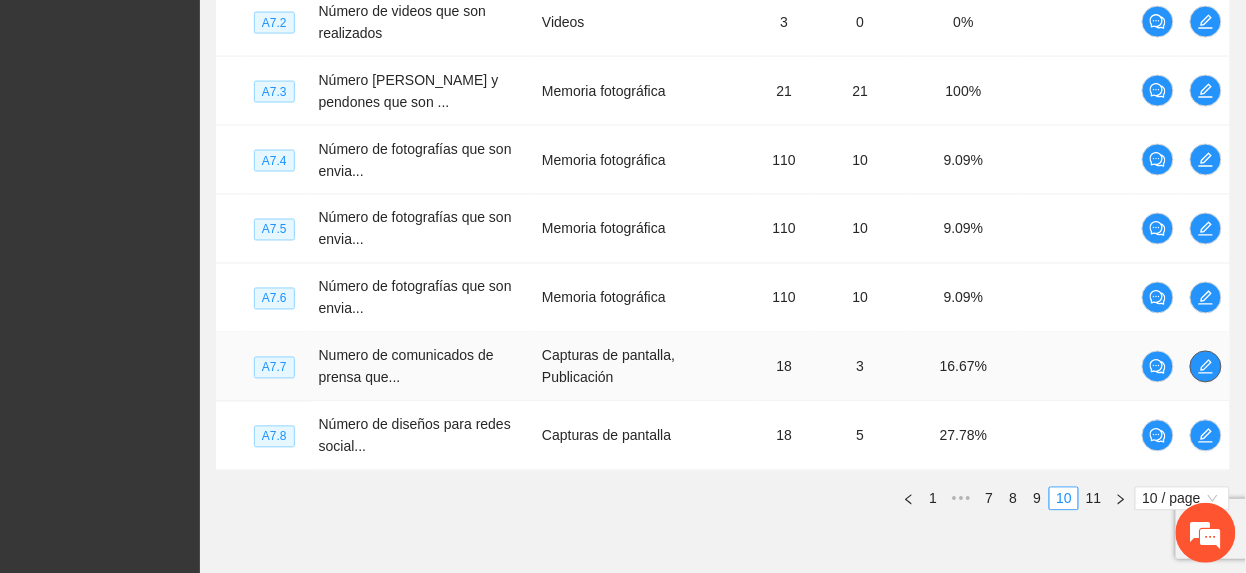 click 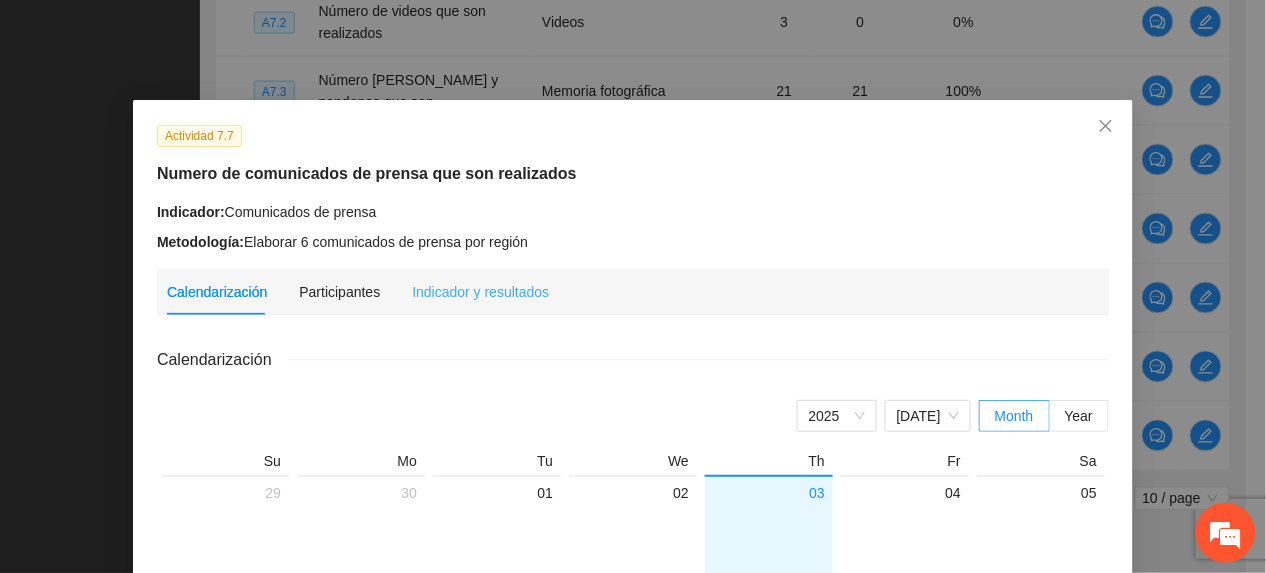 click on "Indicador y resultados" at bounding box center [480, 292] 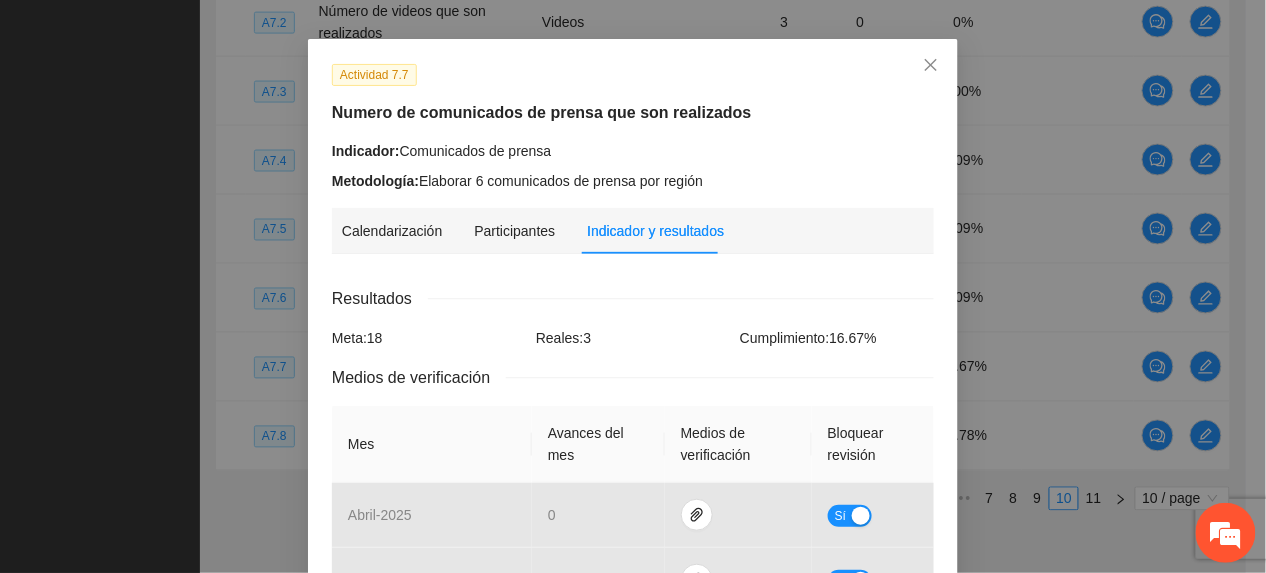 scroll, scrollTop: 0, scrollLeft: 0, axis: both 